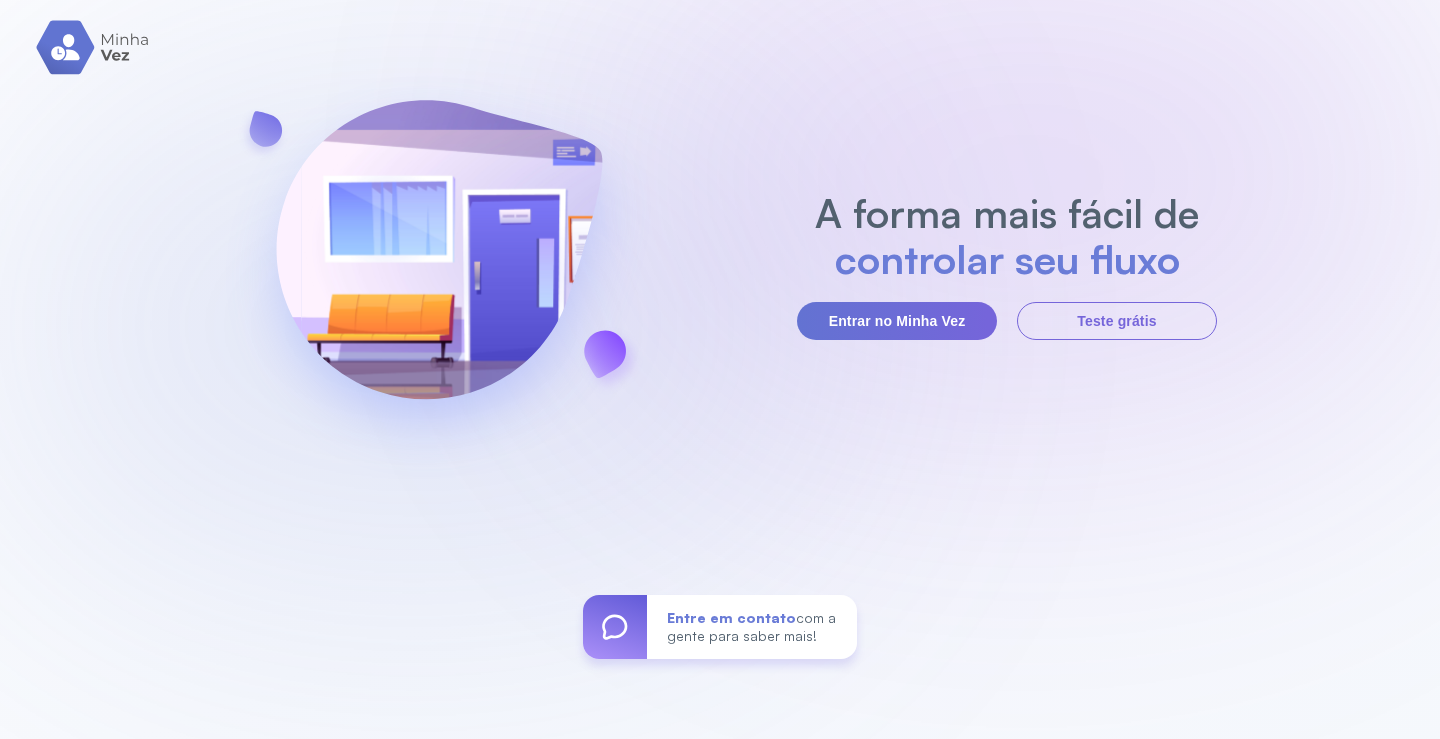 scroll, scrollTop: 0, scrollLeft: 0, axis: both 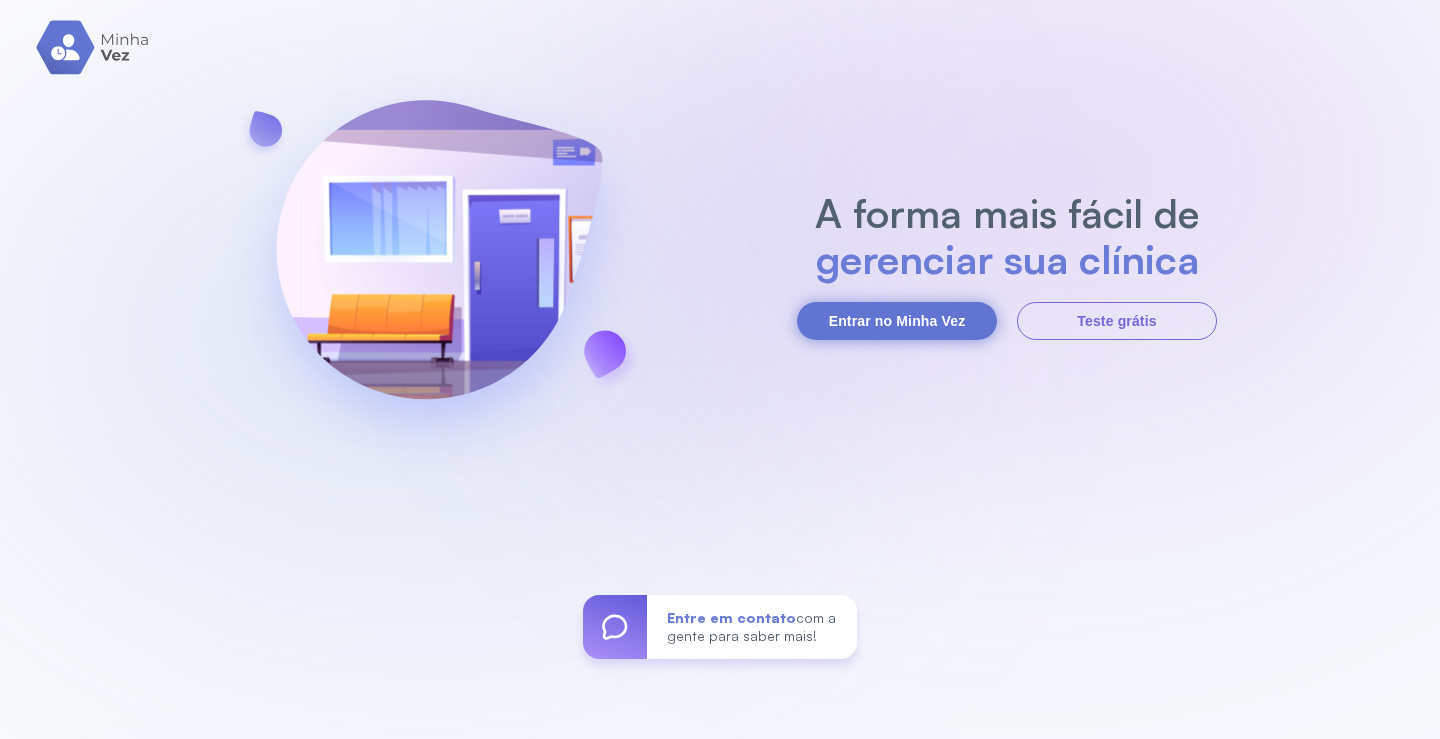 click on "Entrar no Minha Vez" at bounding box center [897, 321] 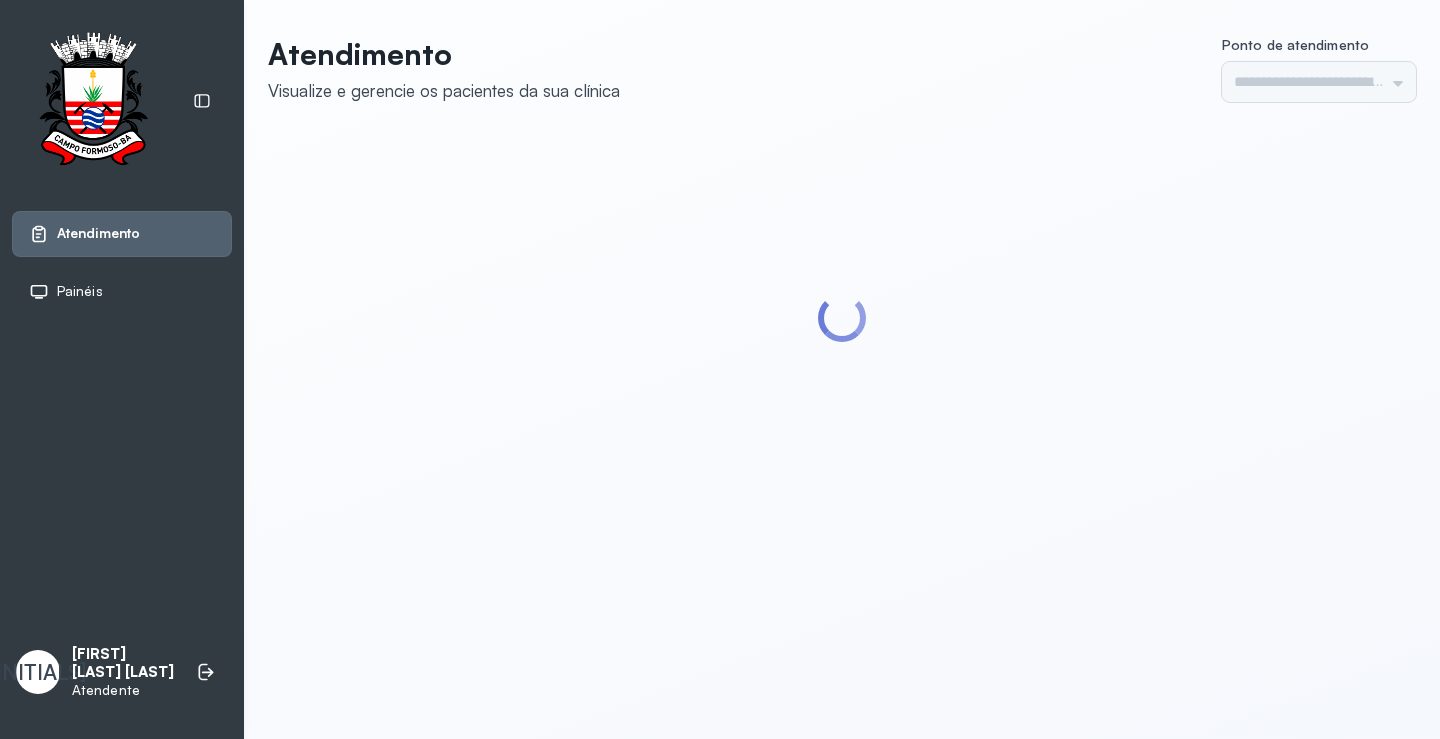 scroll, scrollTop: 0, scrollLeft: 0, axis: both 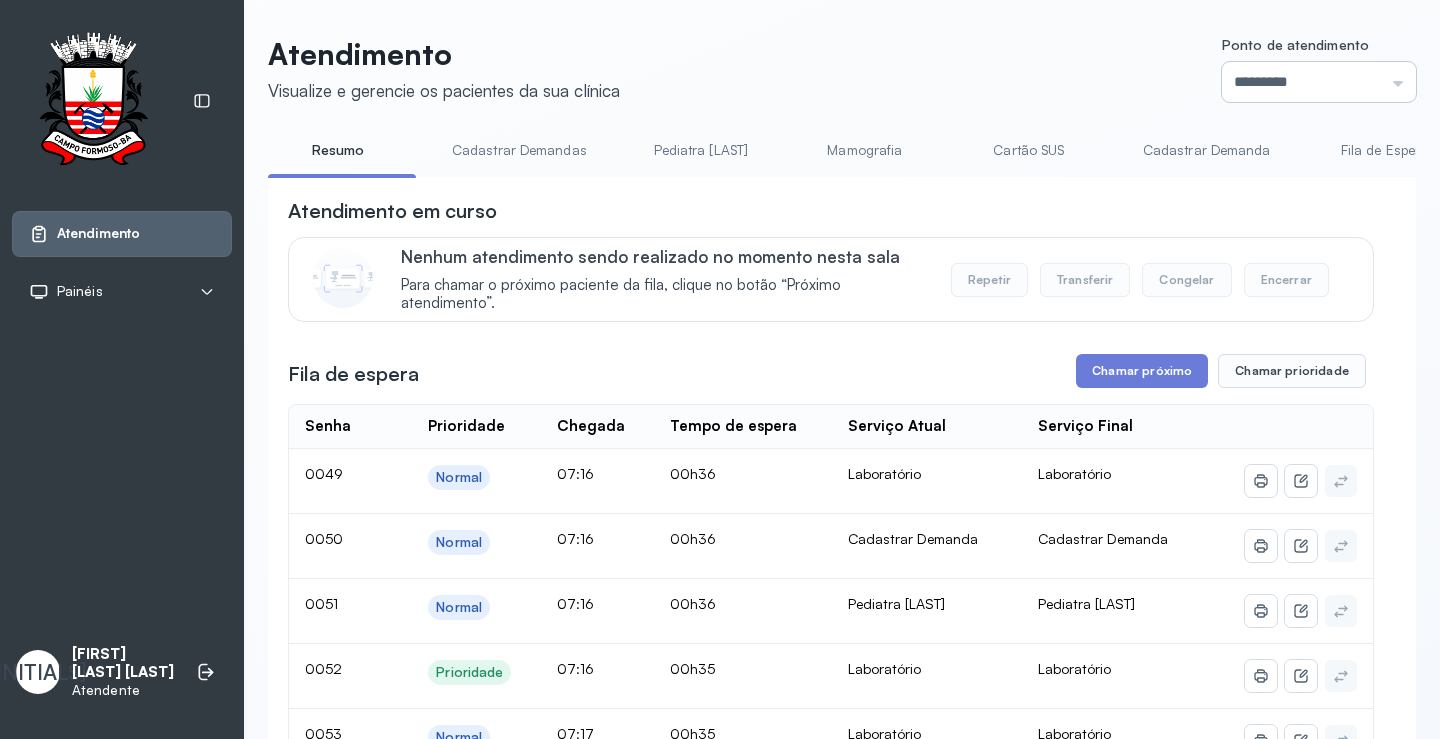 click on "*********" at bounding box center (1319, 82) 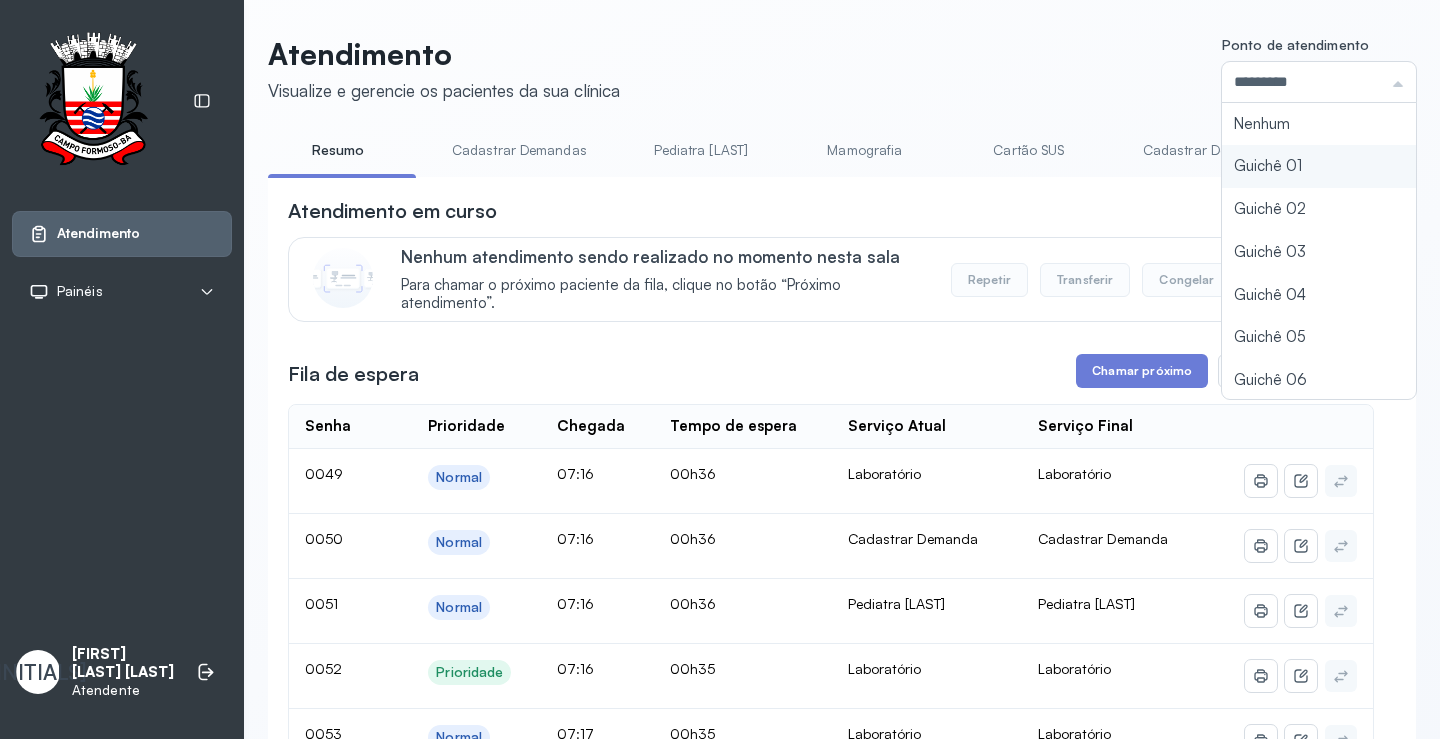 type on "*********" 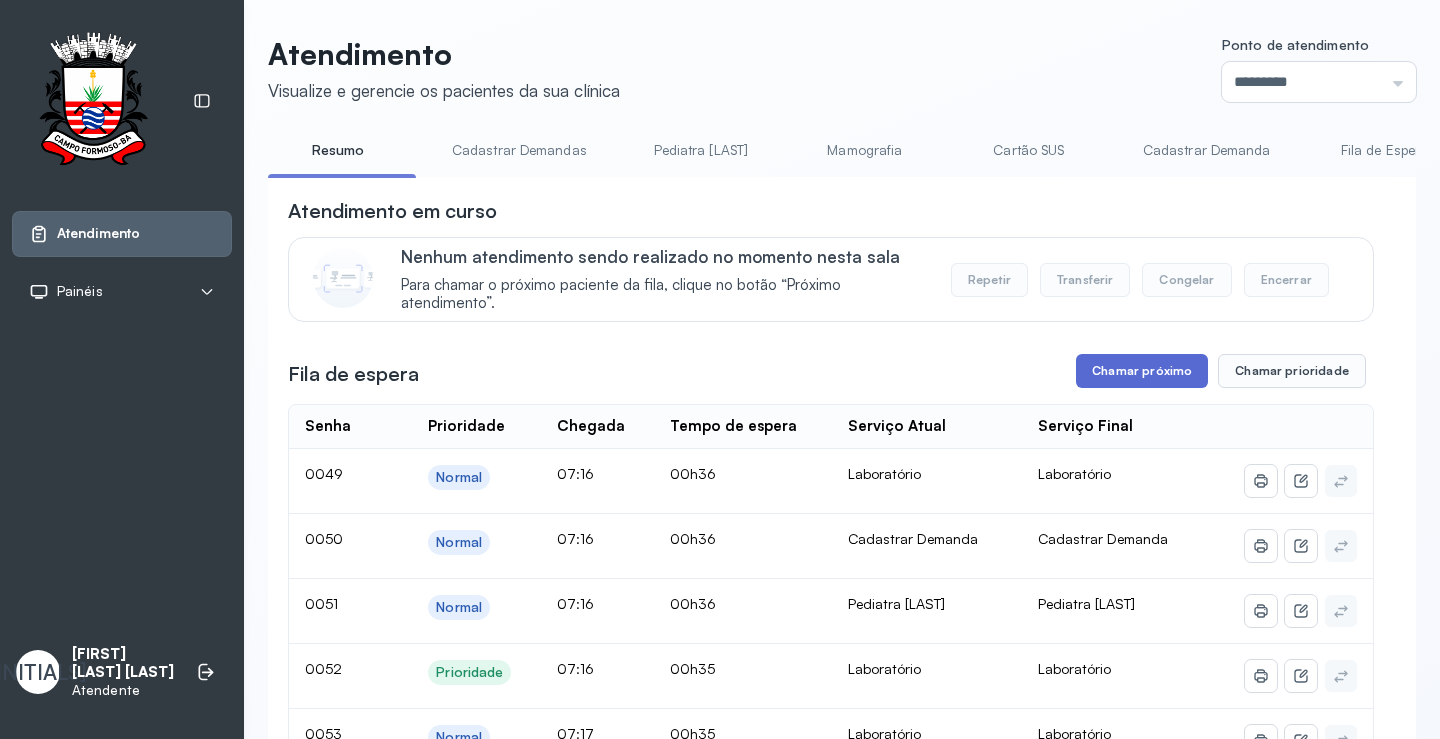 click on "Chamar próximo" at bounding box center (1142, 371) 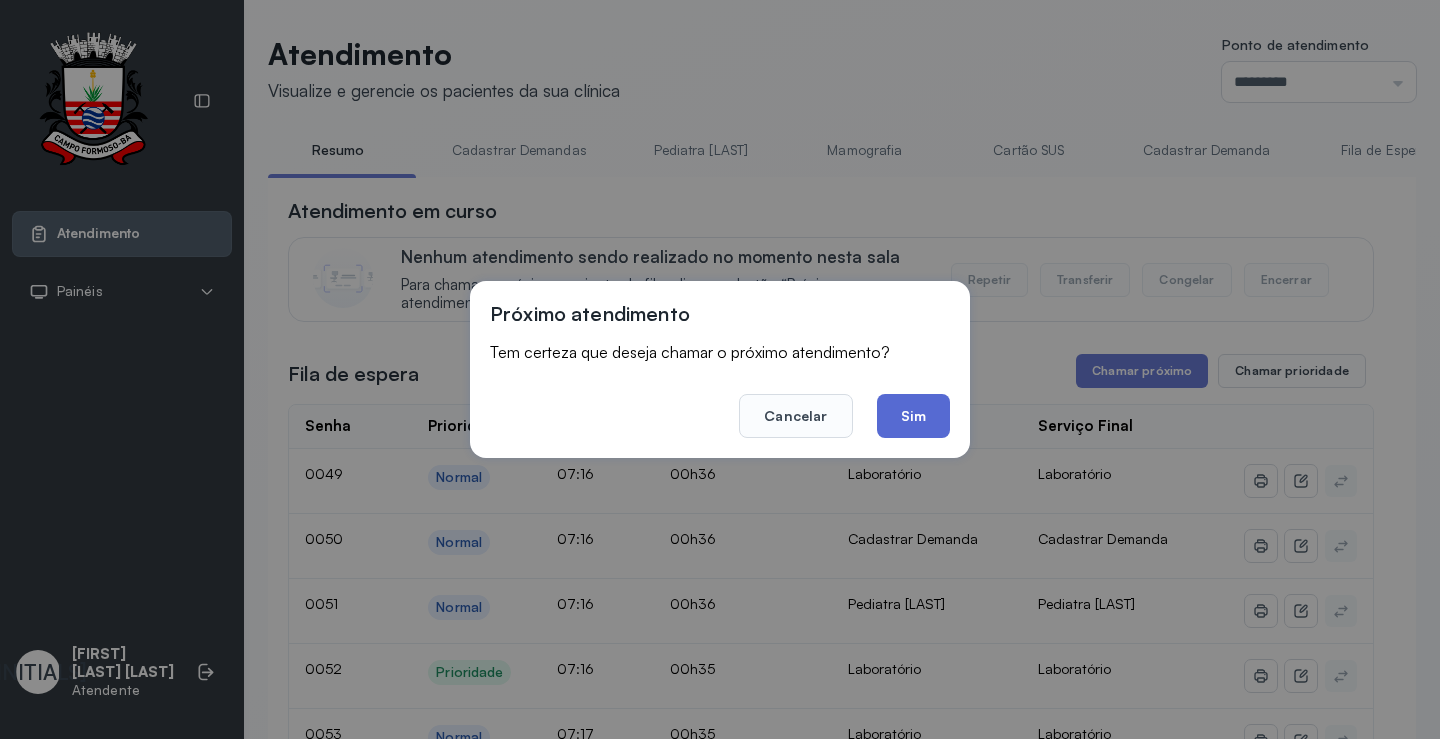 click on "Sim" 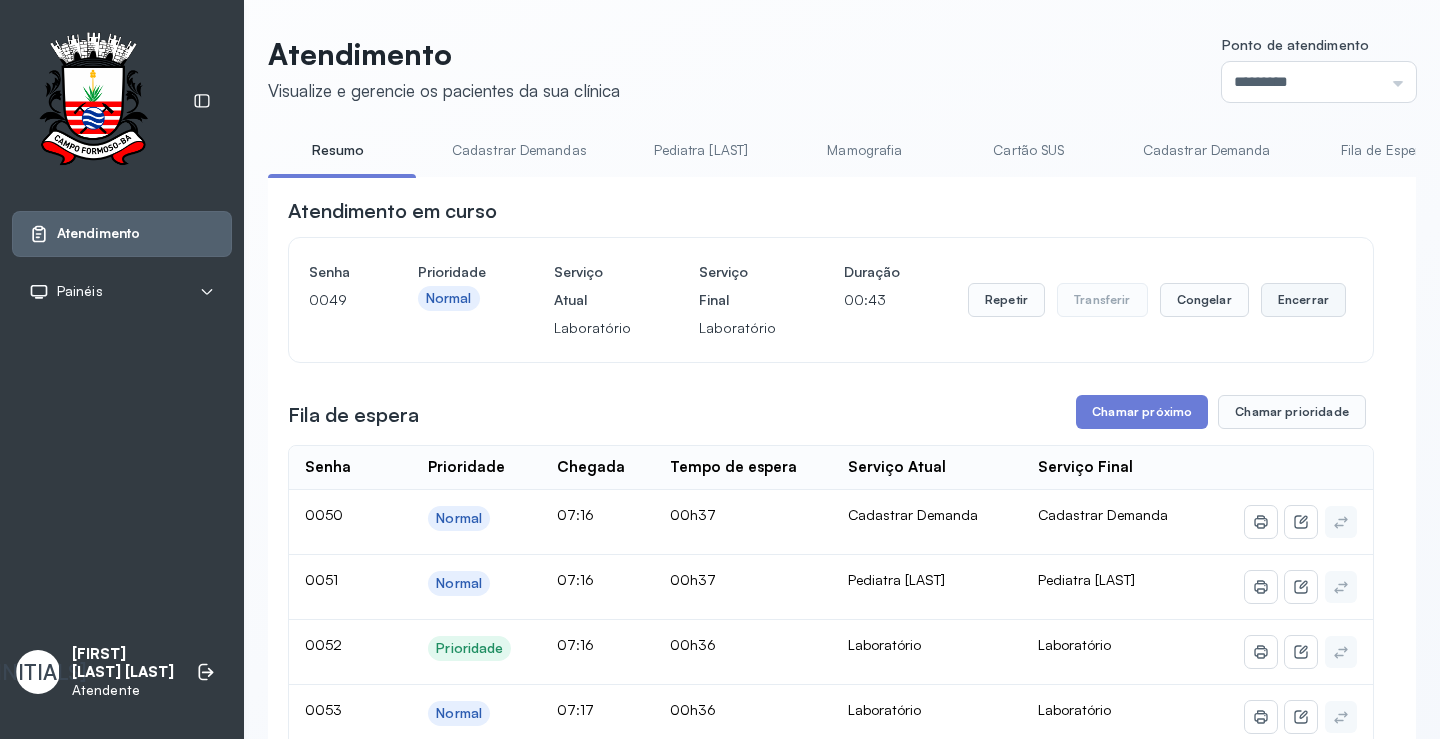 click on "Encerrar" at bounding box center (1303, 300) 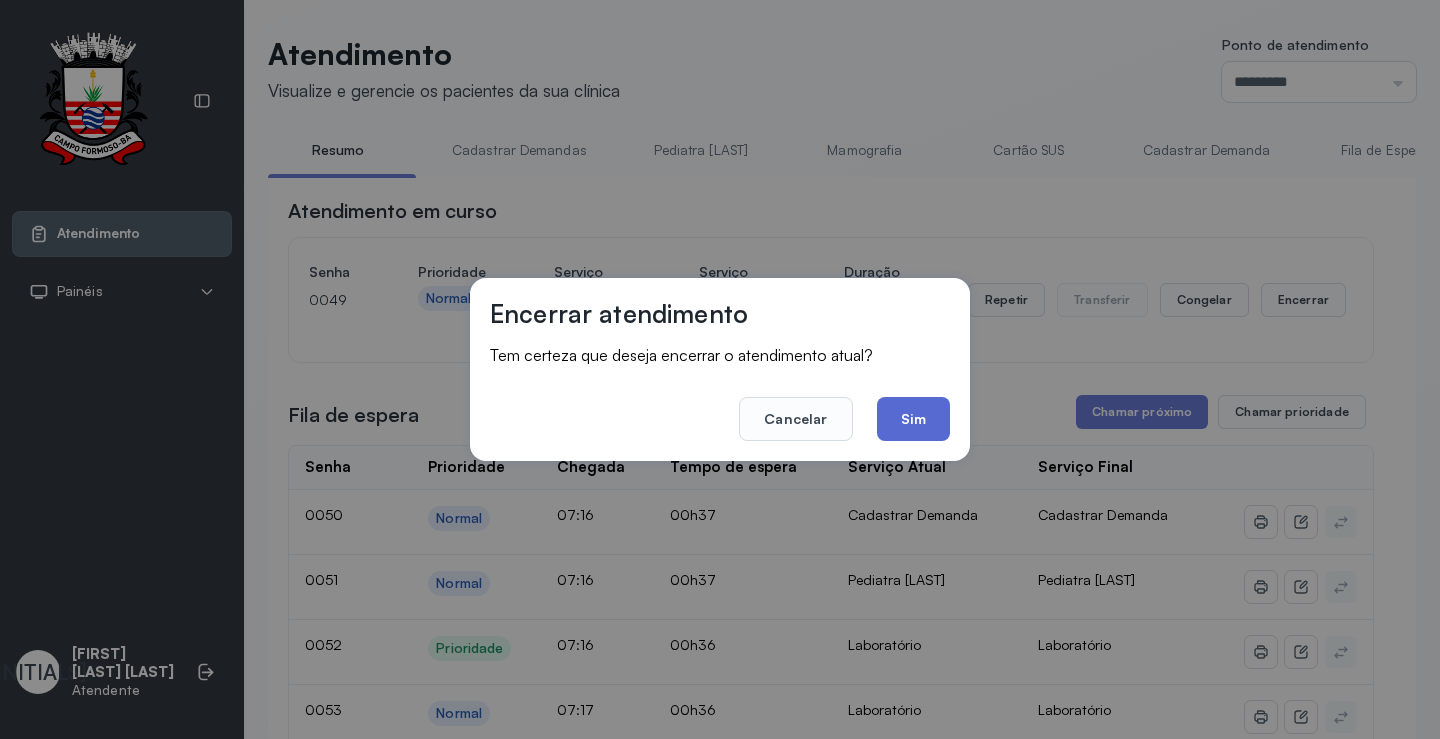 click on "Sim" 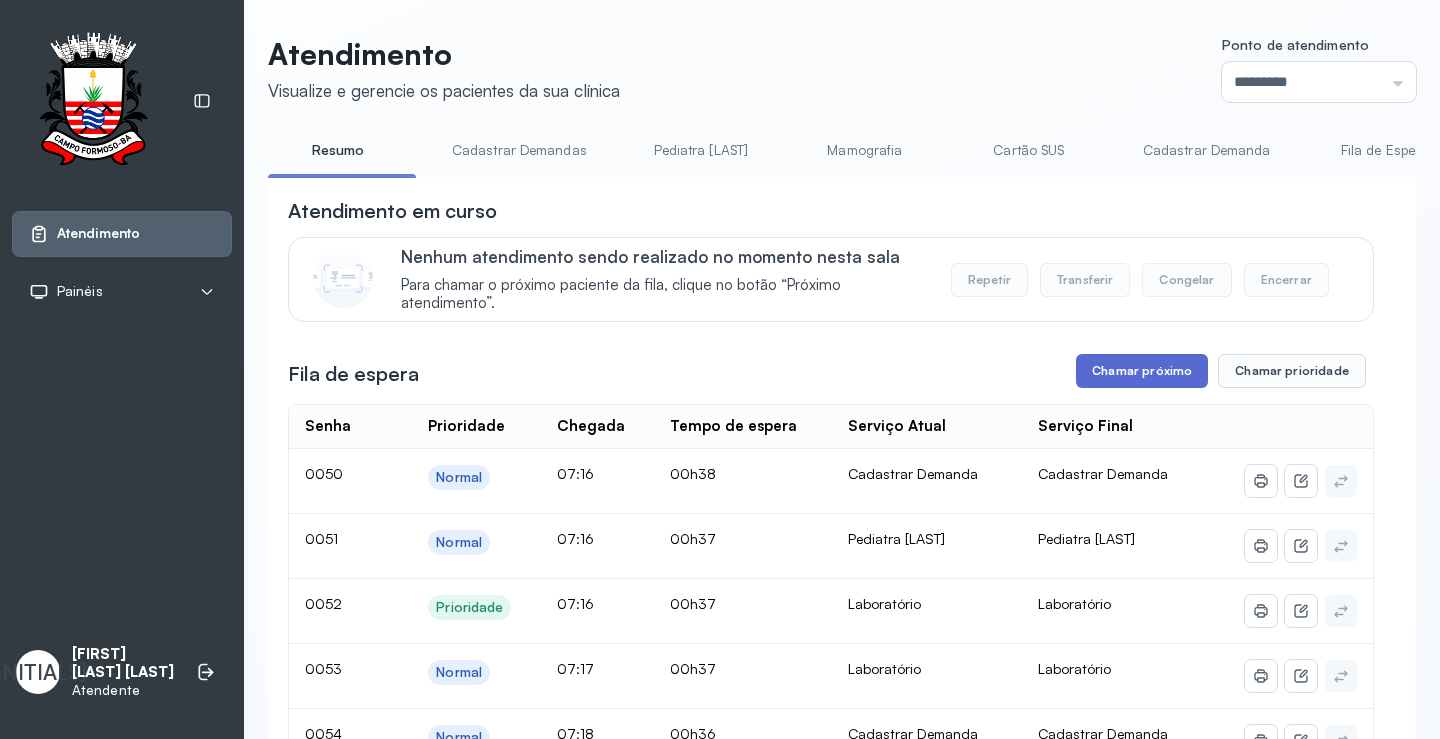 click on "Chamar próximo" at bounding box center (1142, 371) 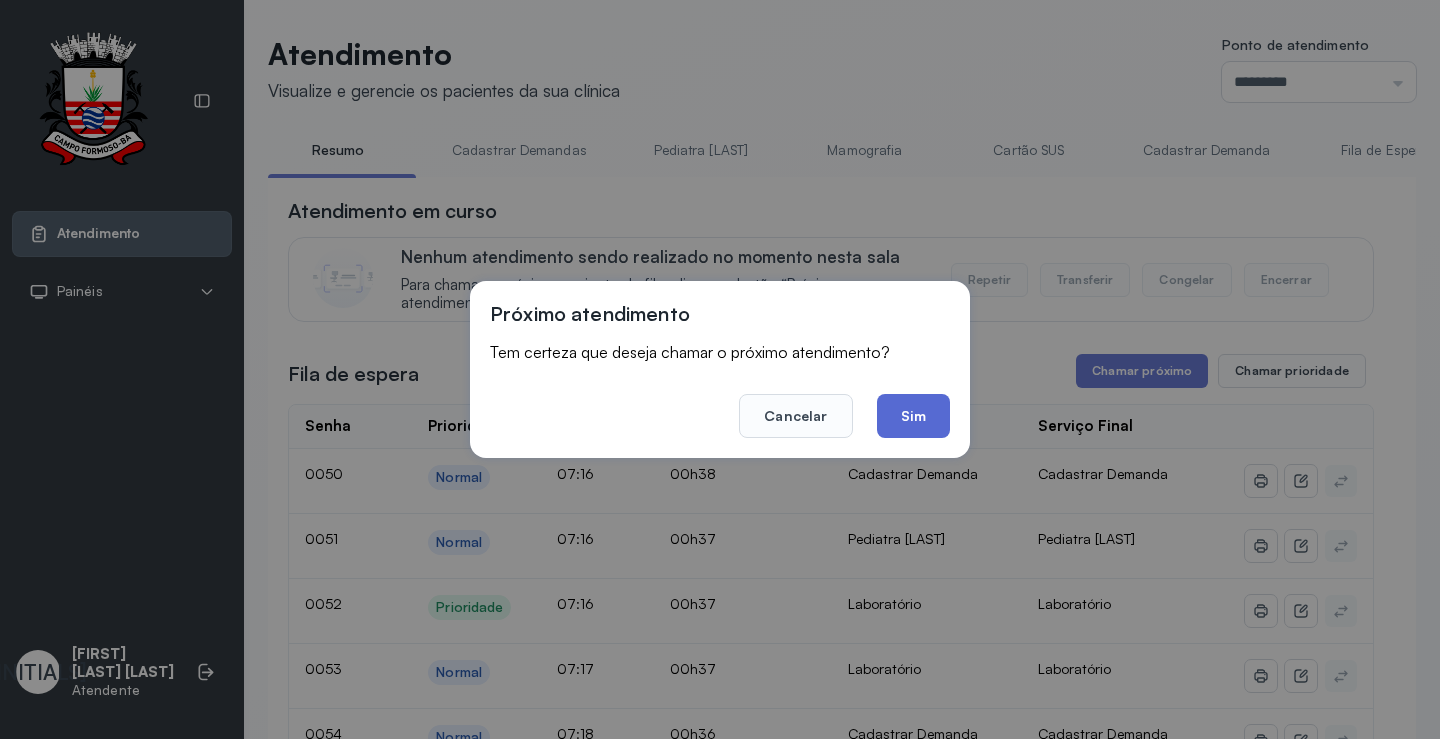 click on "Sim" 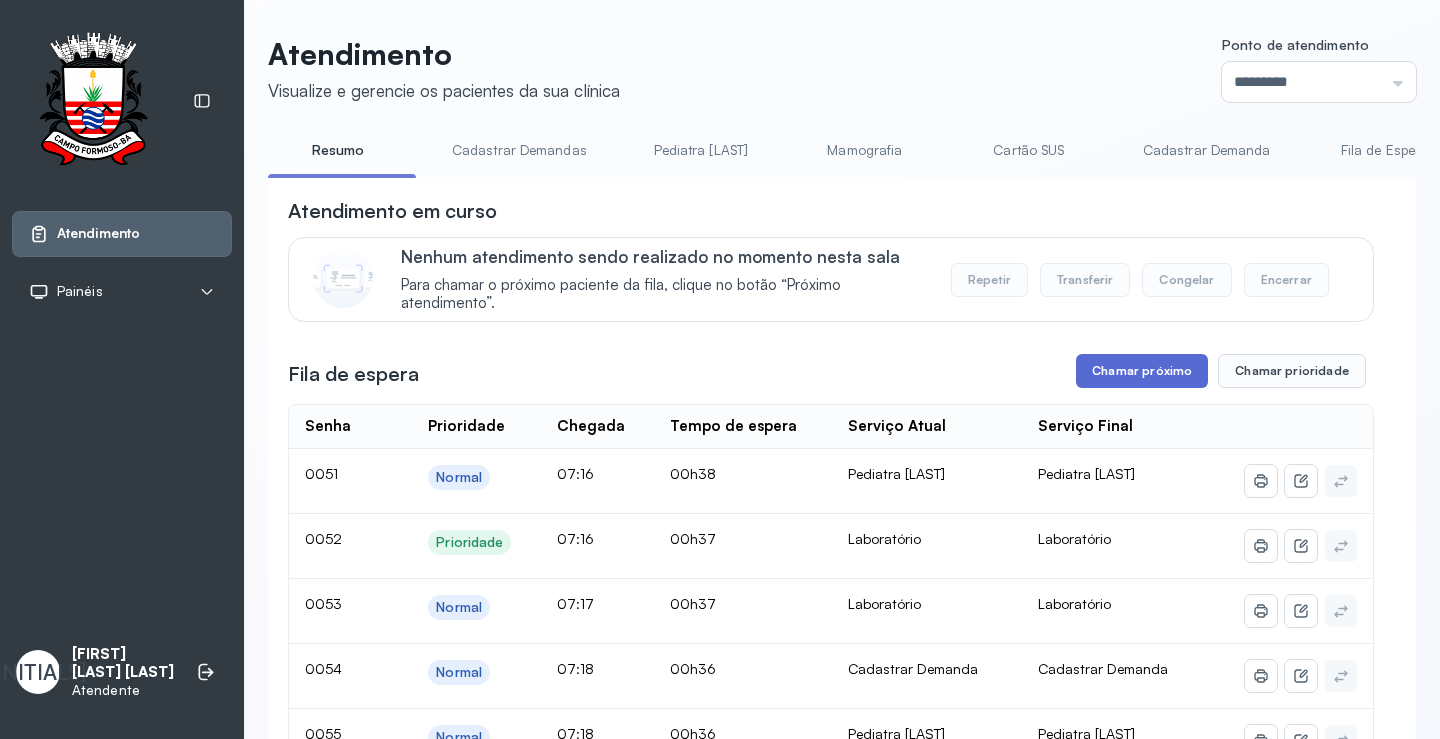 click on "Chamar próximo" at bounding box center (1142, 371) 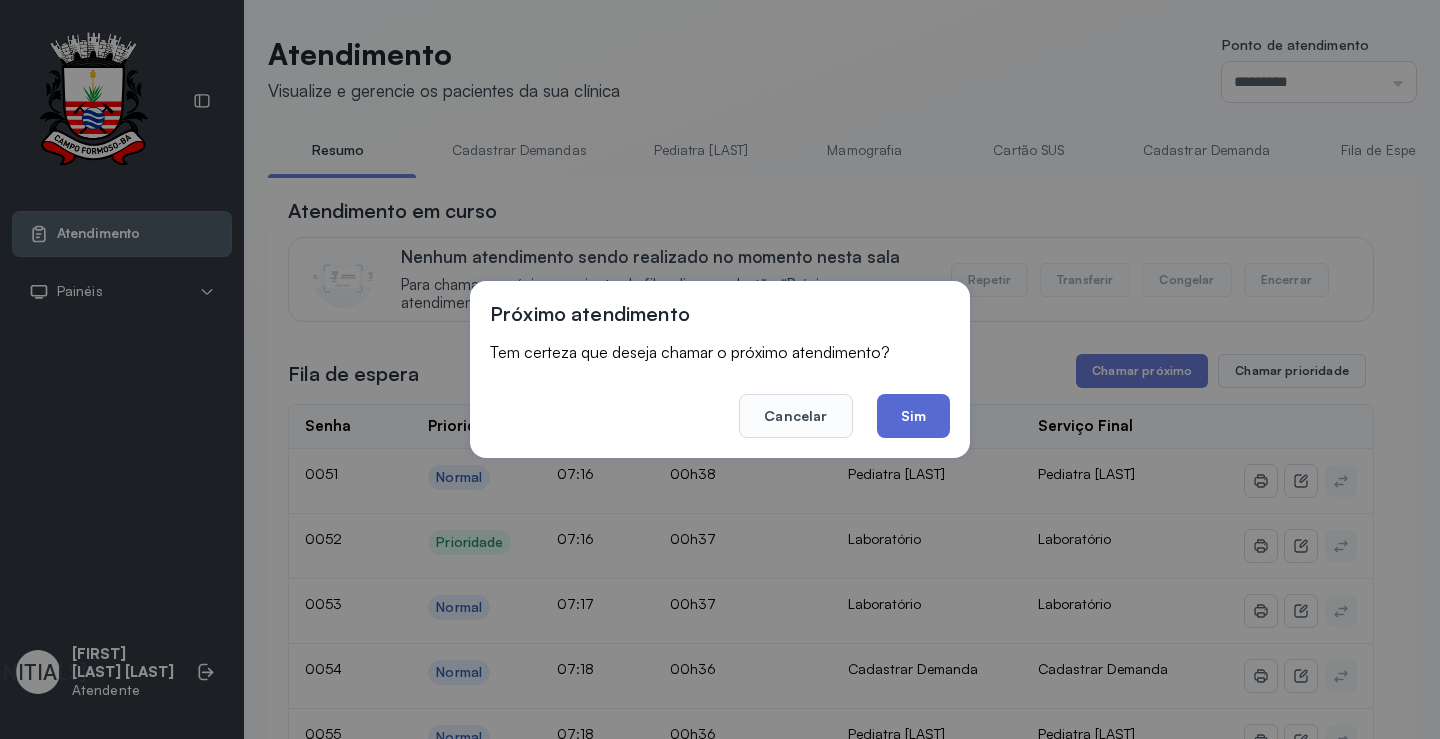 click on "Sim" 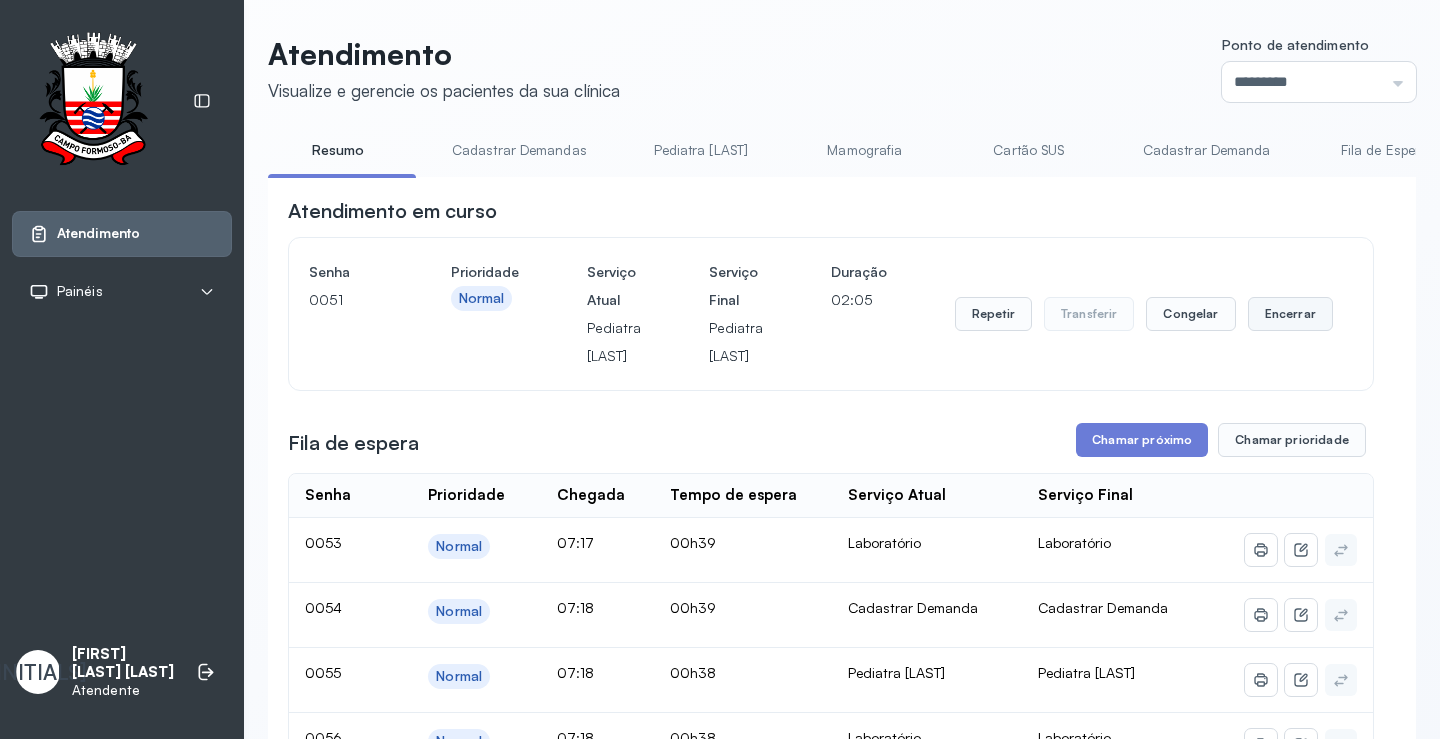 click on "Encerrar" at bounding box center (1290, 314) 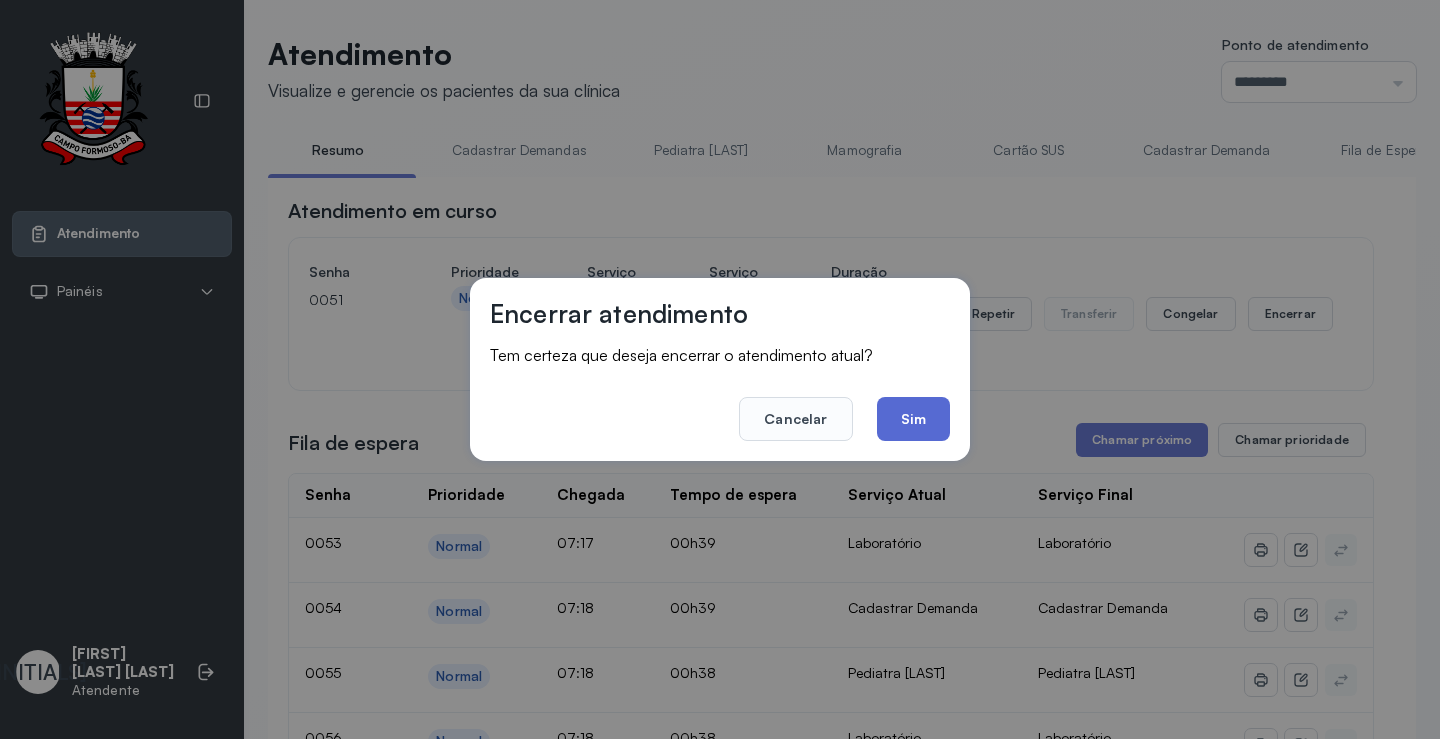 click on "Sim" 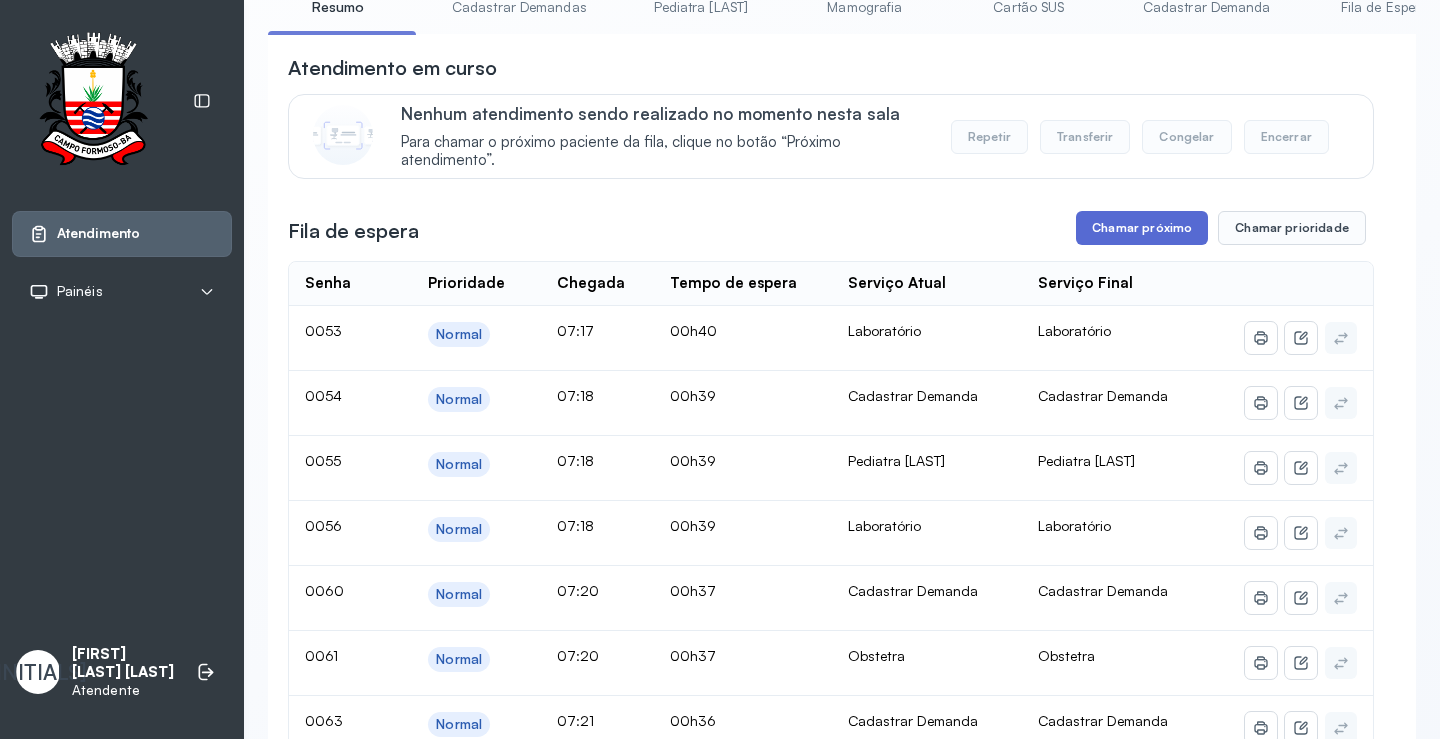 scroll, scrollTop: 0, scrollLeft: 0, axis: both 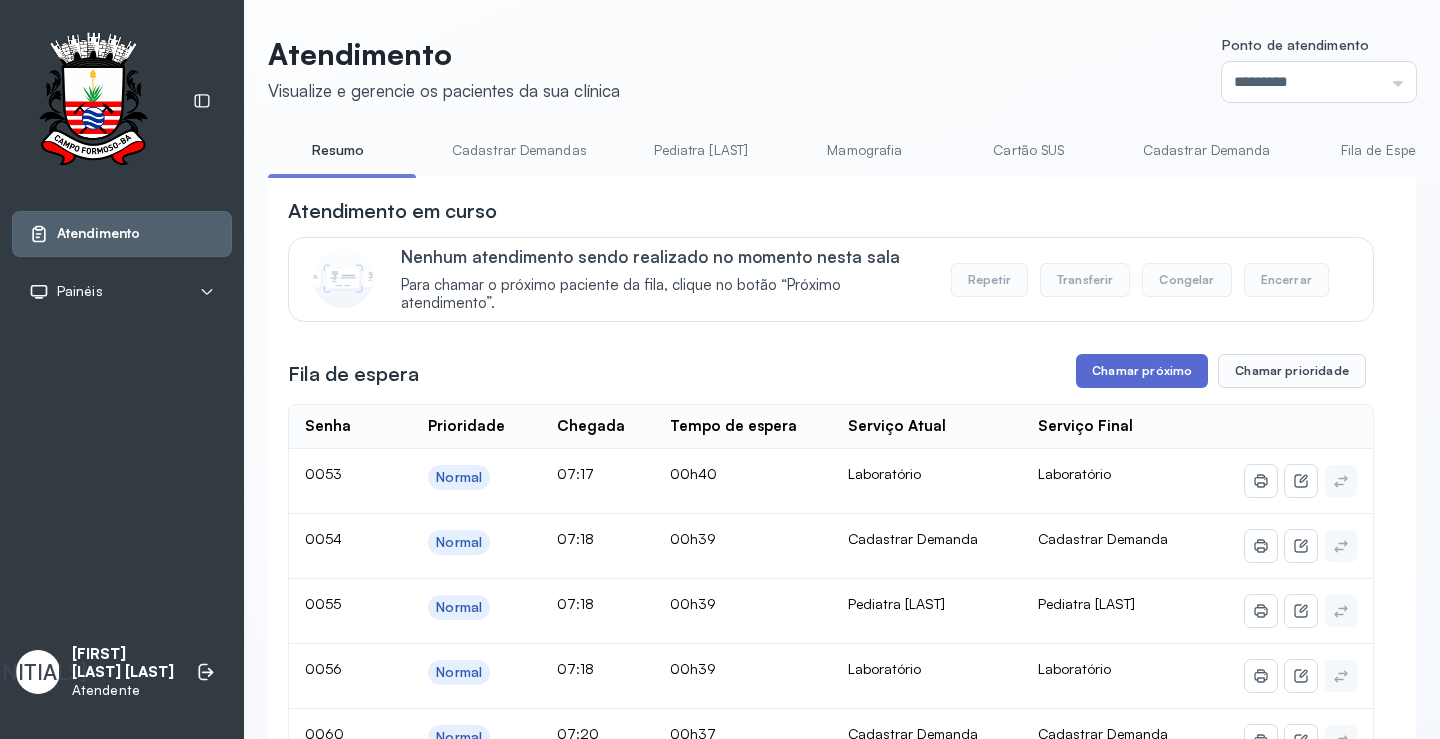 click on "Chamar próximo" at bounding box center (1142, 371) 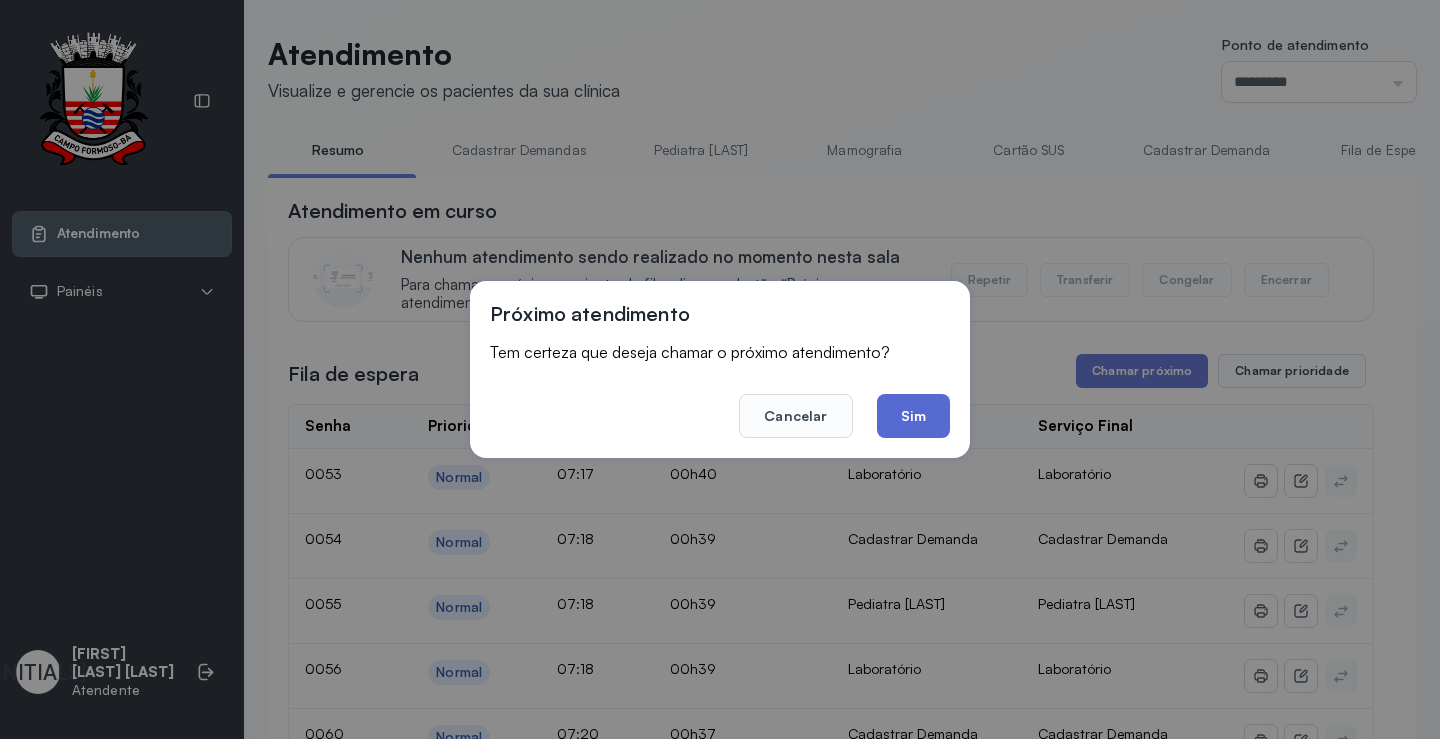 click on "Sim" 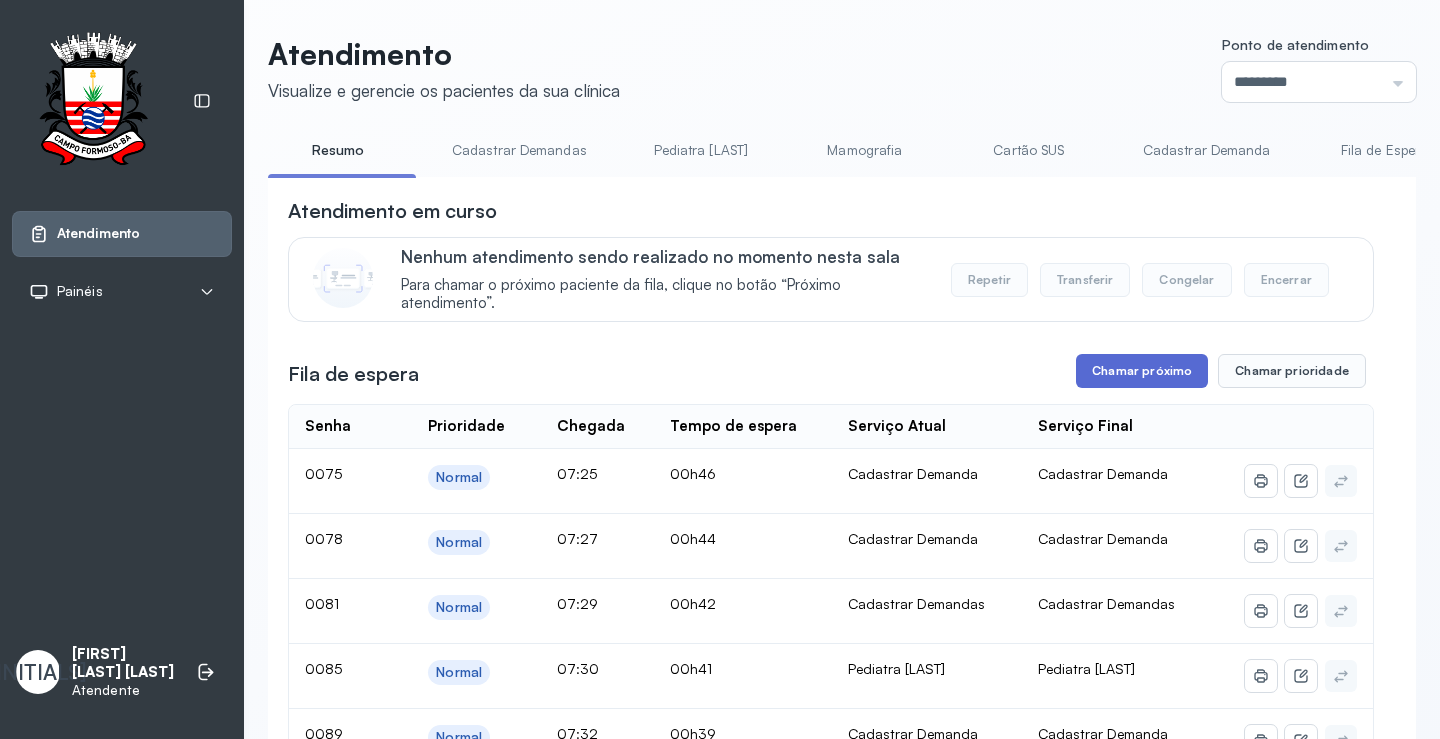click on "Chamar próximo" at bounding box center (1142, 371) 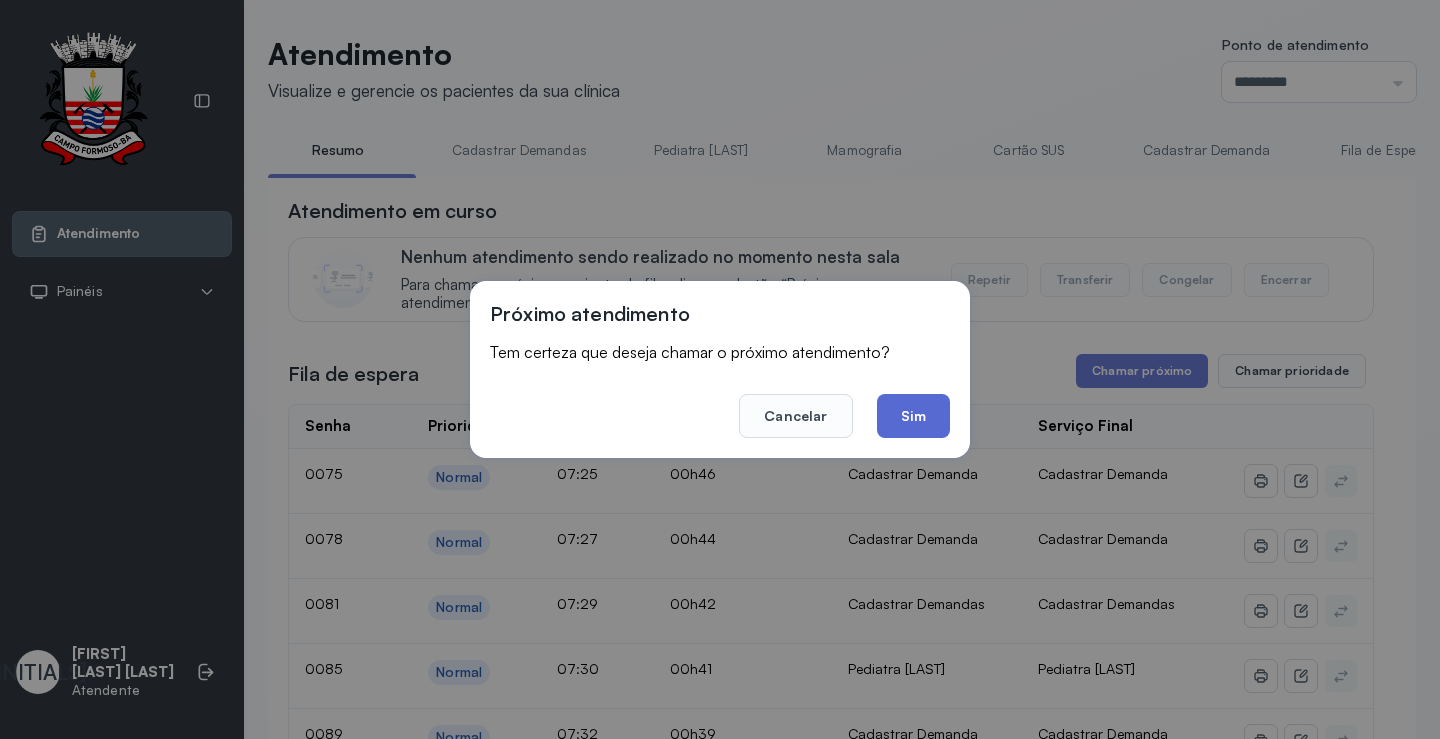 click on "Sim" 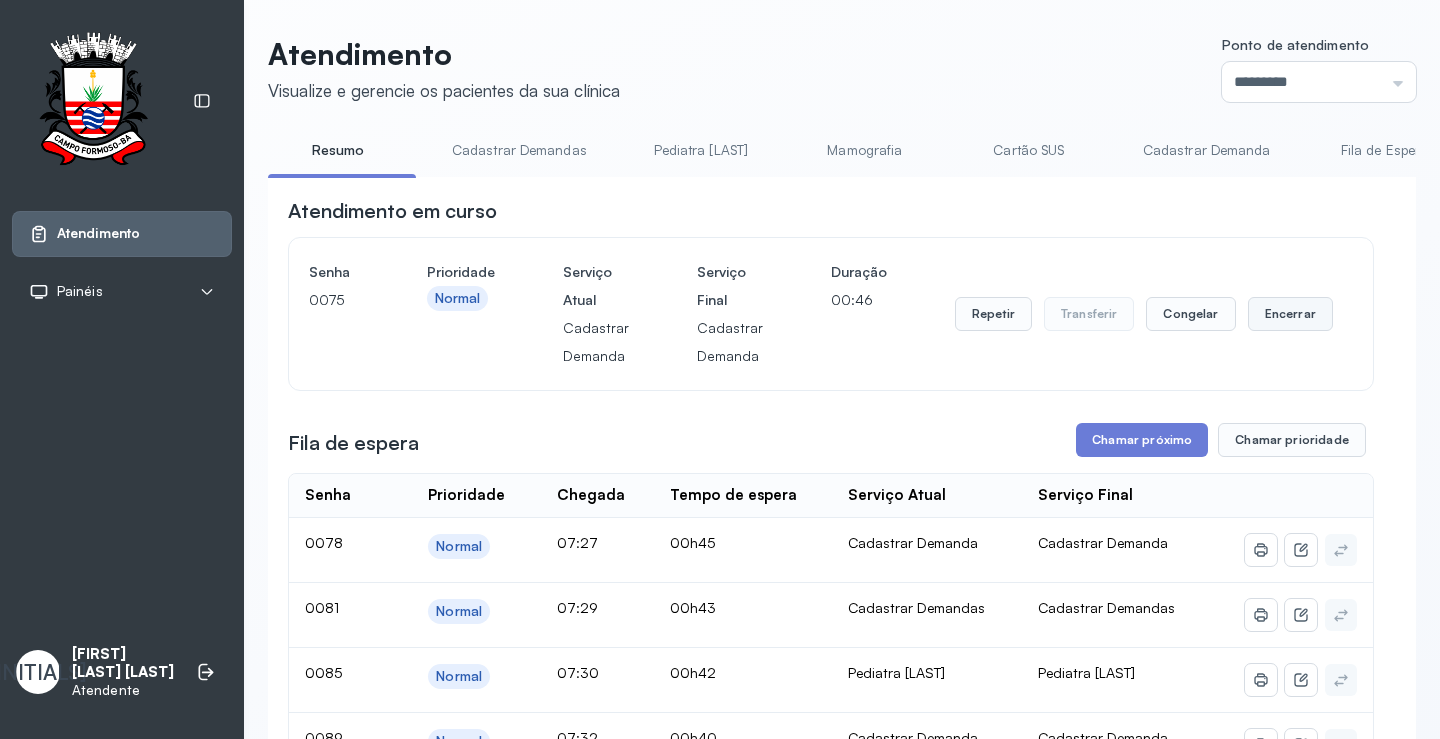 click on "Encerrar" at bounding box center [1290, 314] 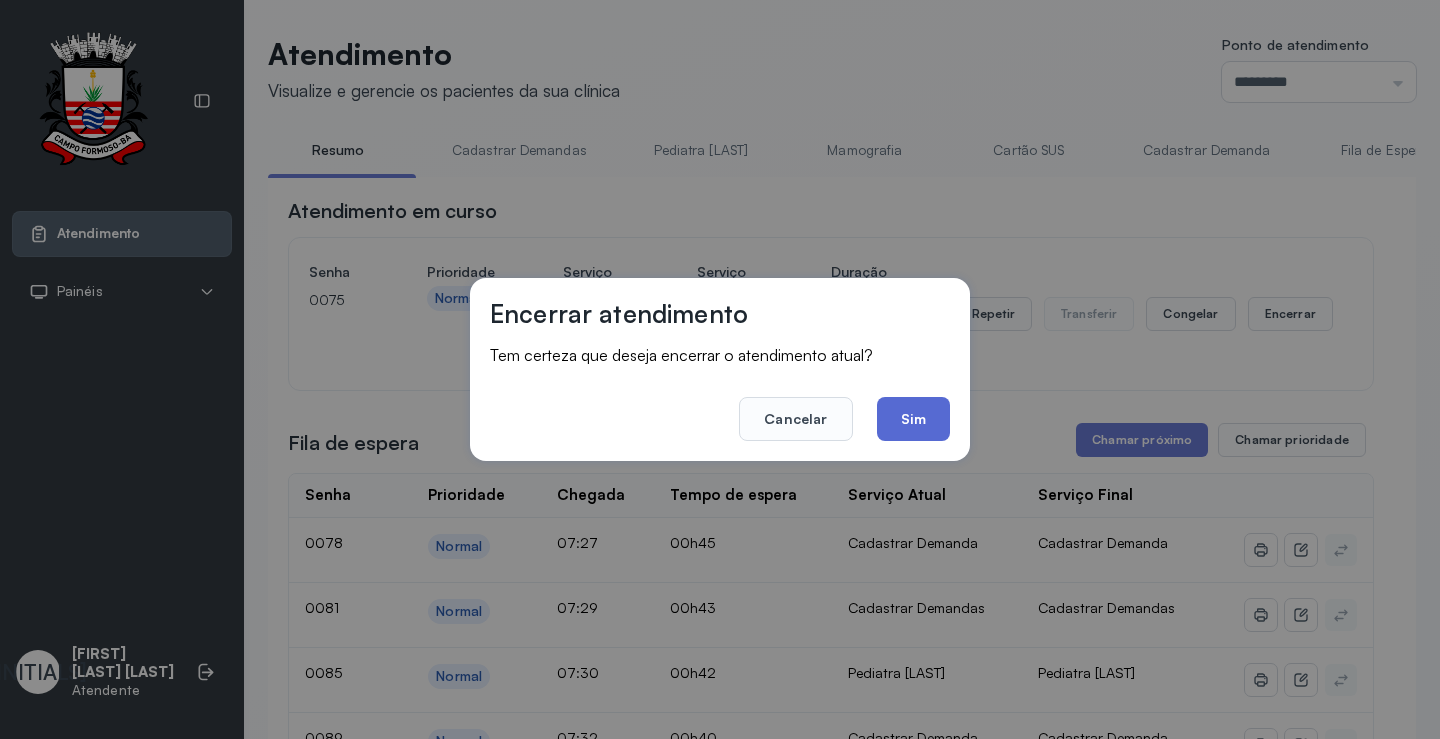 click on "Sim" 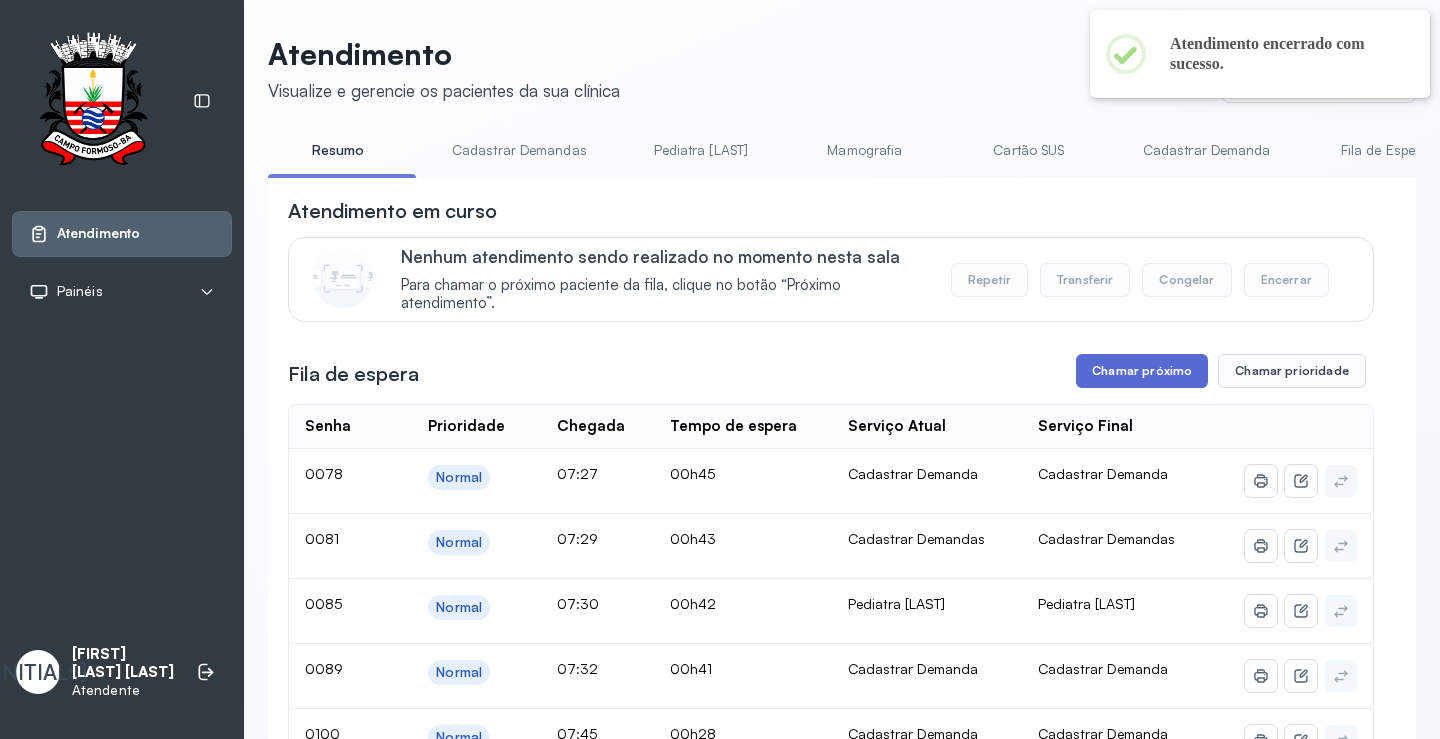 click on "Chamar próximo" at bounding box center (1142, 371) 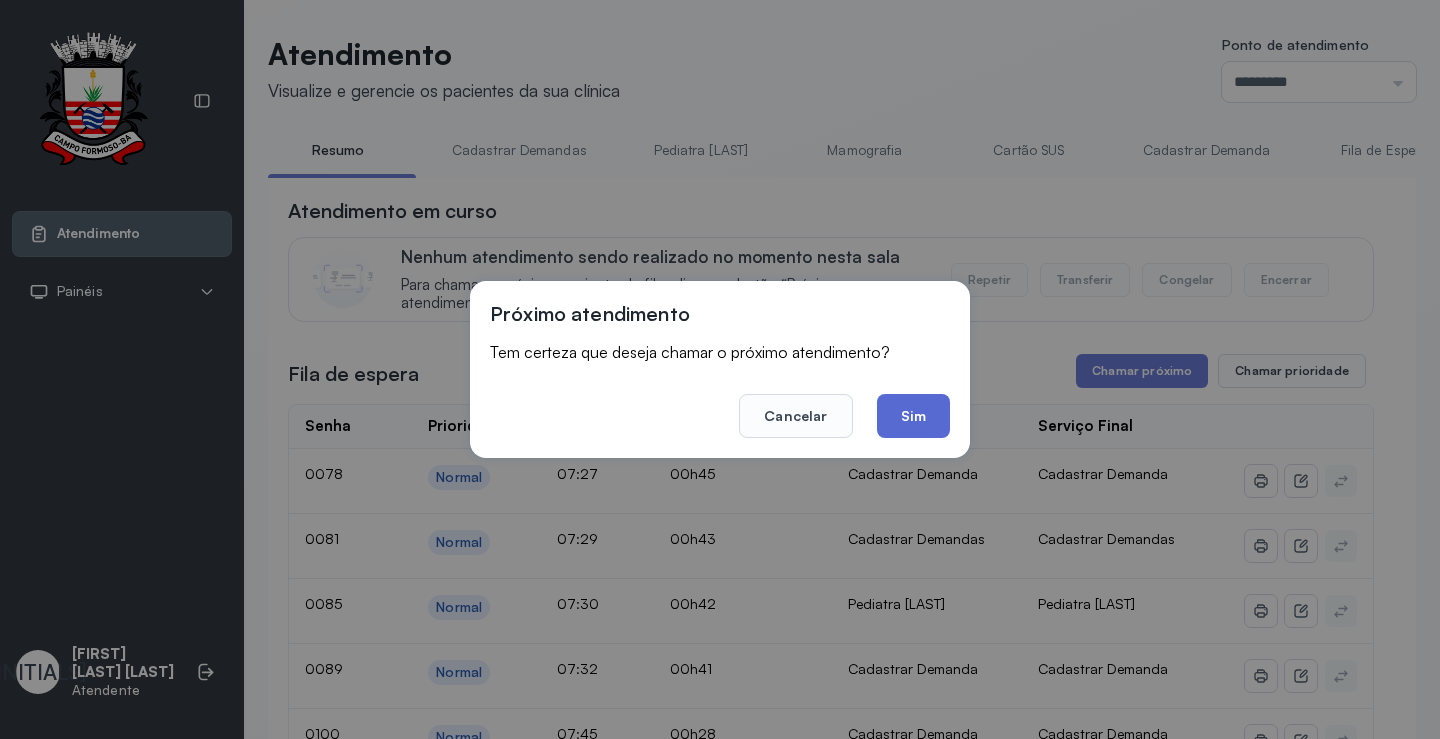 click on "Sim" 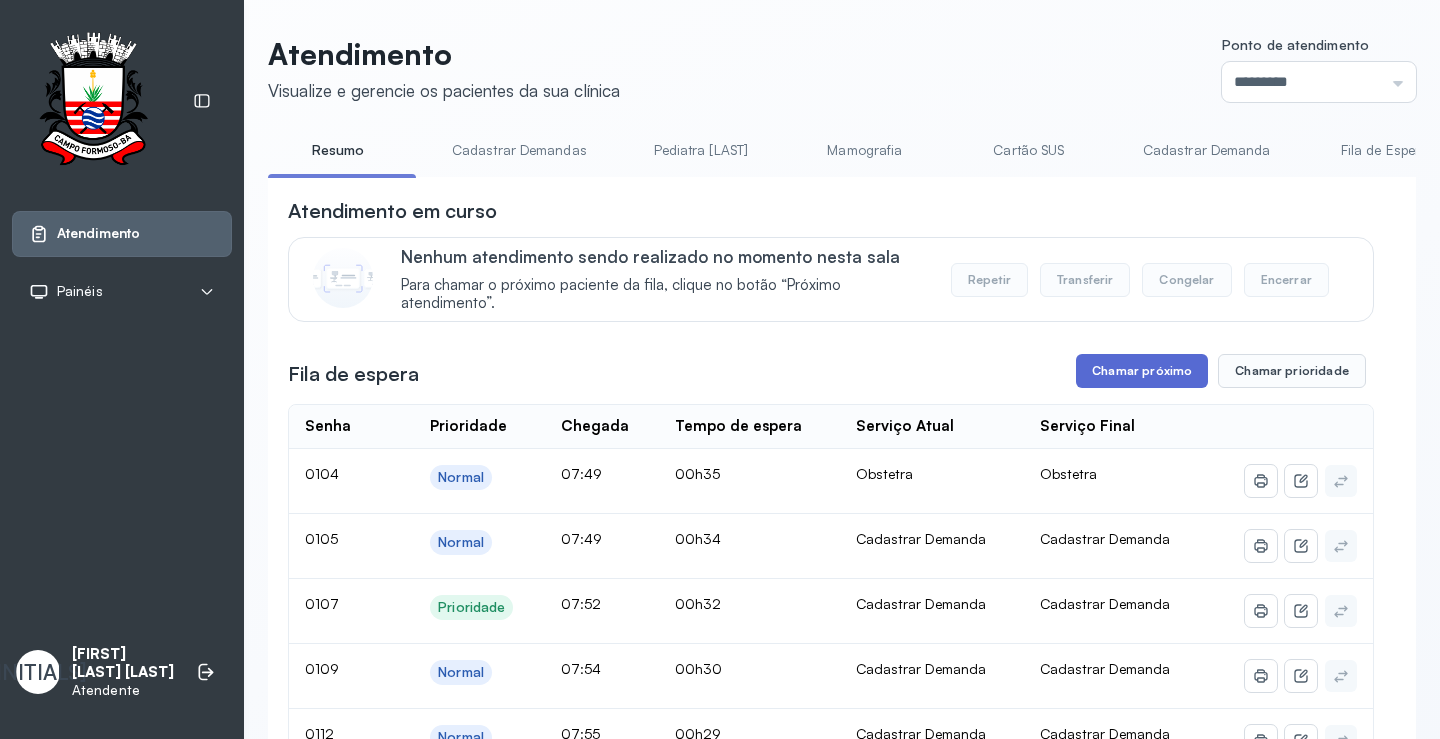 click on "Chamar próximo" at bounding box center (1142, 371) 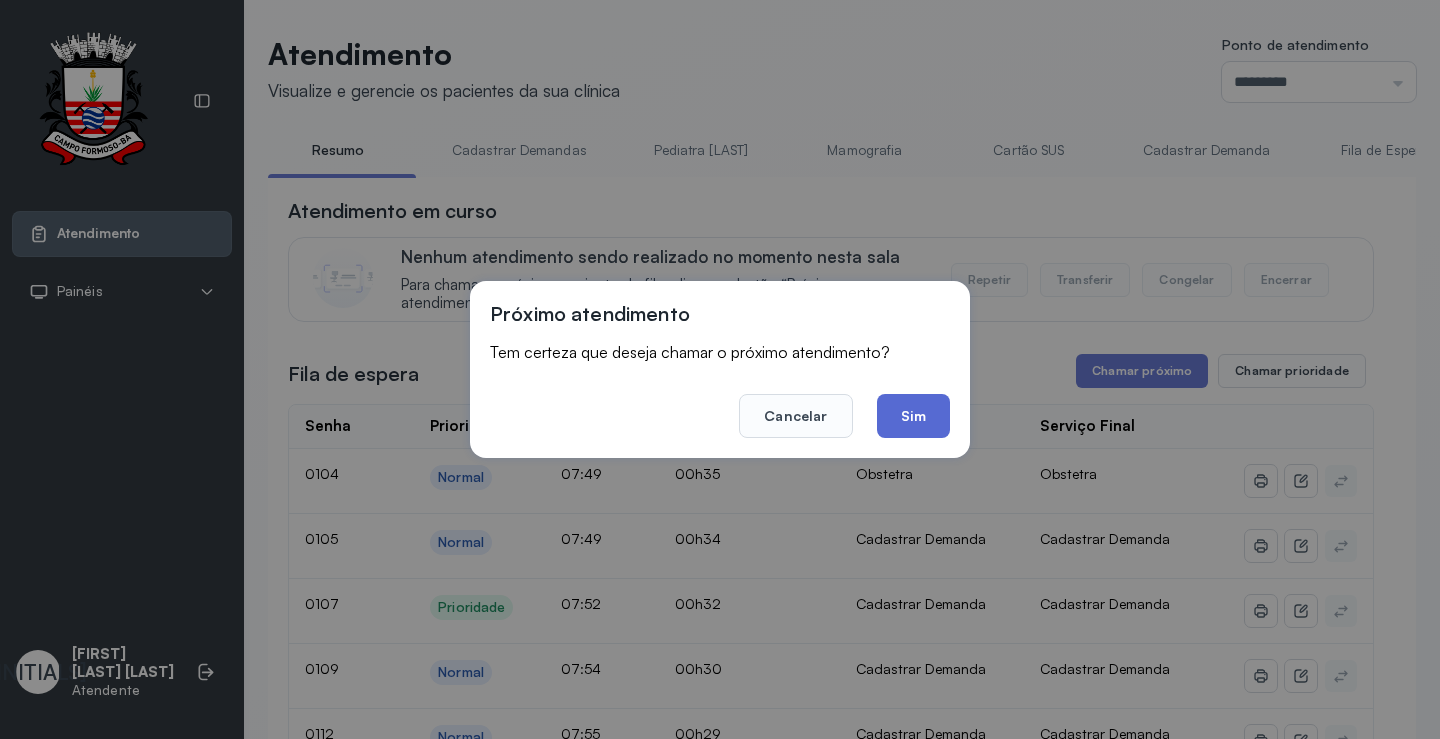 click on "Sim" 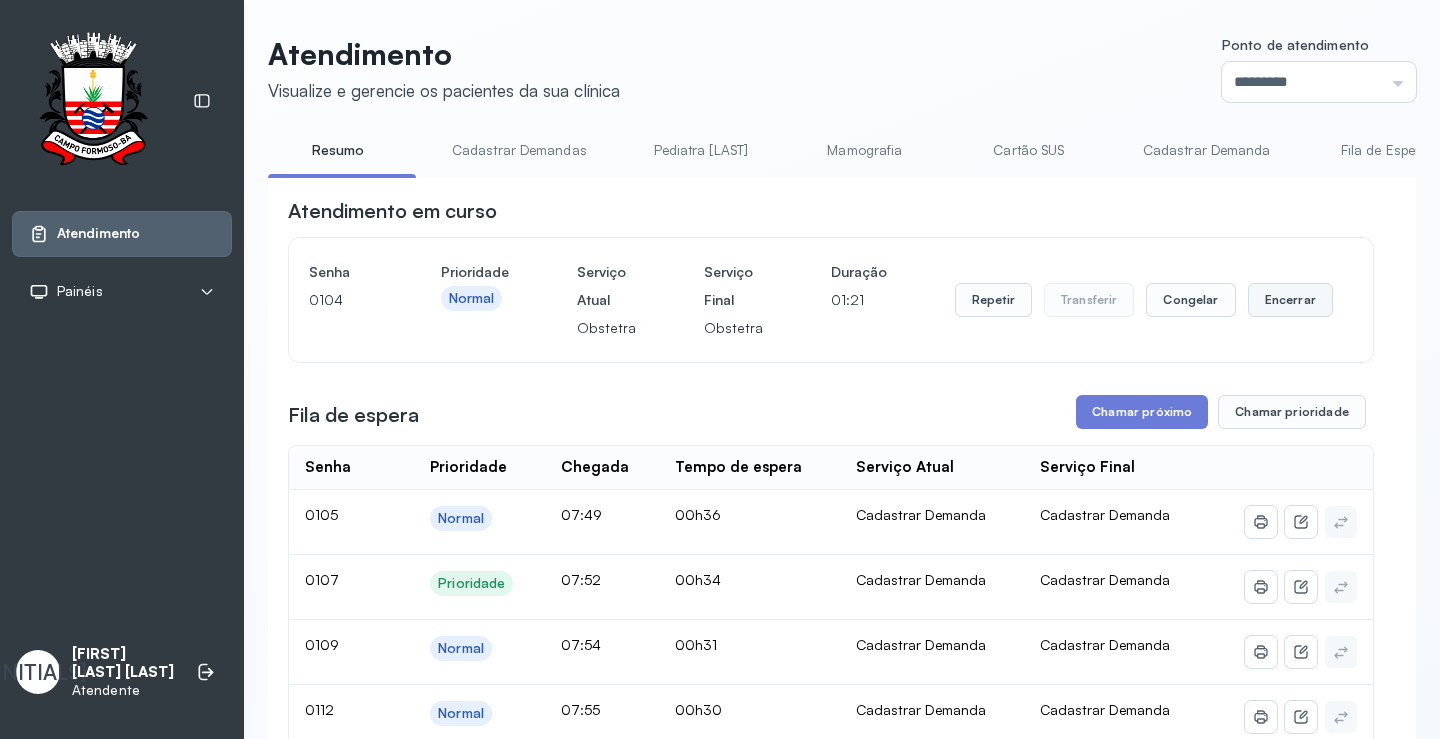 click on "Encerrar" at bounding box center [1290, 300] 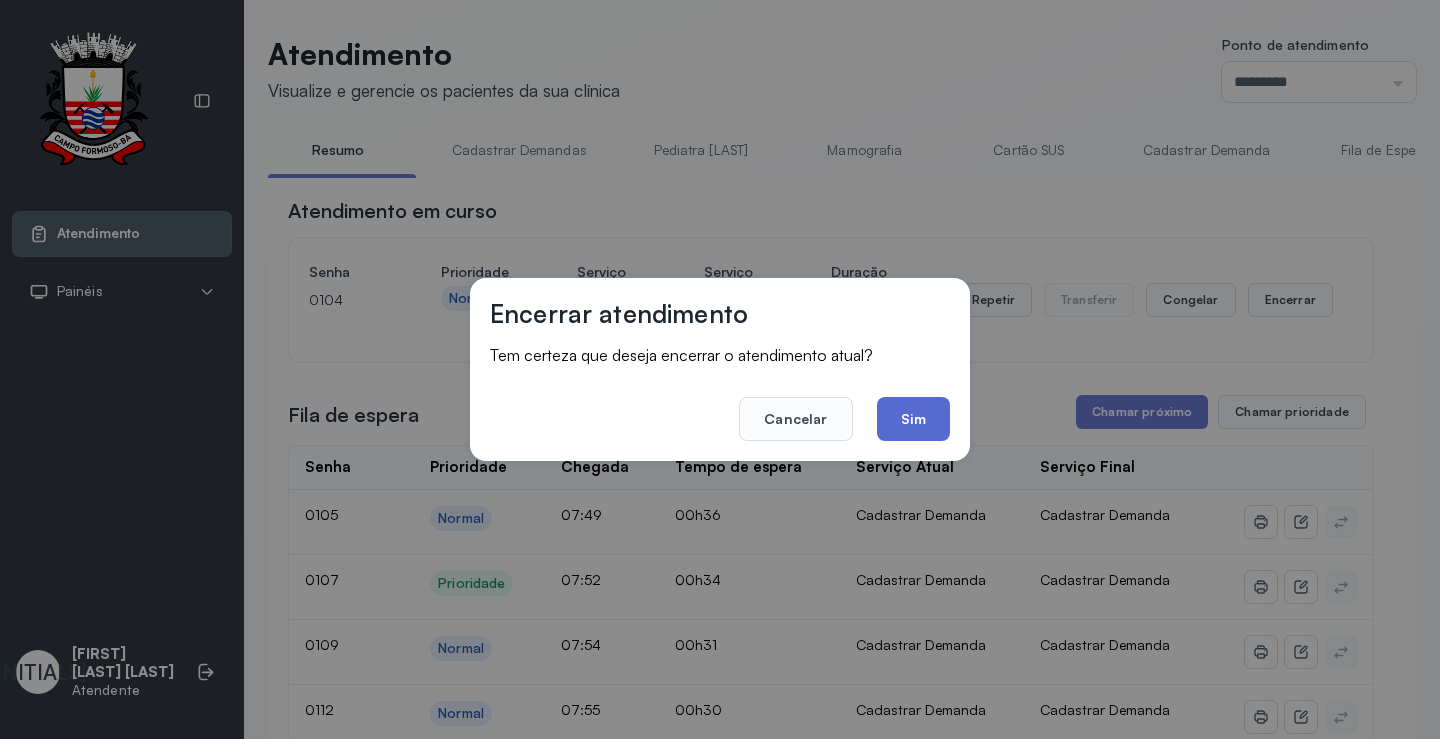 click on "Sim" 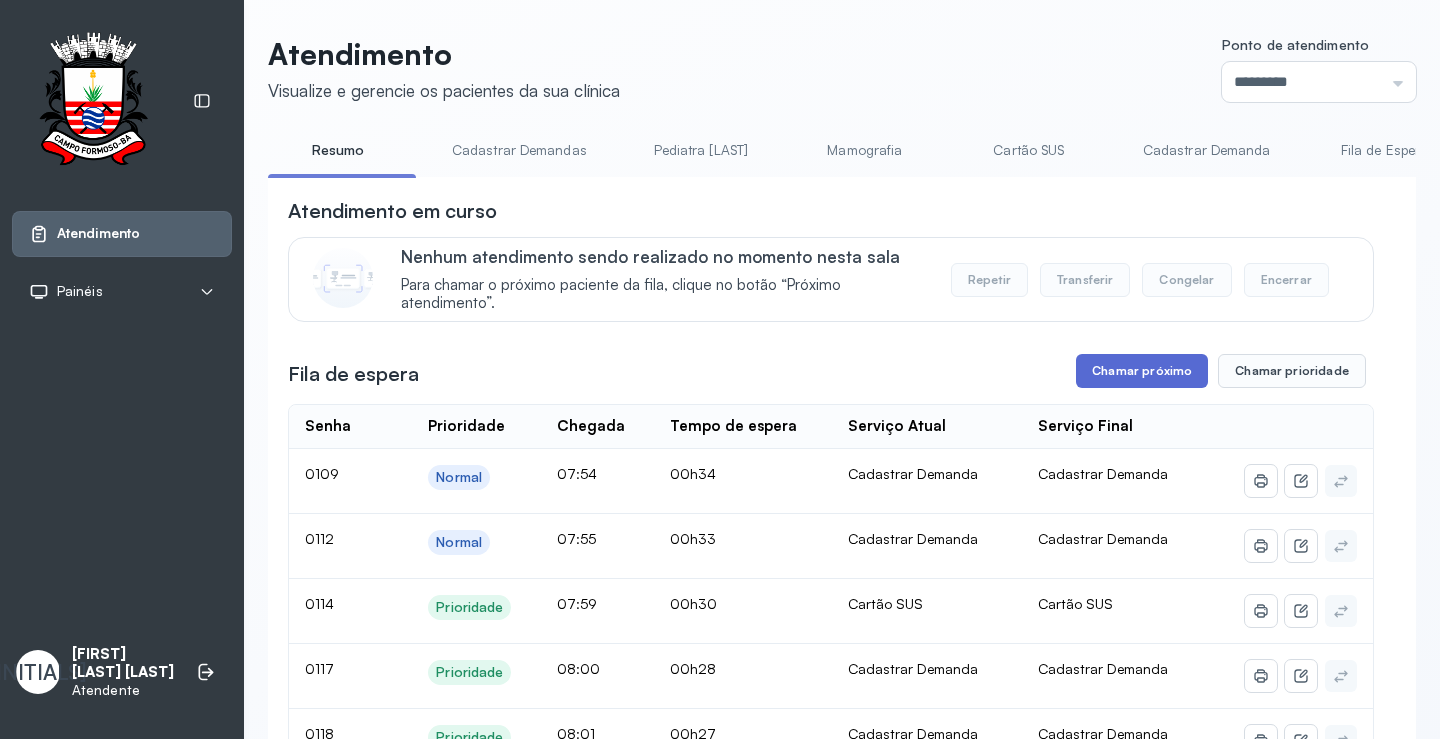 click on "Chamar próximo" at bounding box center (1142, 371) 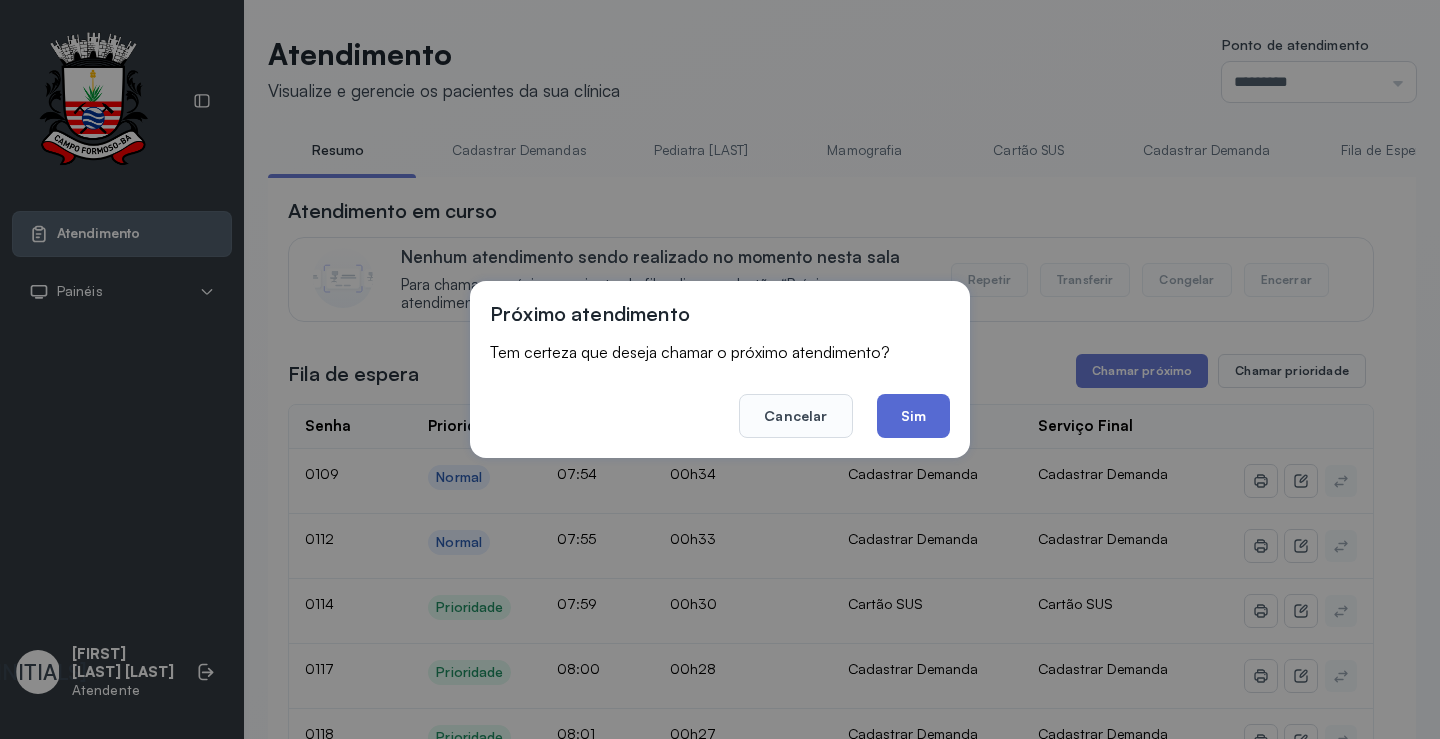 click on "Sim" 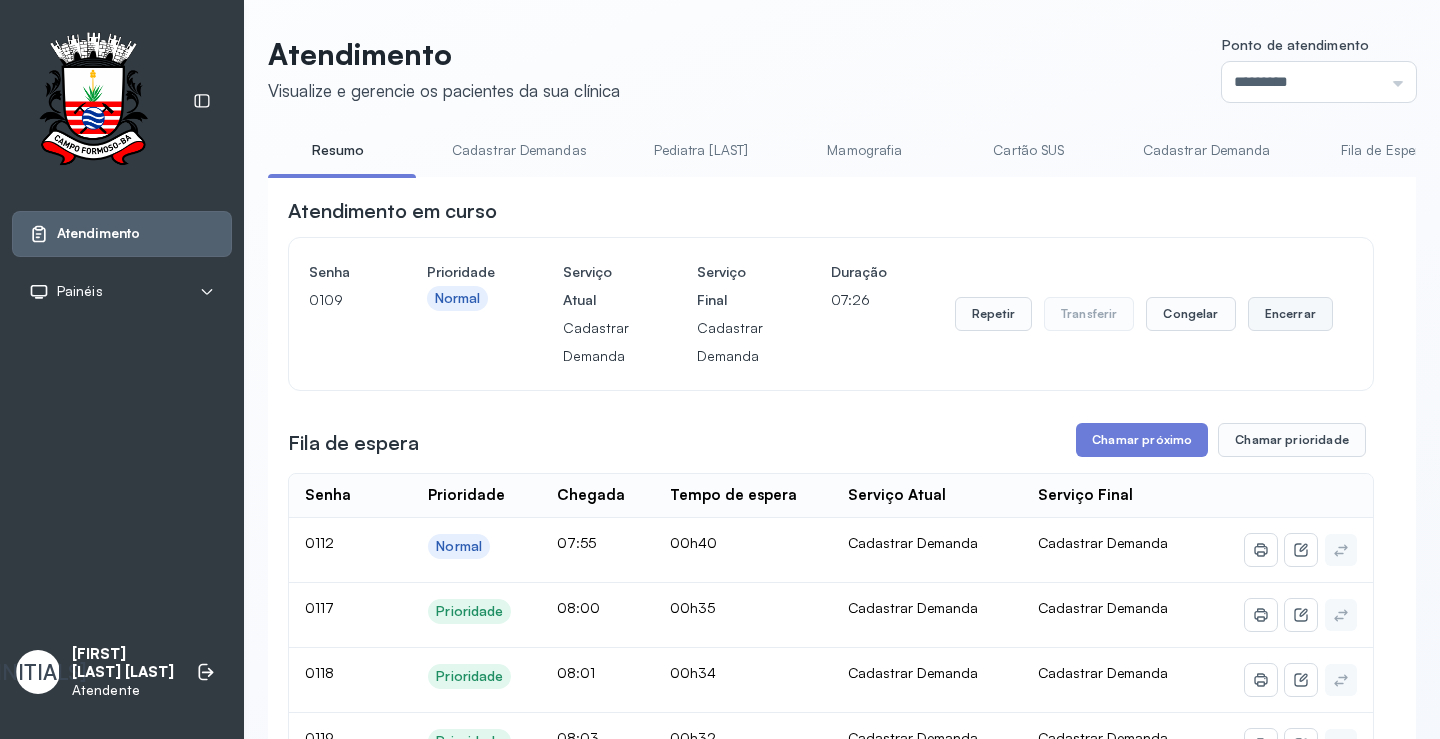 click on "Encerrar" at bounding box center (1290, 314) 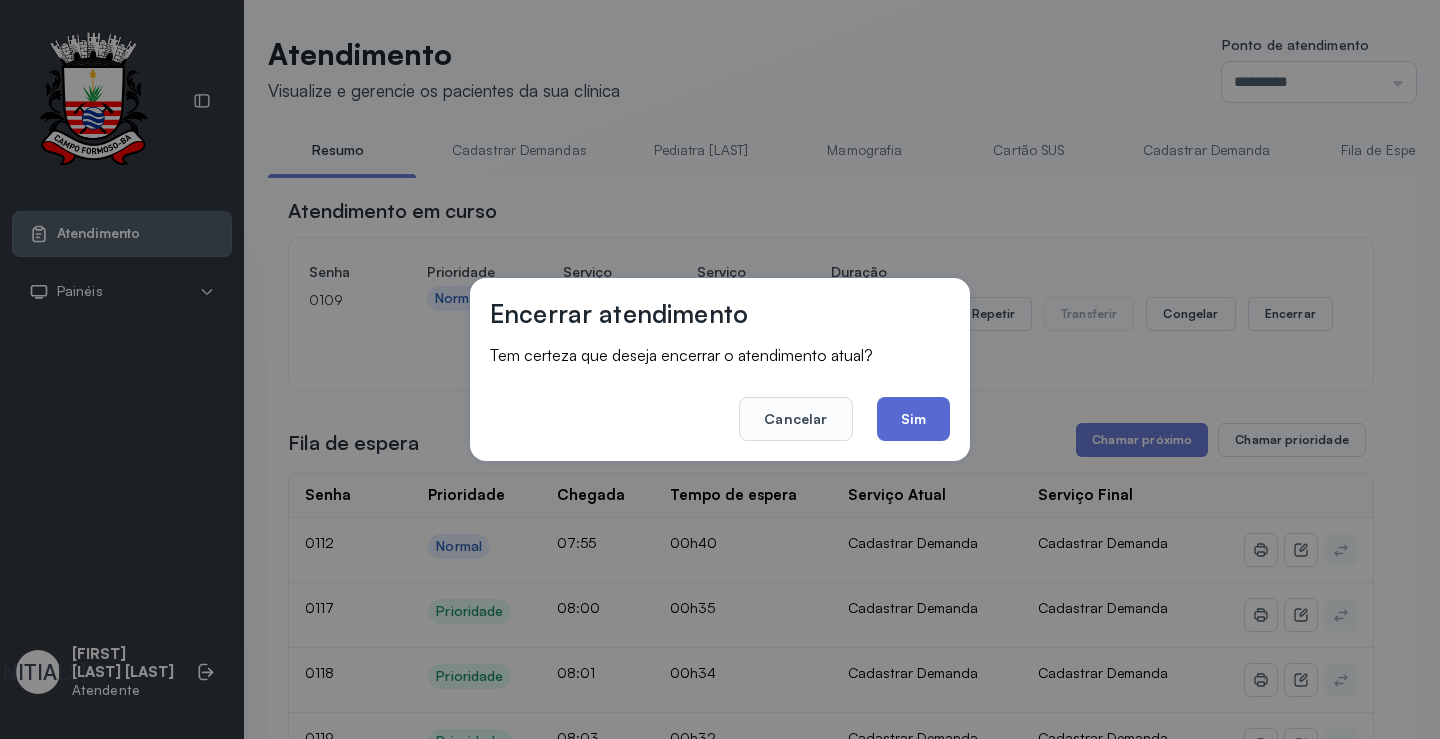 click on "Sim" 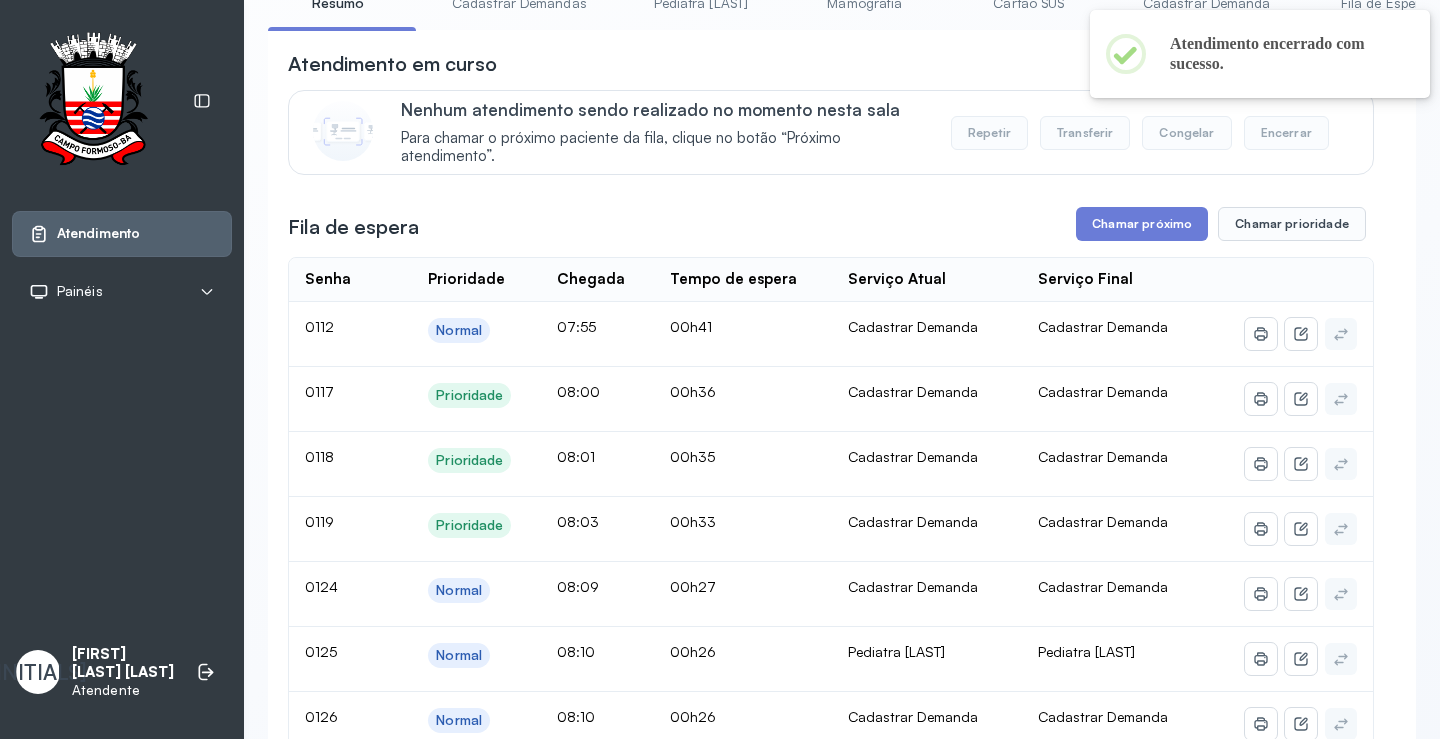 scroll, scrollTop: 0, scrollLeft: 0, axis: both 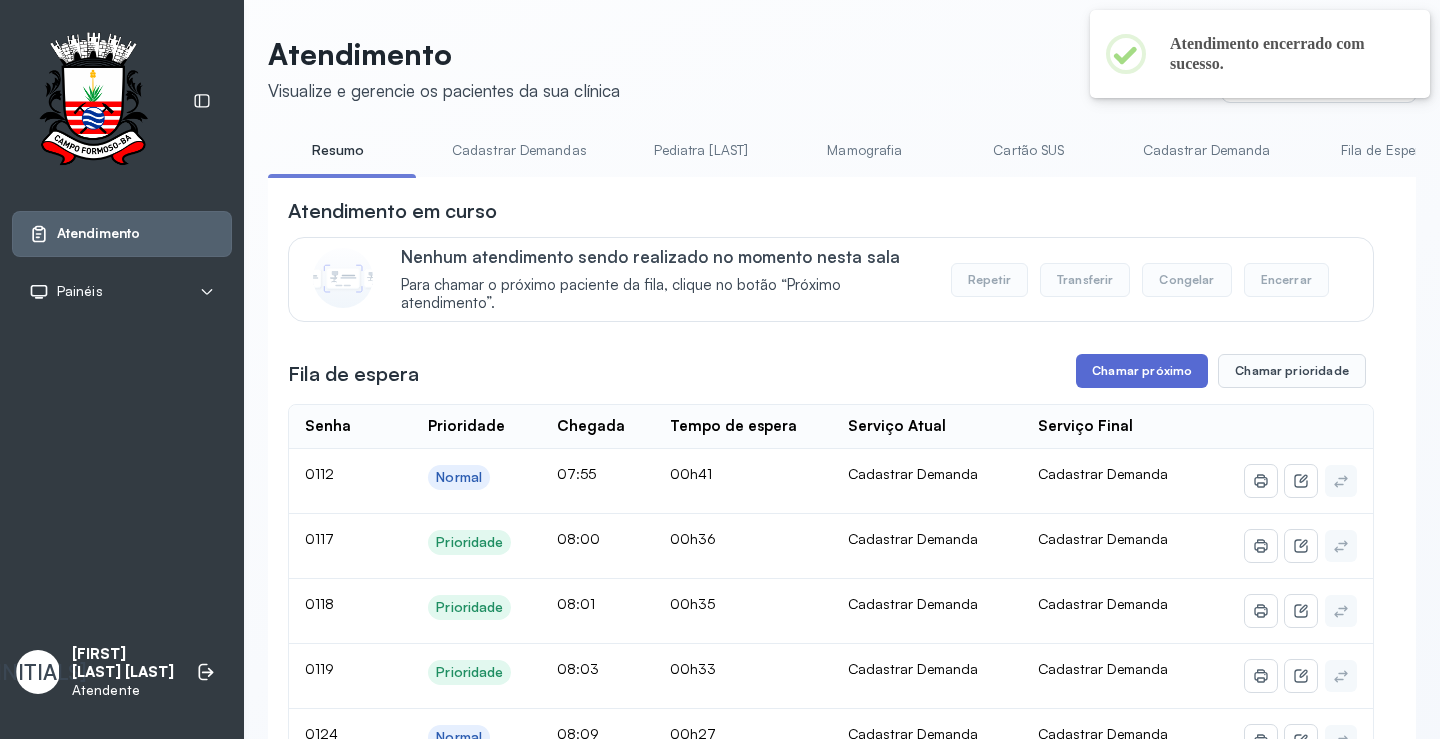 click on "Chamar próximo" at bounding box center (1142, 371) 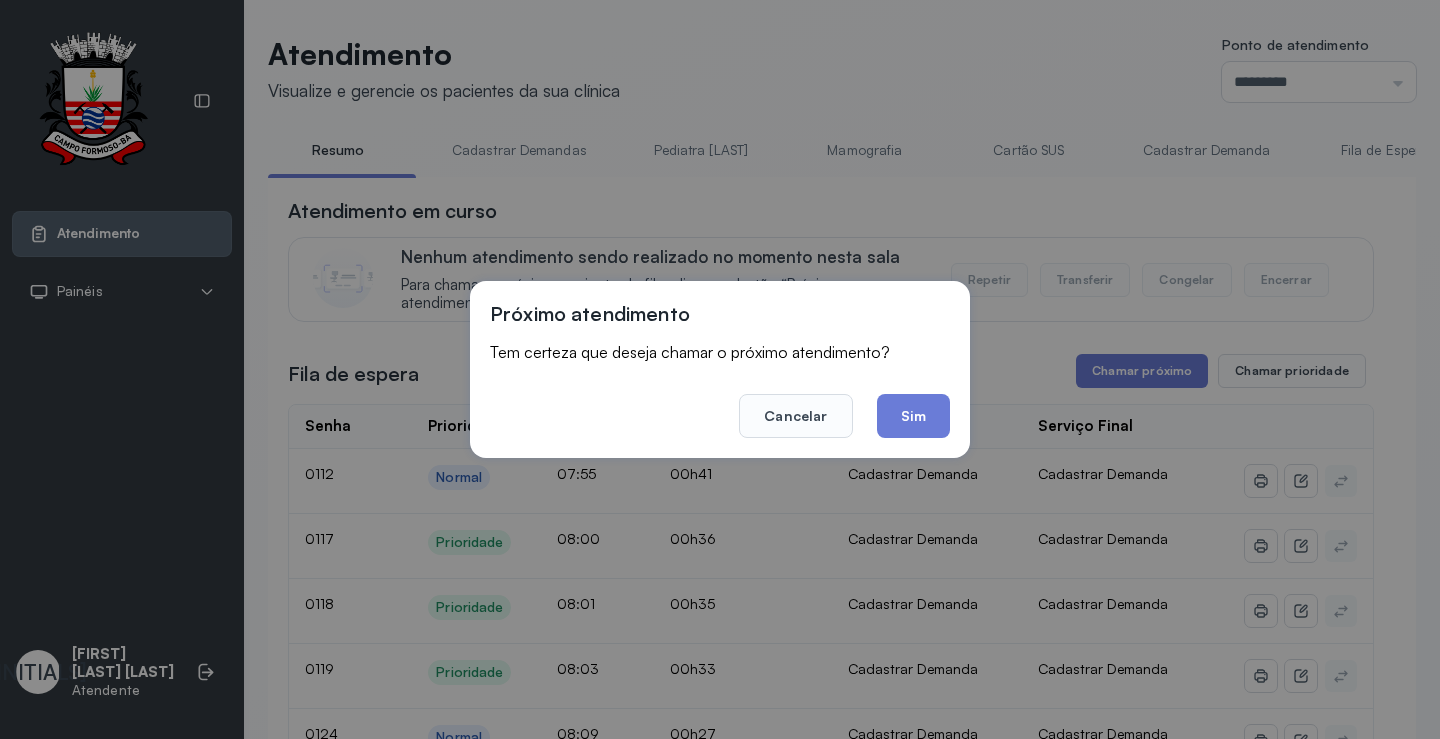 click on "Sim" 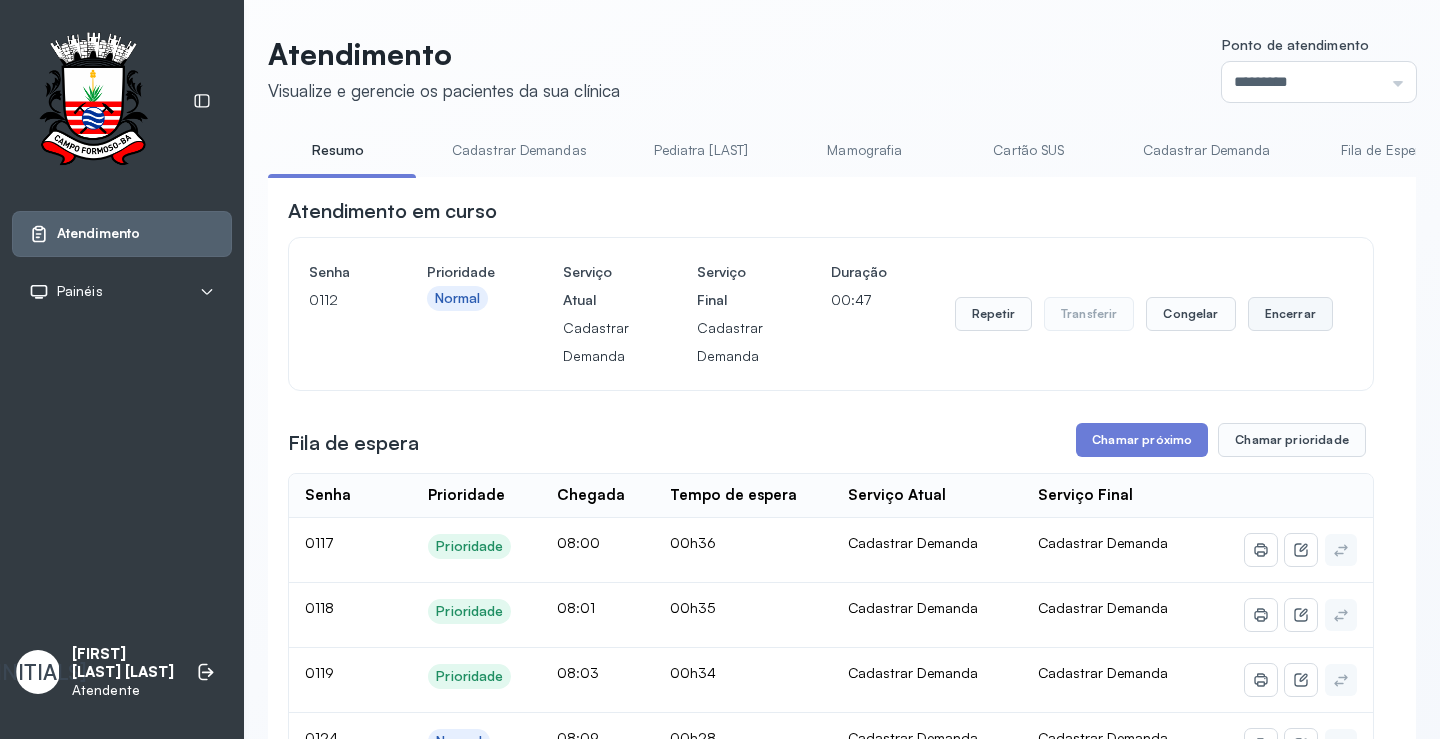 click on "Encerrar" at bounding box center (1290, 314) 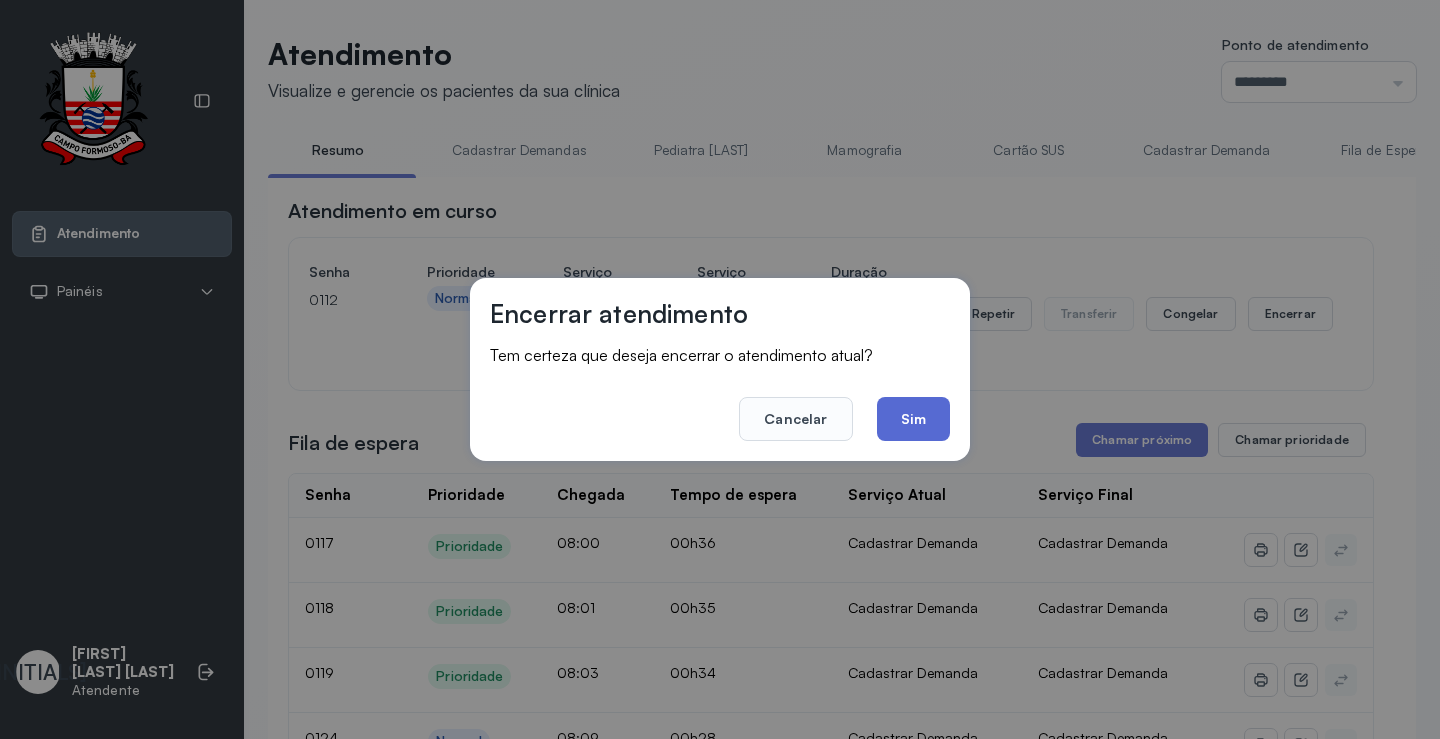 click on "Sim" 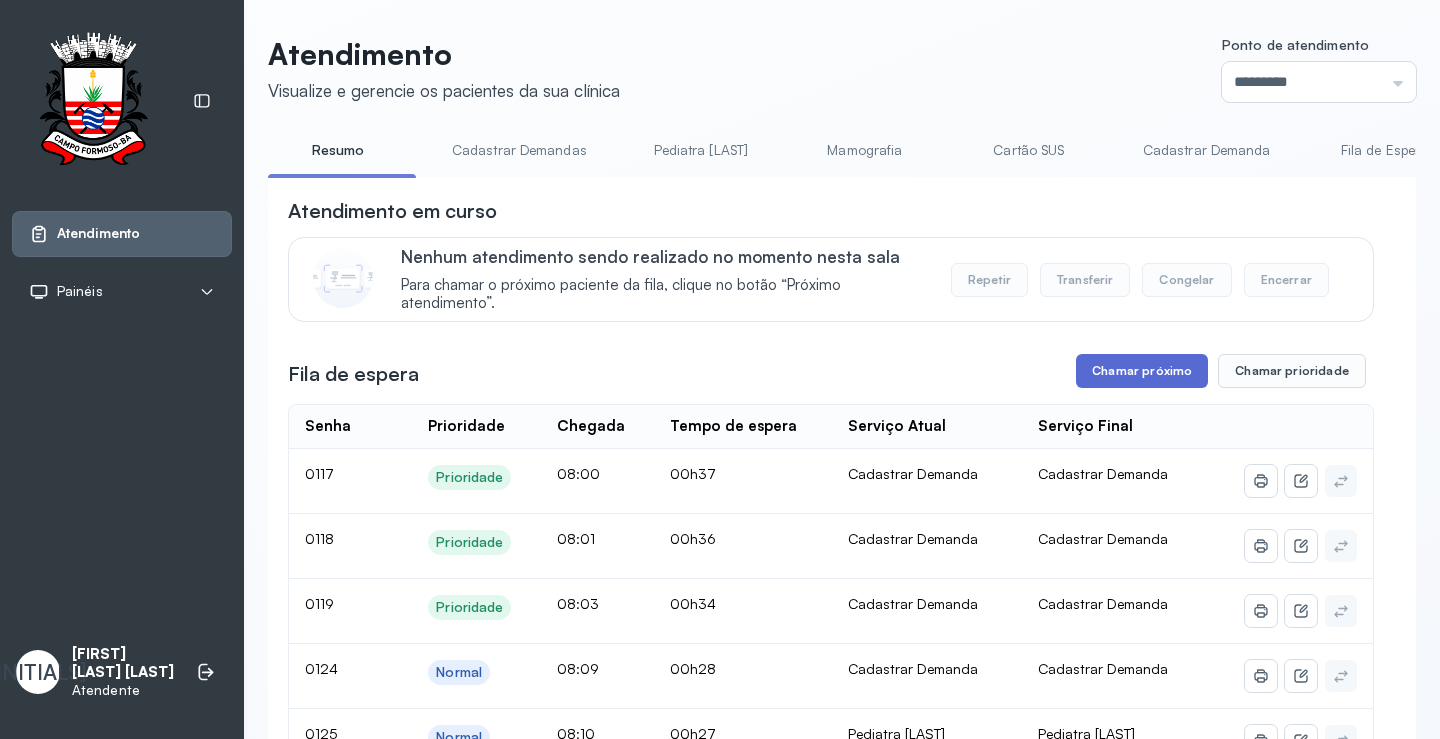 click on "Chamar próximo" at bounding box center [1142, 371] 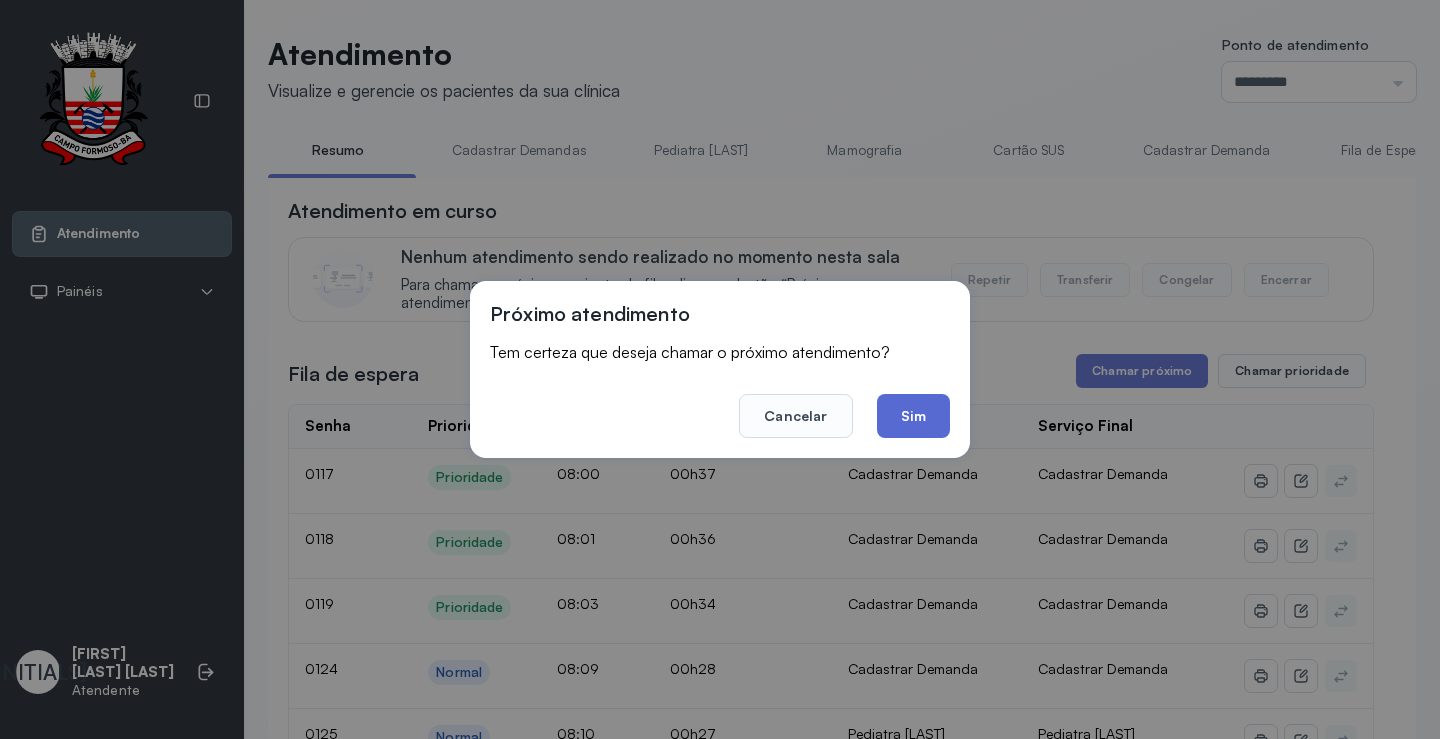 click on "Sim" 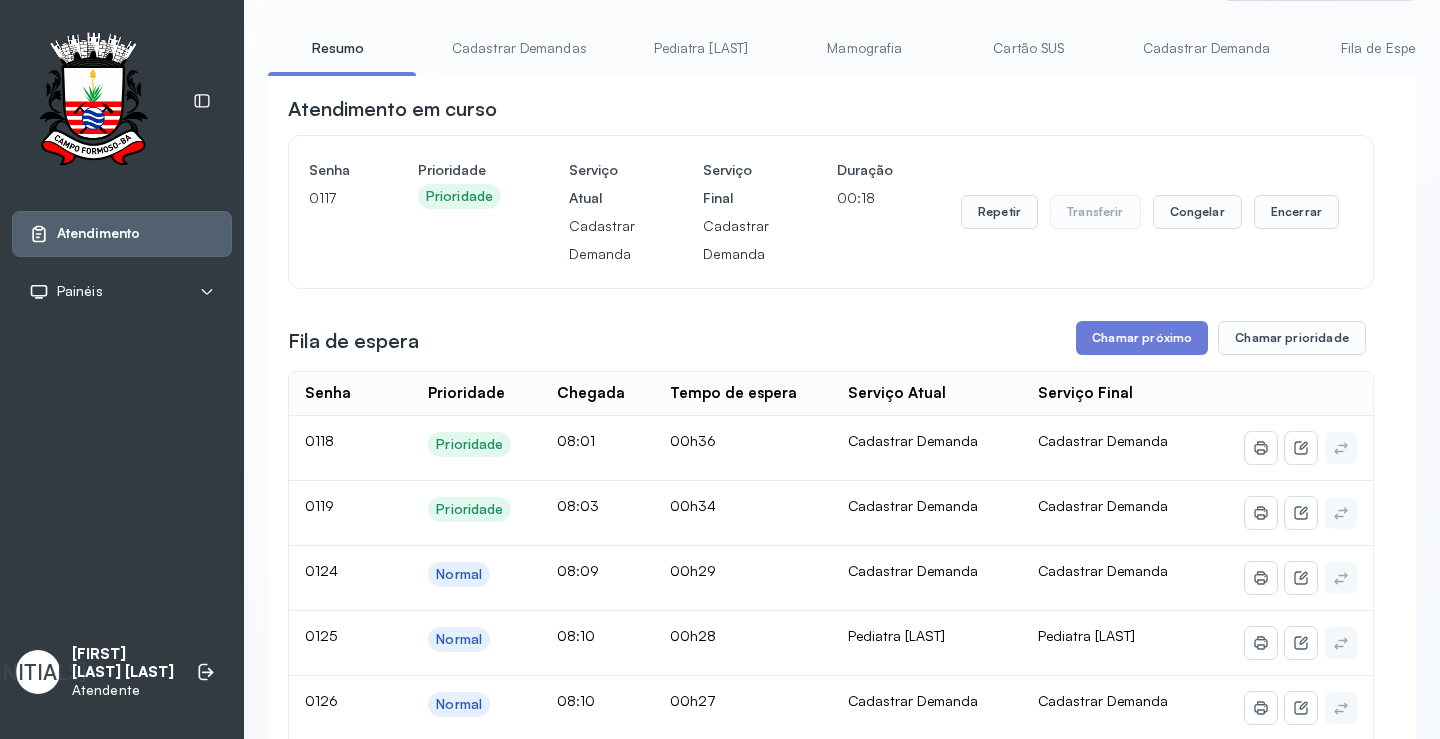 scroll, scrollTop: 100, scrollLeft: 0, axis: vertical 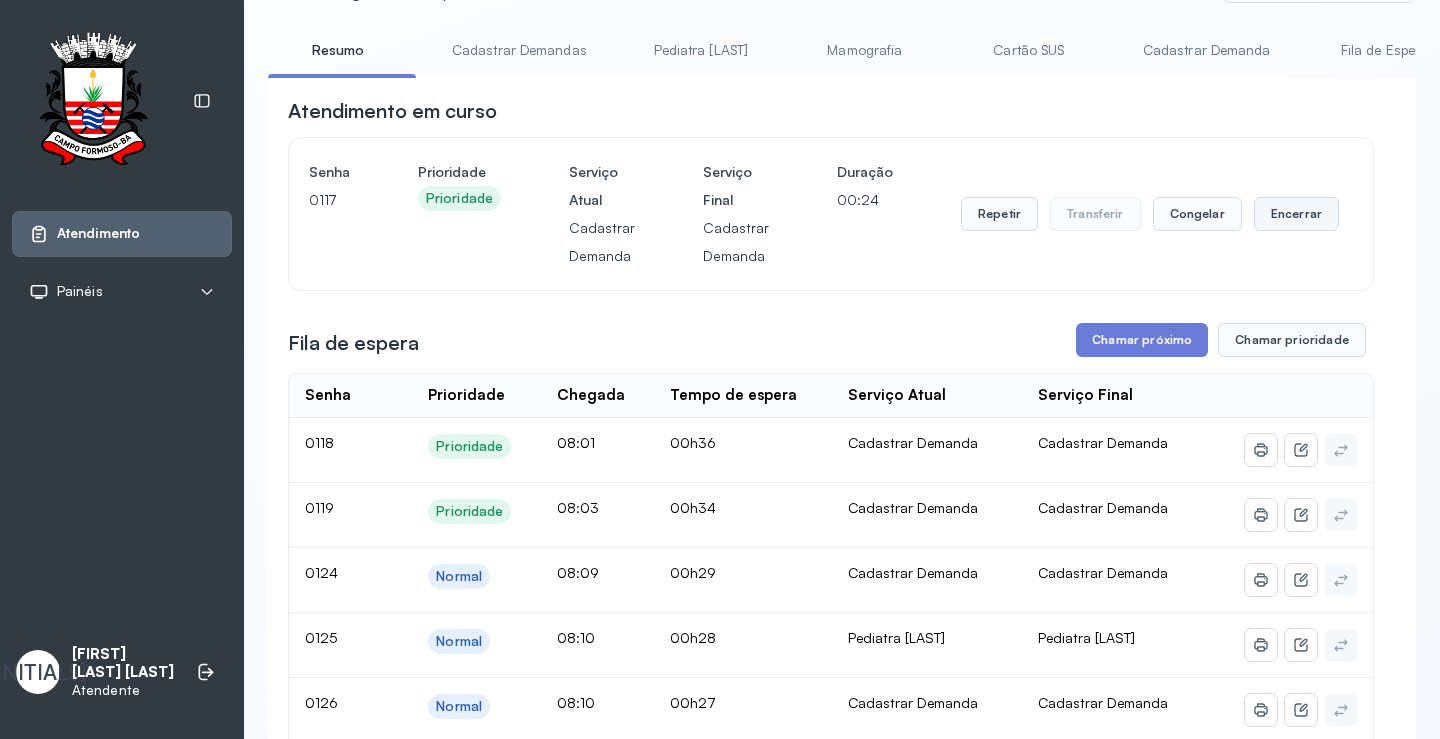 click on "Encerrar" at bounding box center [1296, 214] 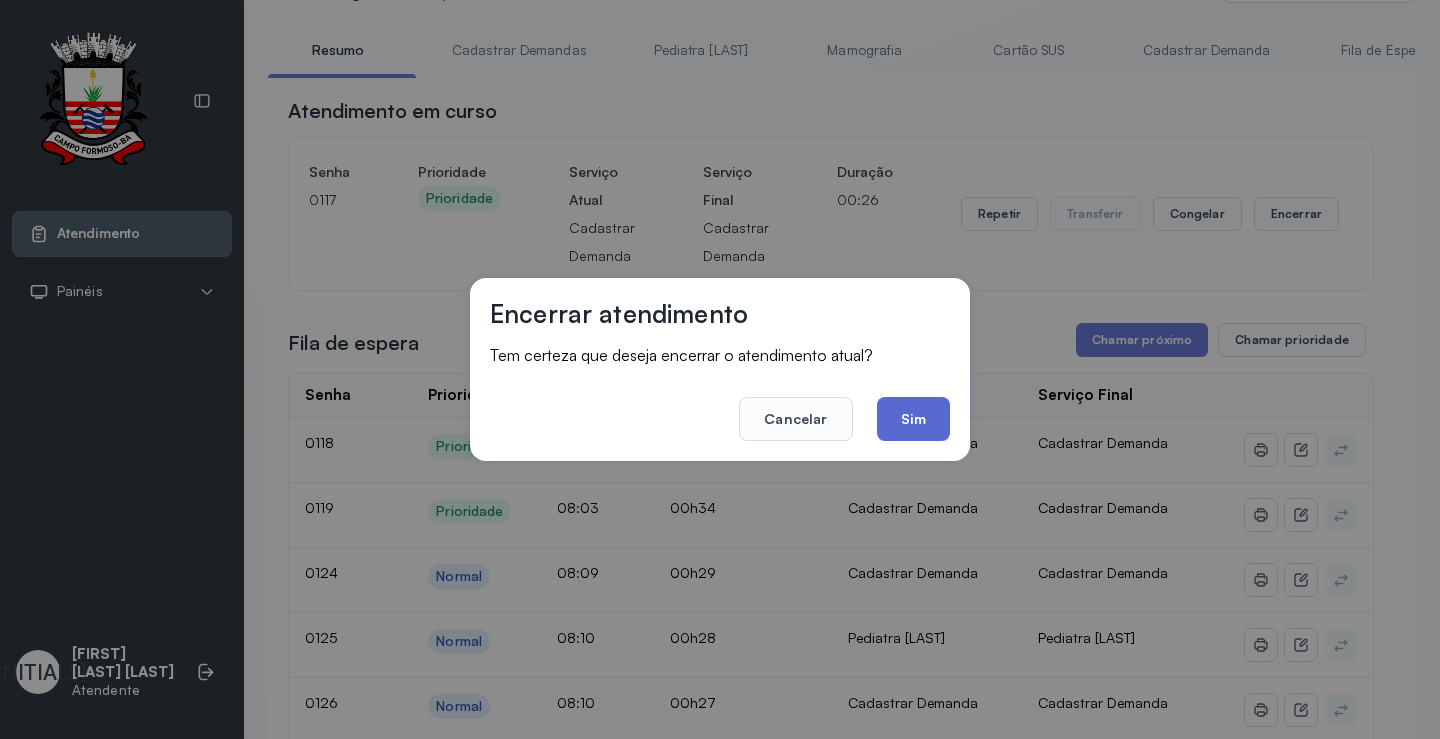 click on "Sim" 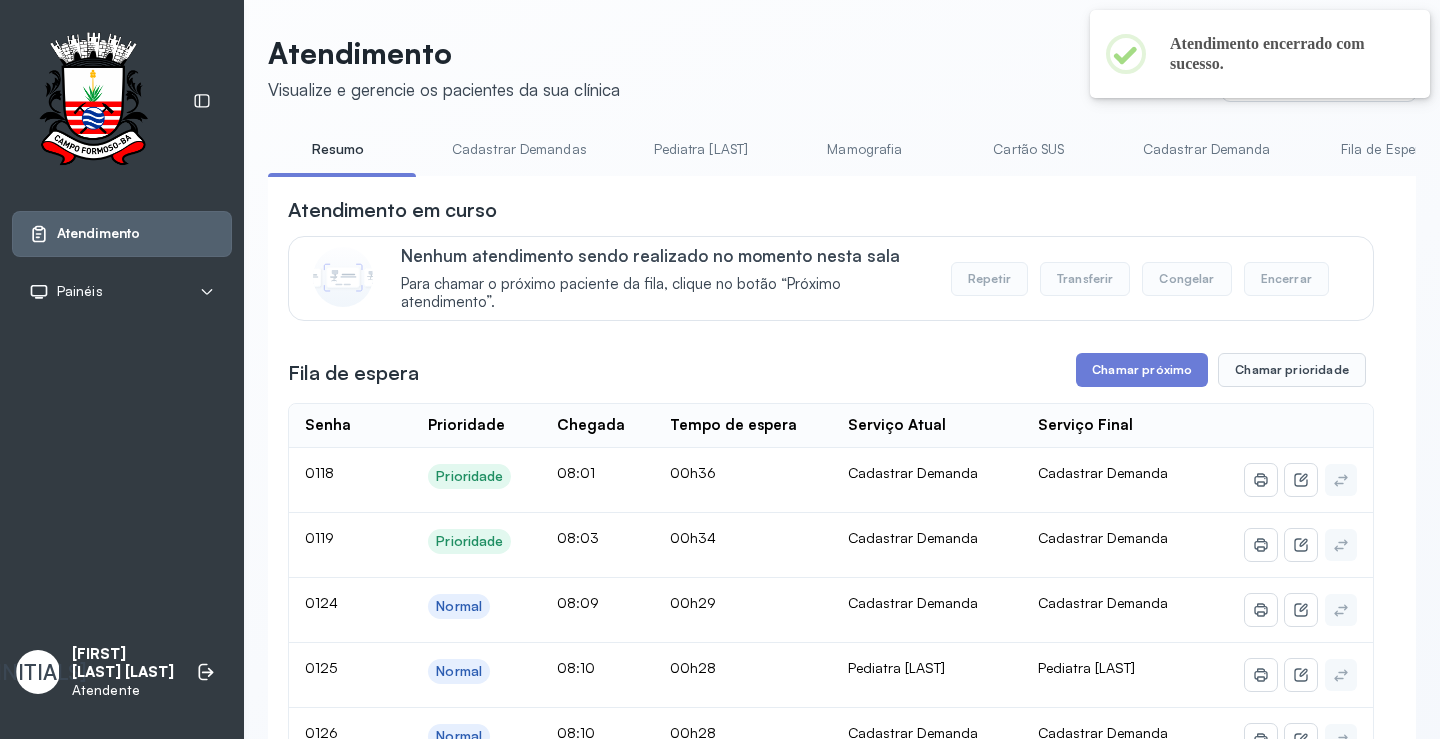 scroll, scrollTop: 100, scrollLeft: 0, axis: vertical 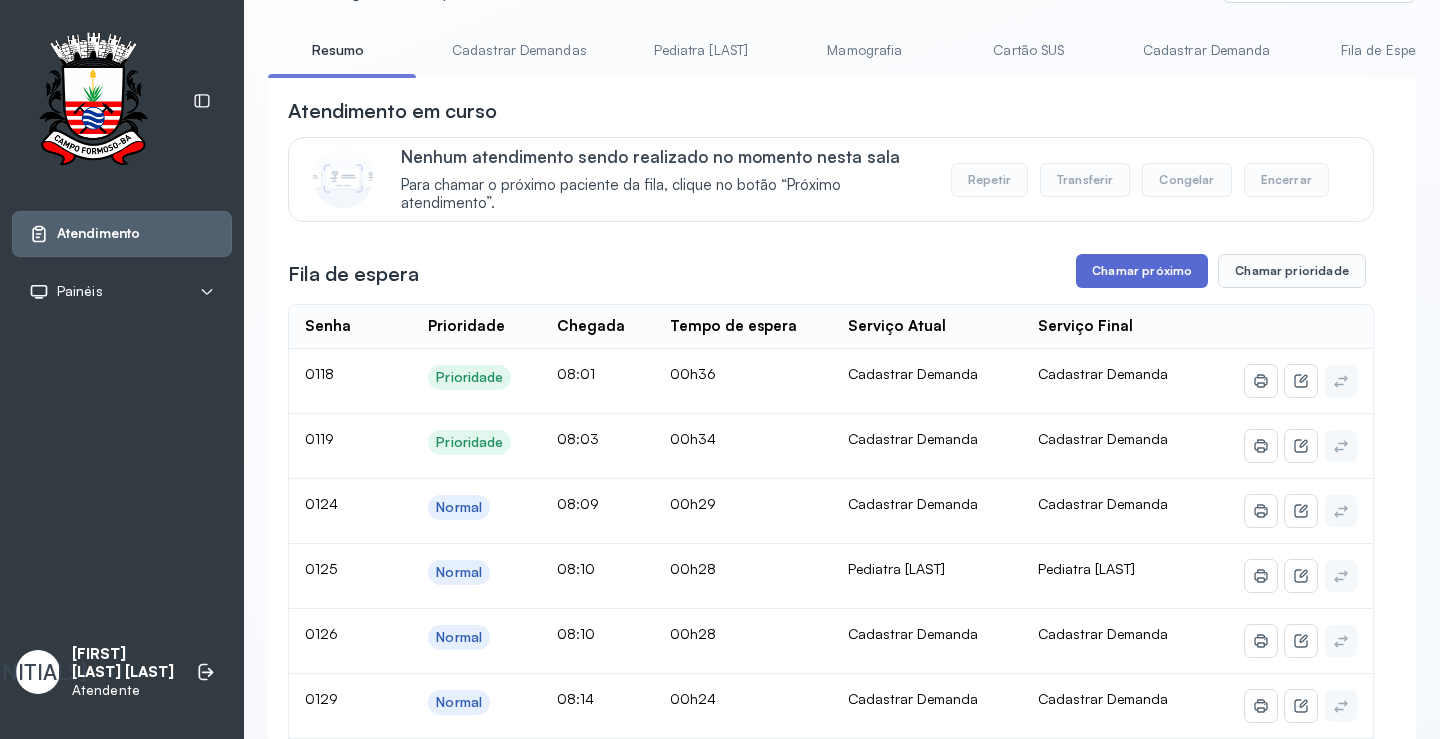 click on "Chamar próximo" at bounding box center [1142, 271] 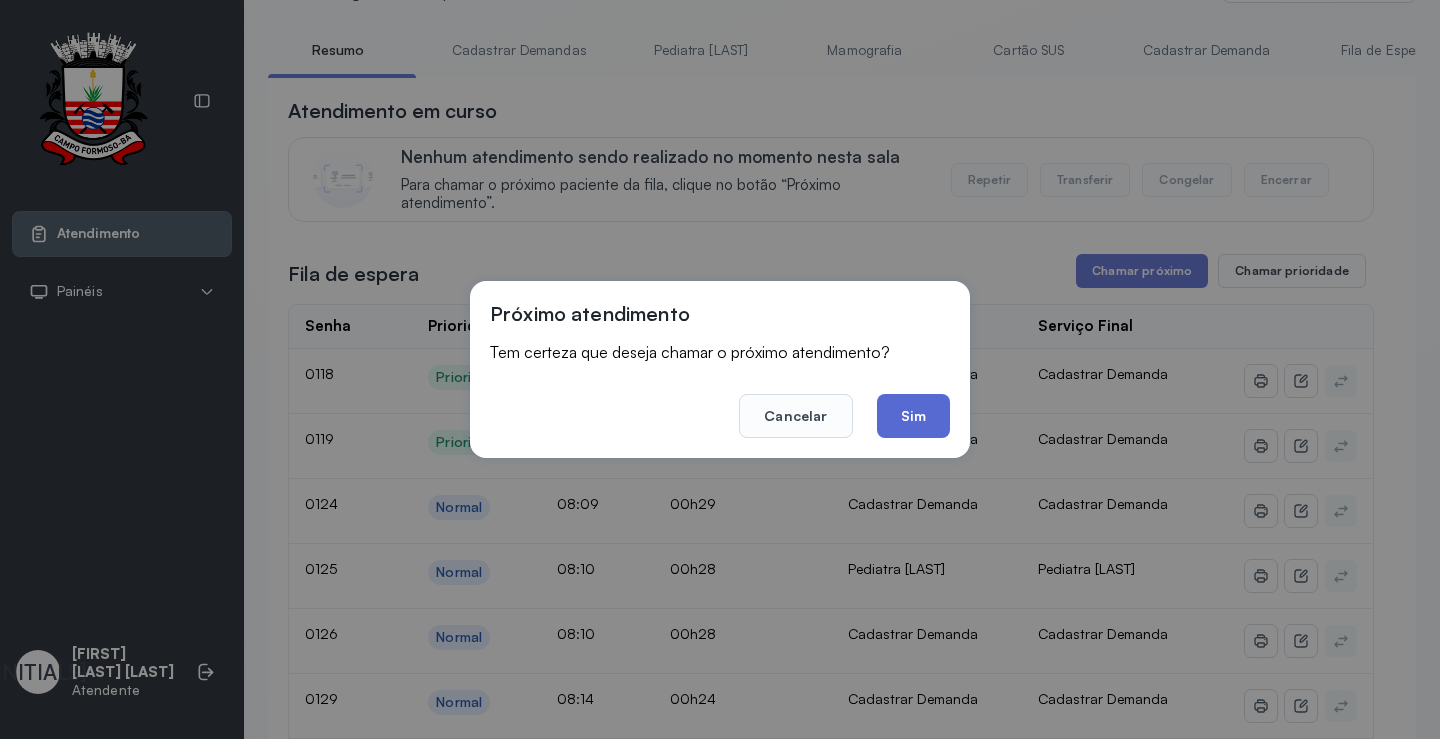 click on "Sim" 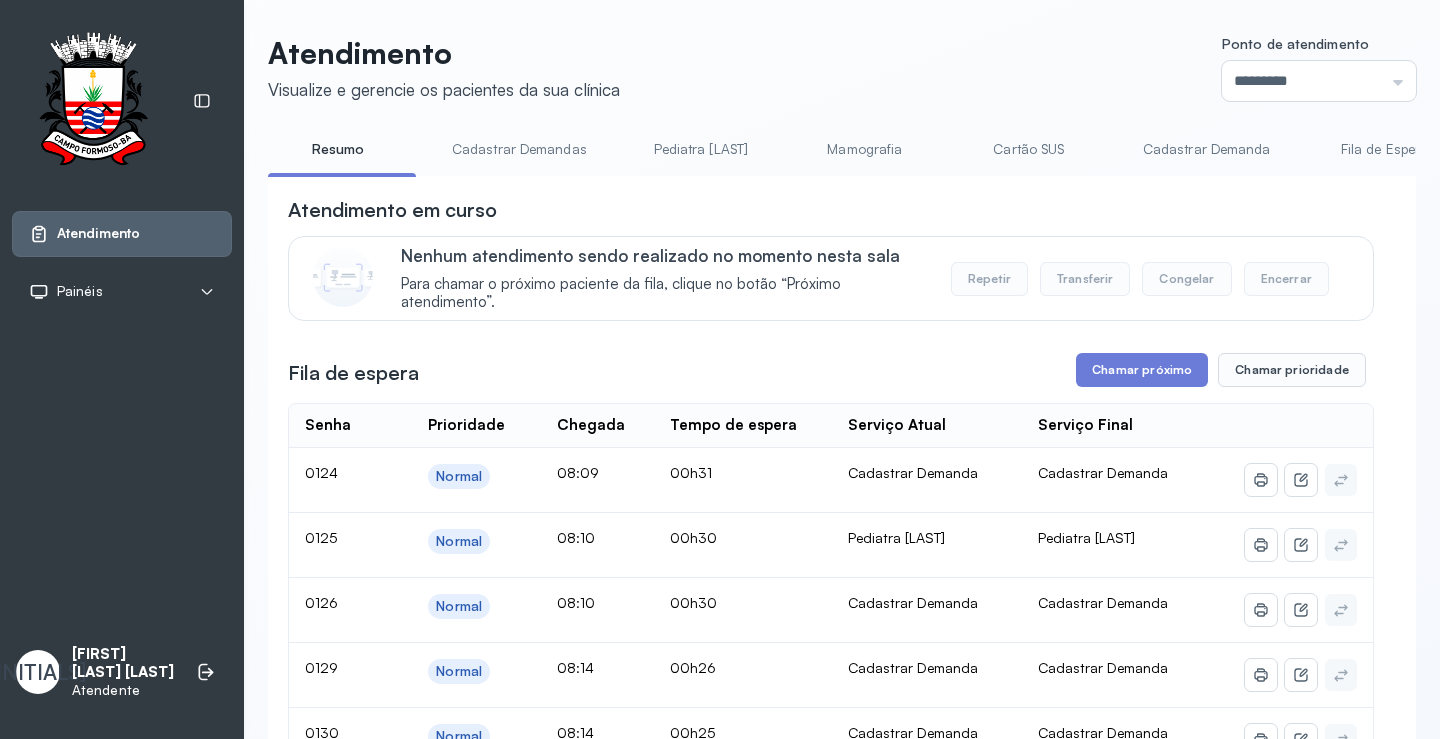 scroll, scrollTop: 100, scrollLeft: 0, axis: vertical 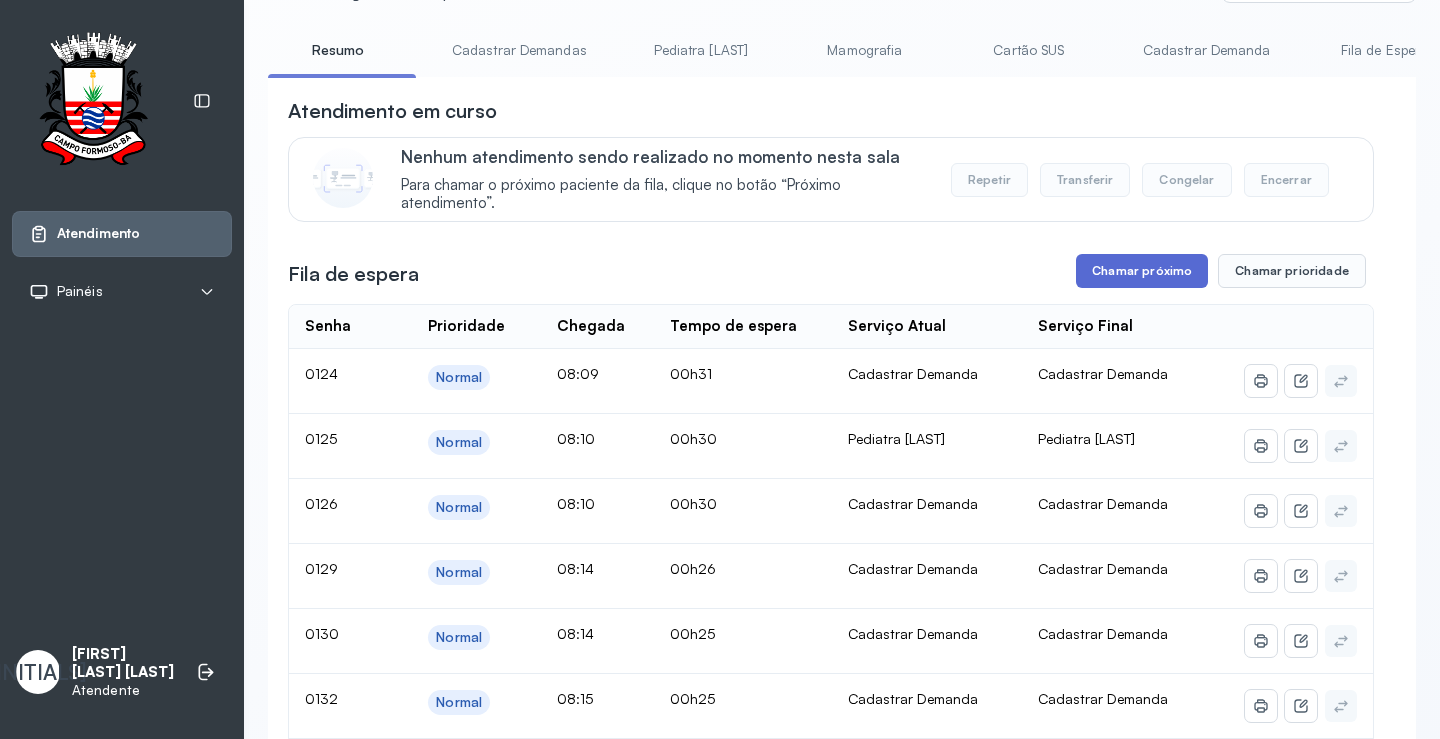 click on "Chamar próximo" at bounding box center [1142, 271] 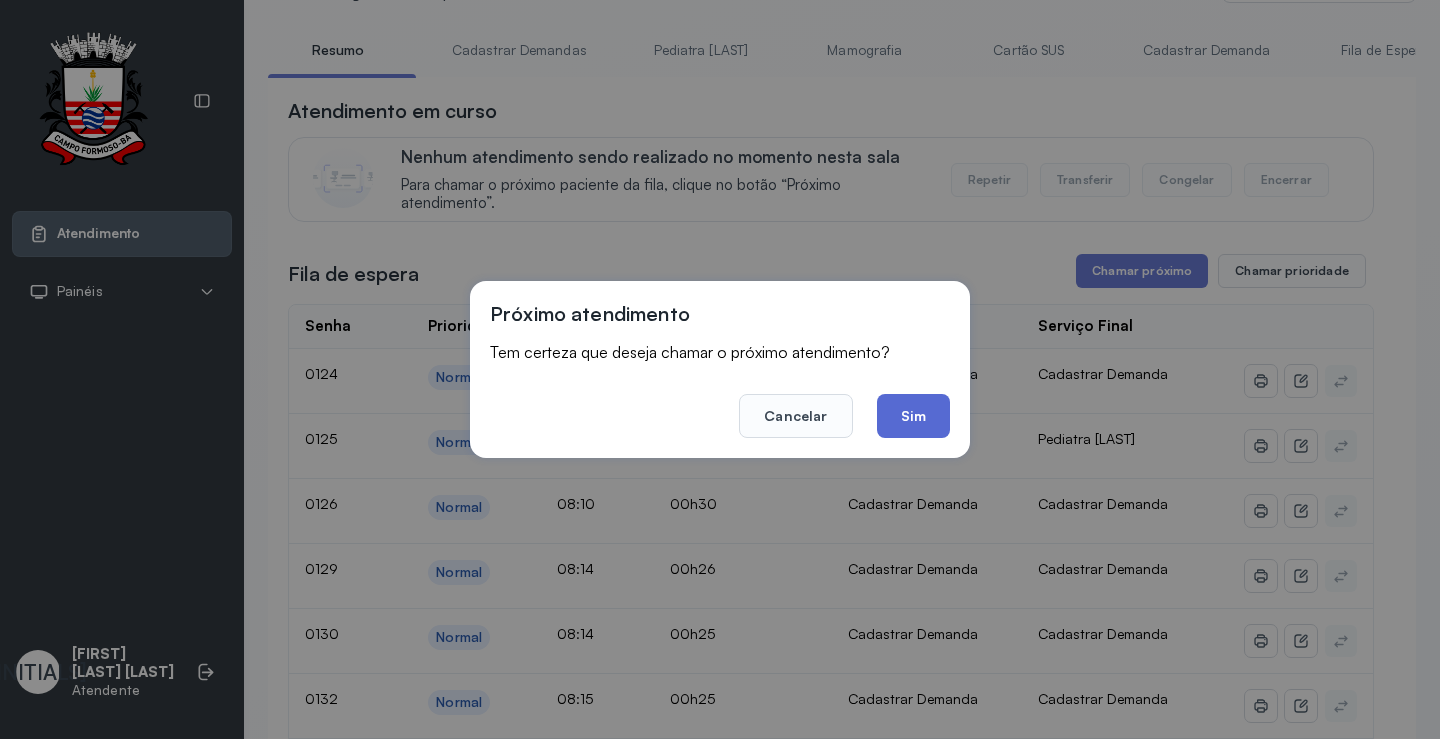 click on "Sim" 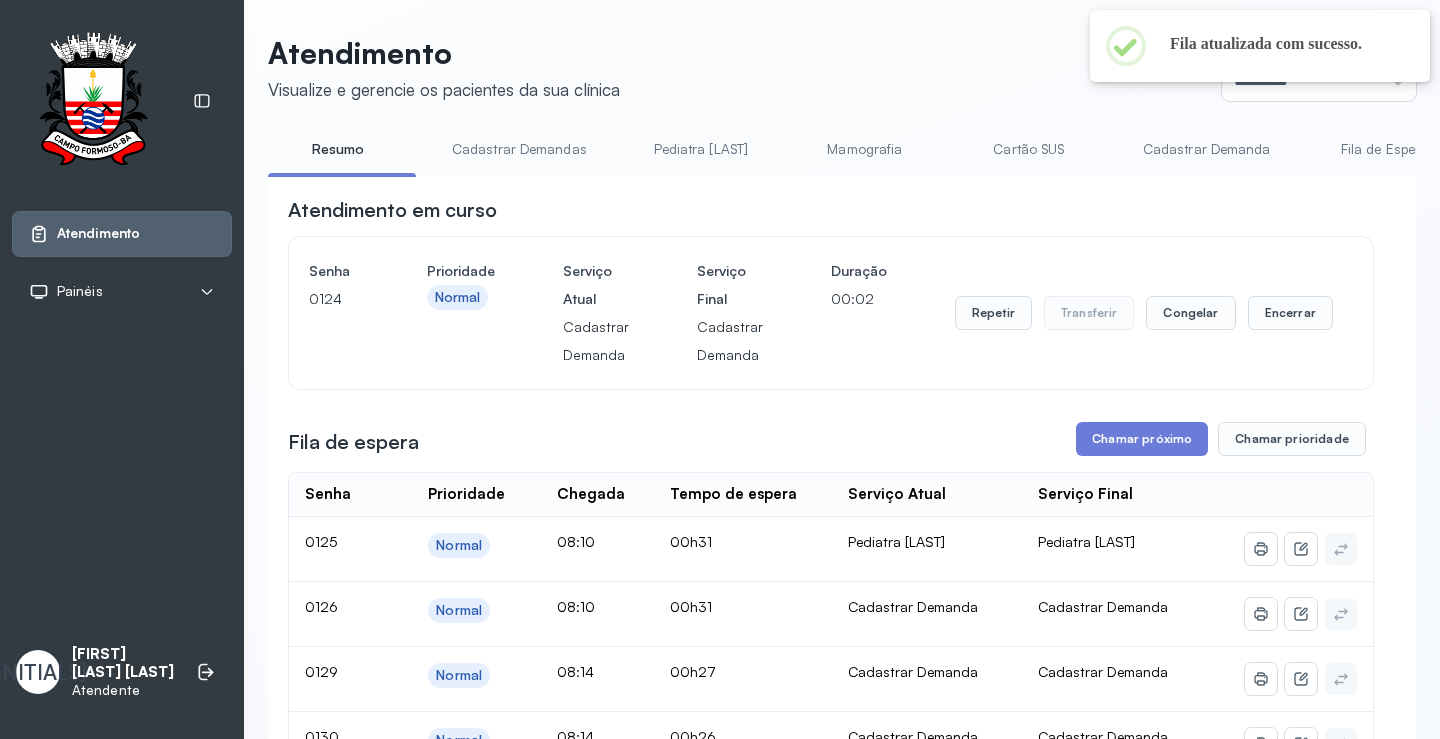 scroll, scrollTop: 100, scrollLeft: 0, axis: vertical 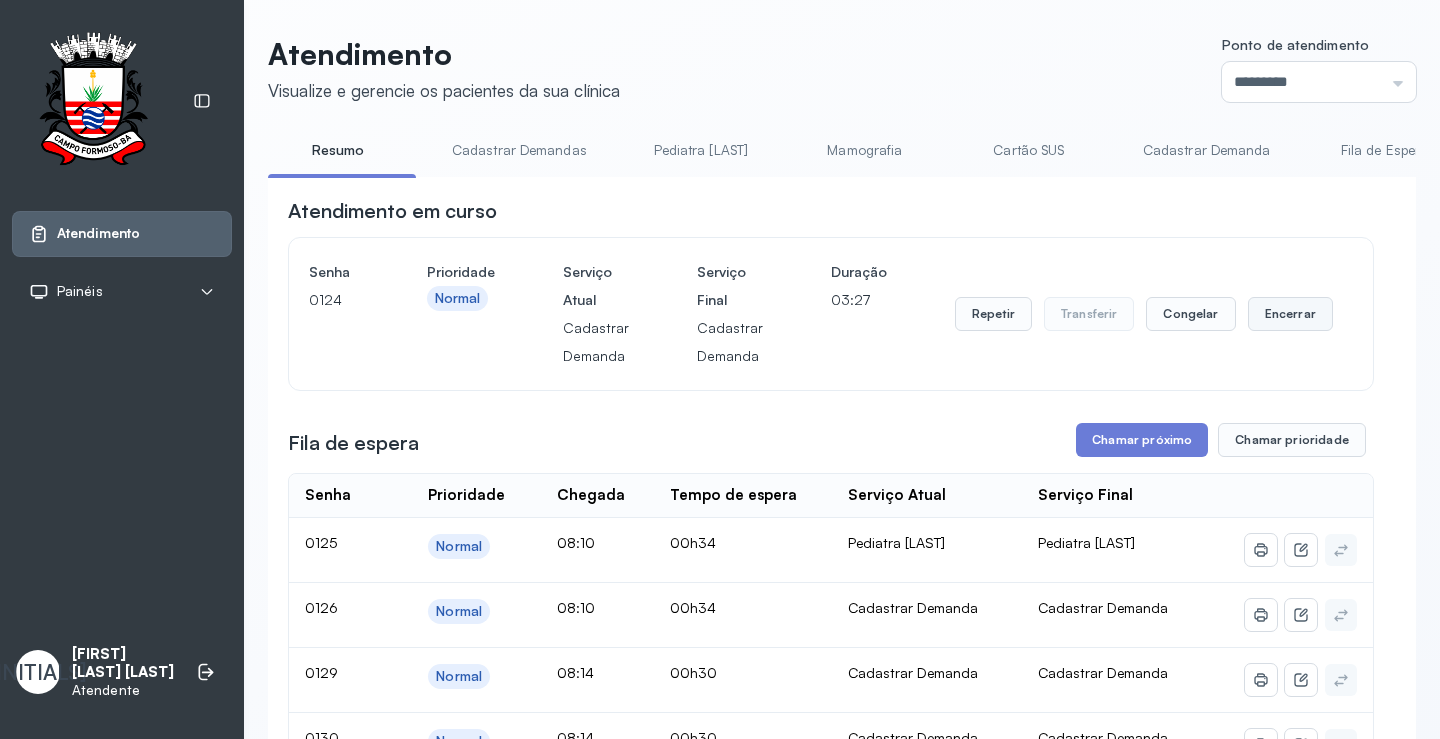 click on "Encerrar" at bounding box center (1290, 314) 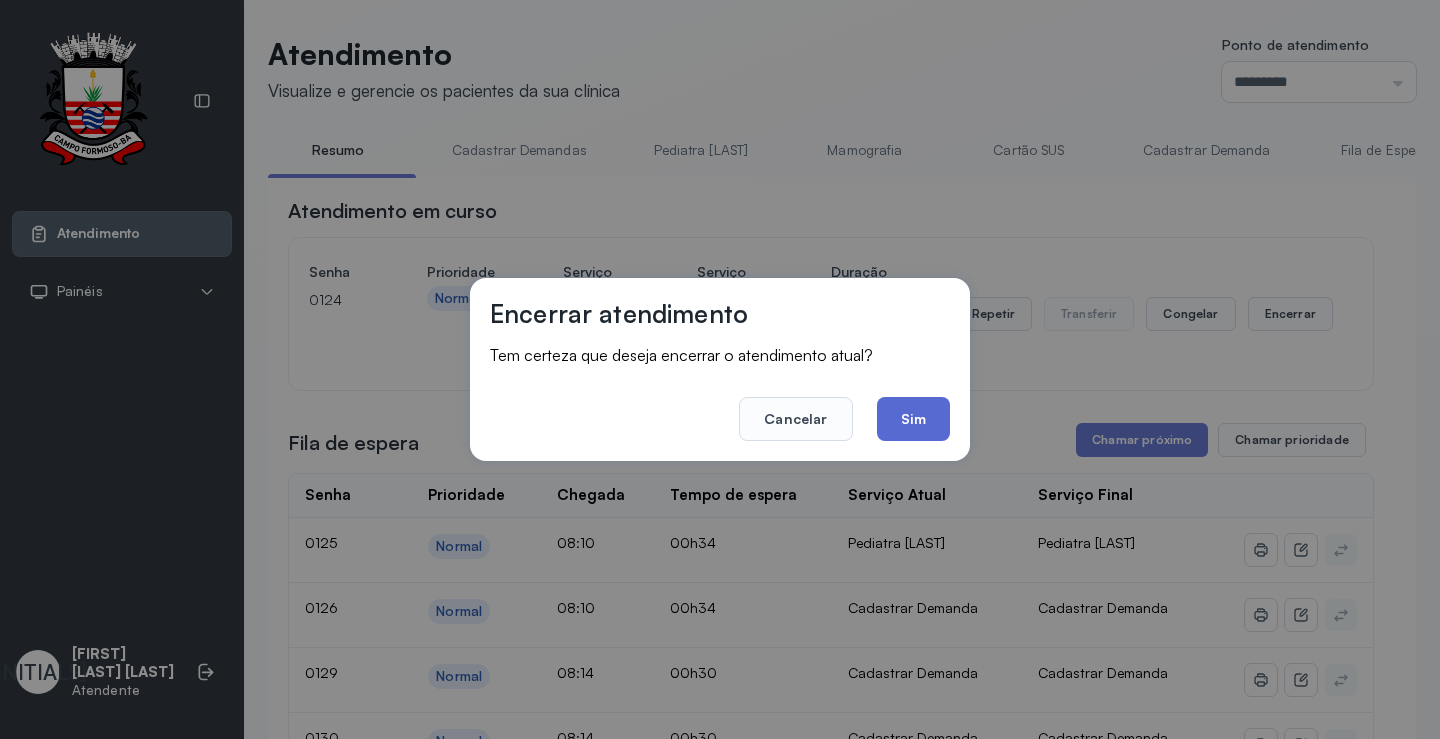 click on "Sim" 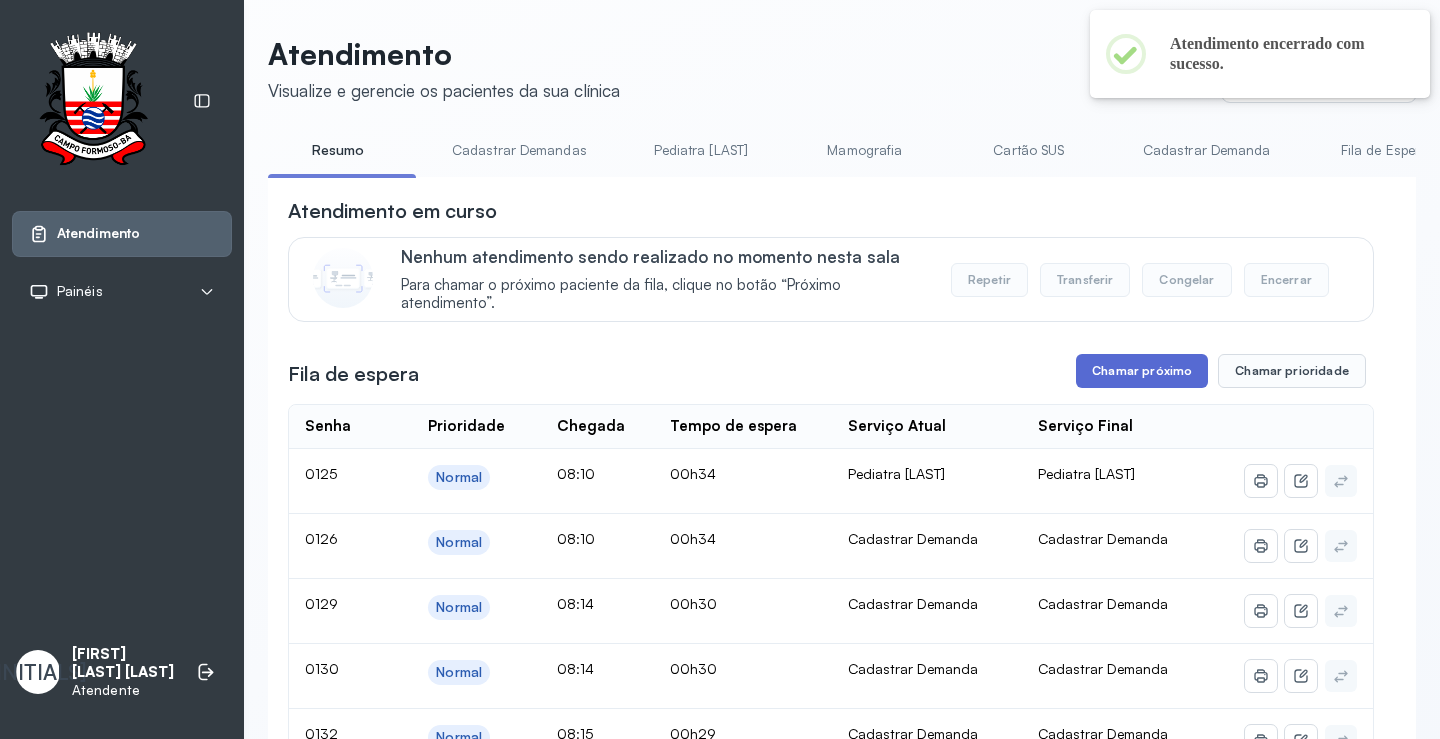 click on "Chamar próximo" at bounding box center [1142, 371] 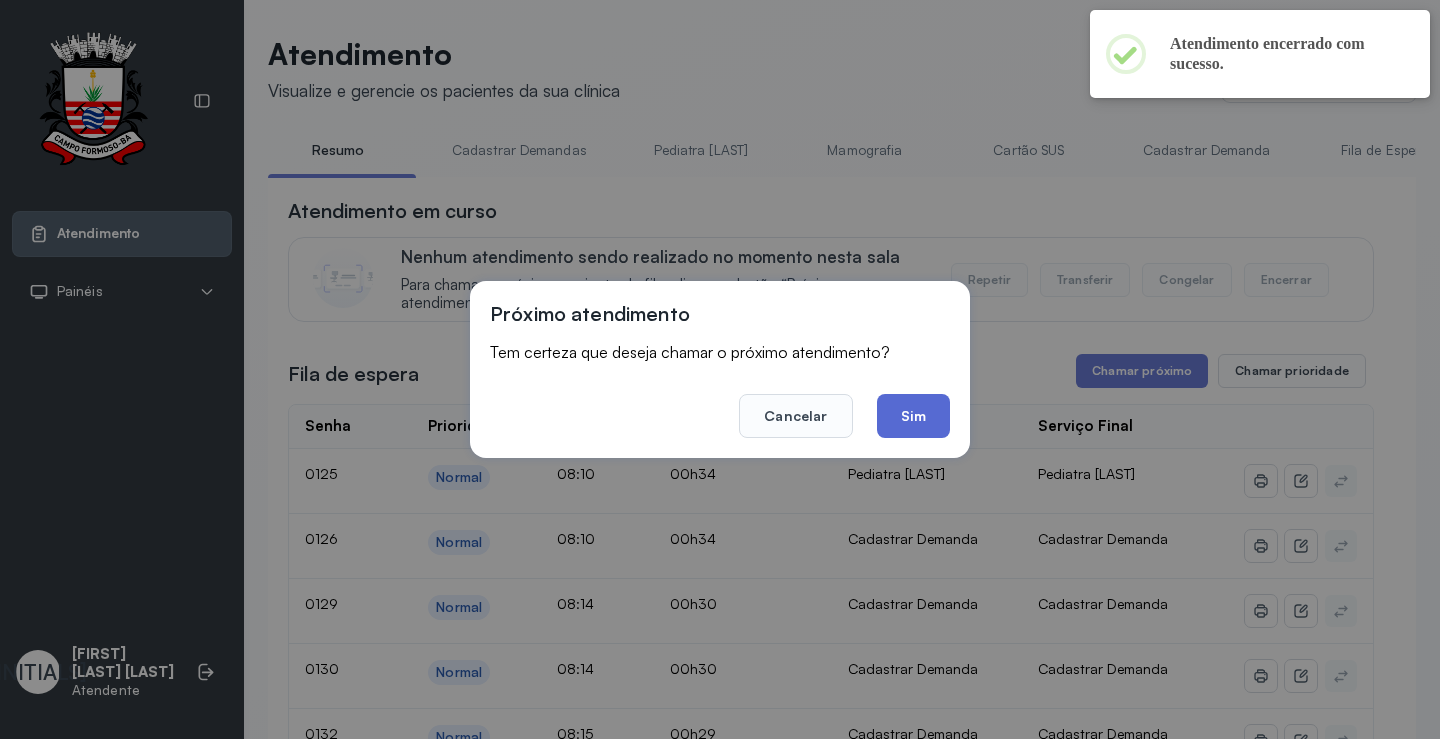 click on "Sim" 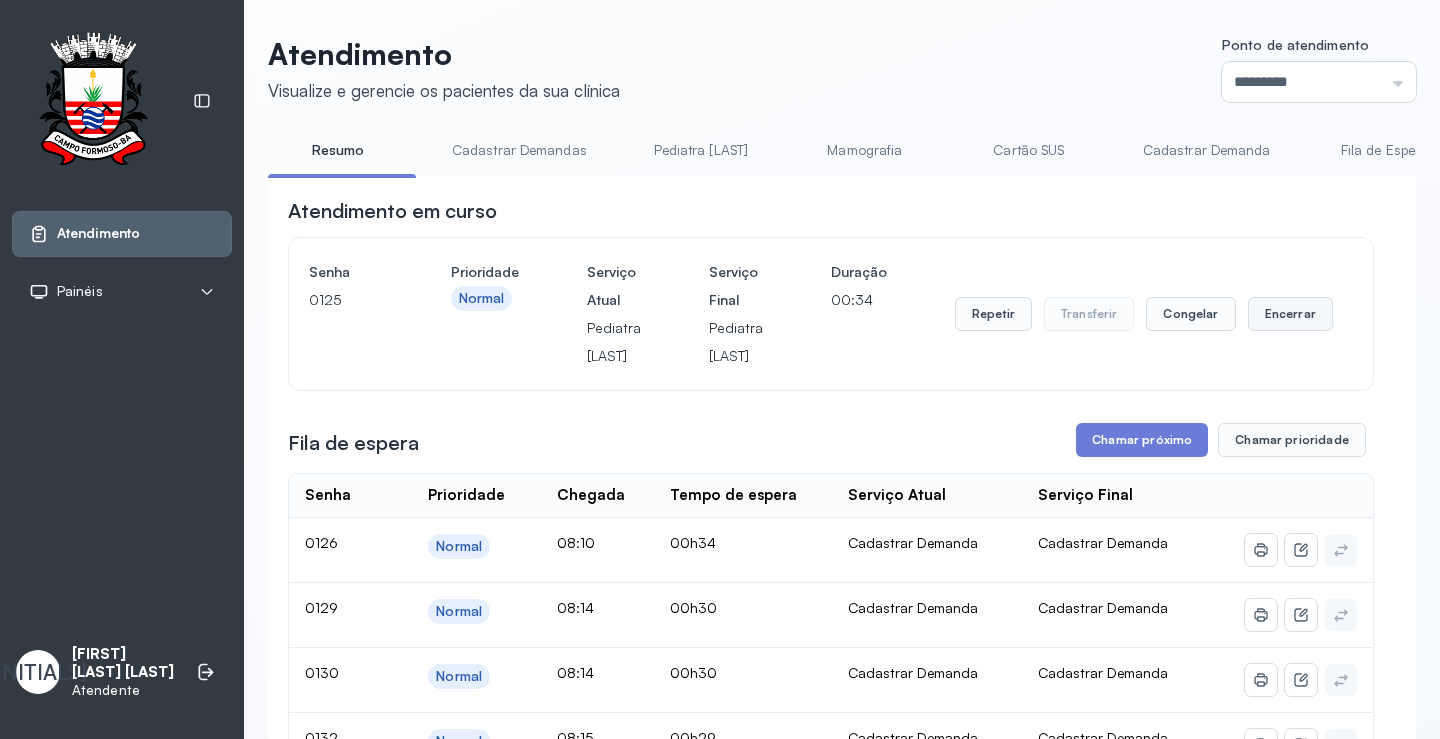 click on "Encerrar" at bounding box center (1290, 314) 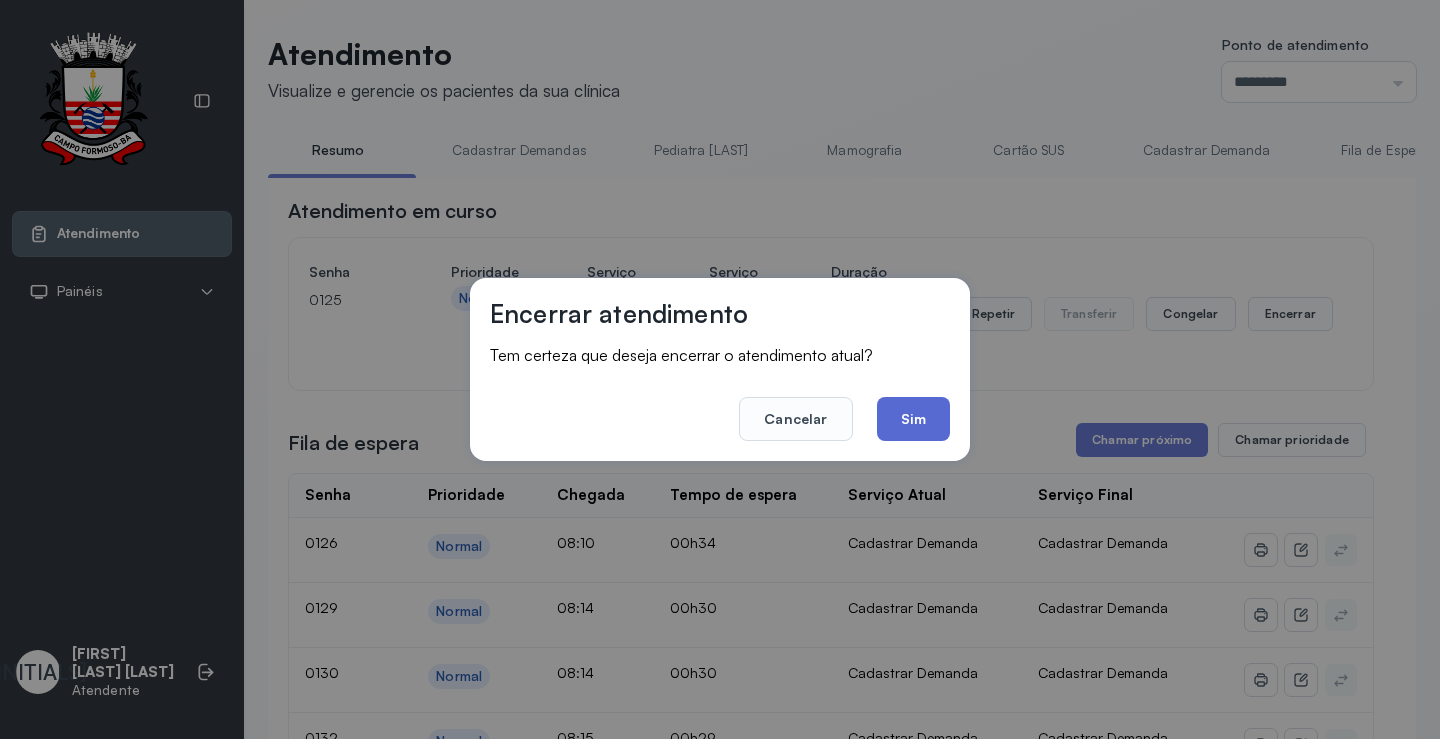 click on "Sim" 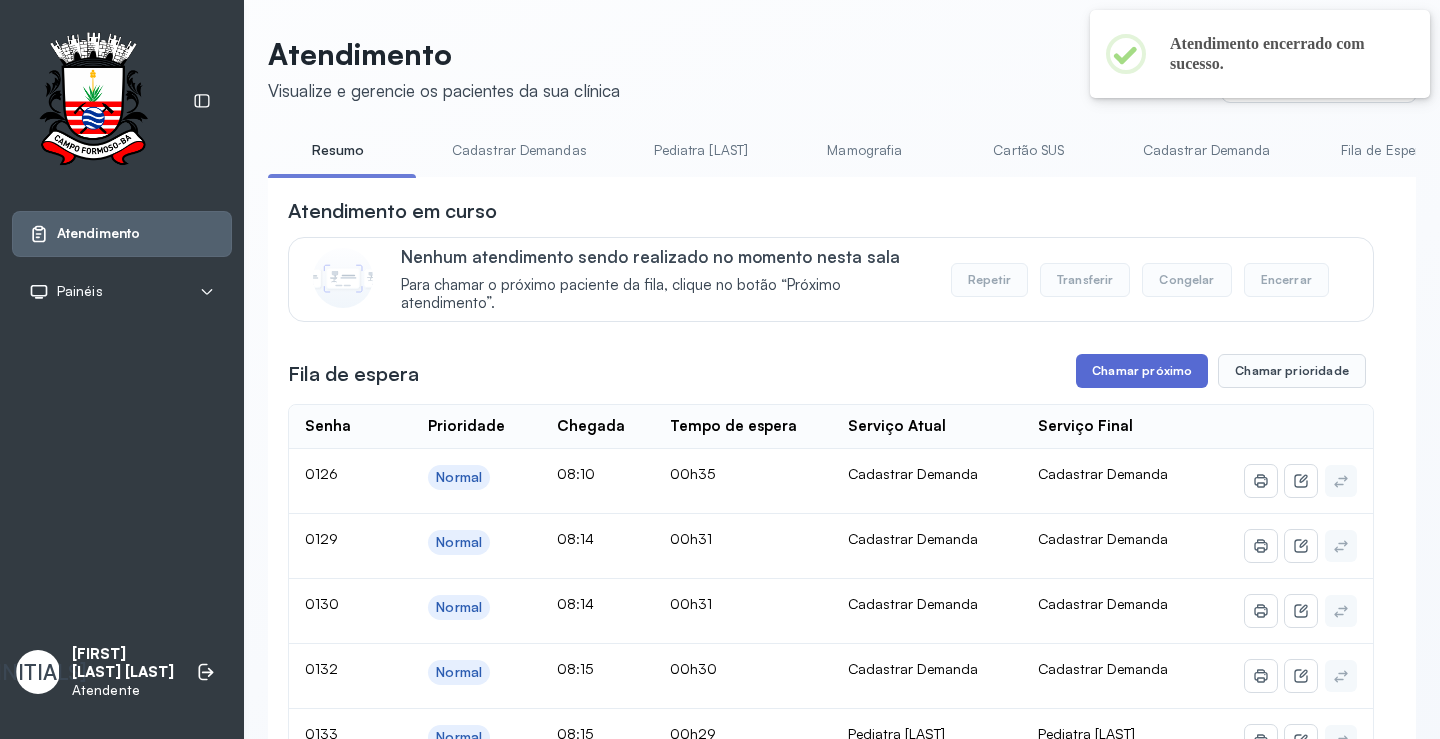 click on "Chamar próximo" at bounding box center [1142, 371] 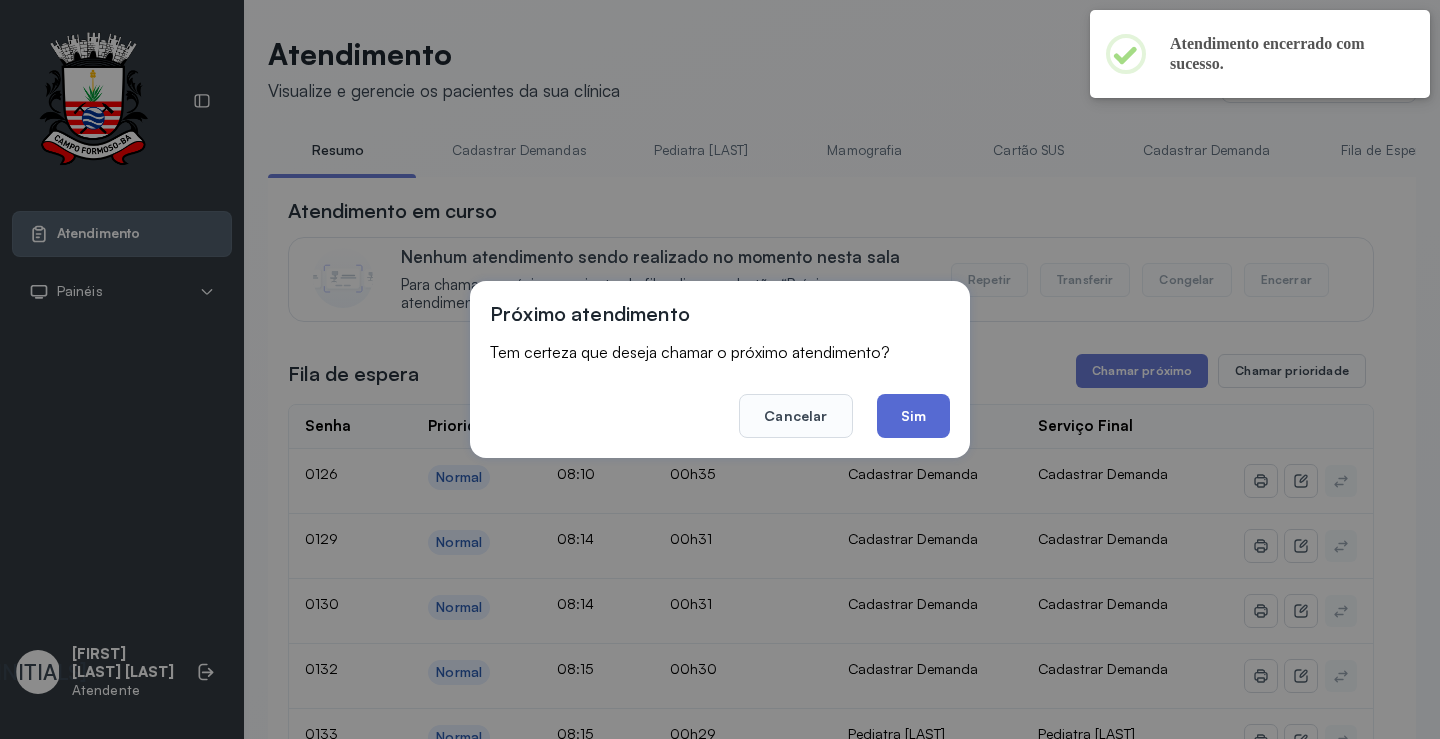 click on "Sim" 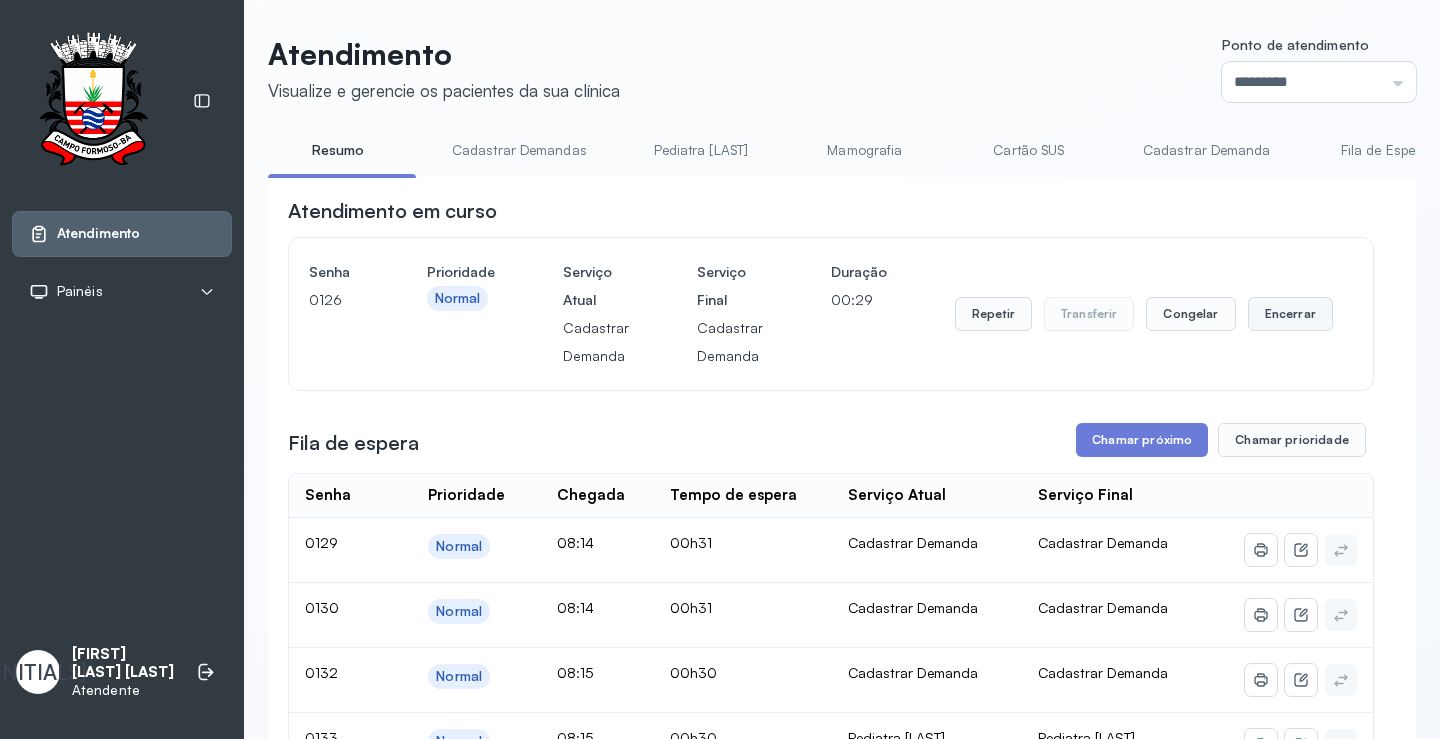 click on "Encerrar" at bounding box center (1290, 314) 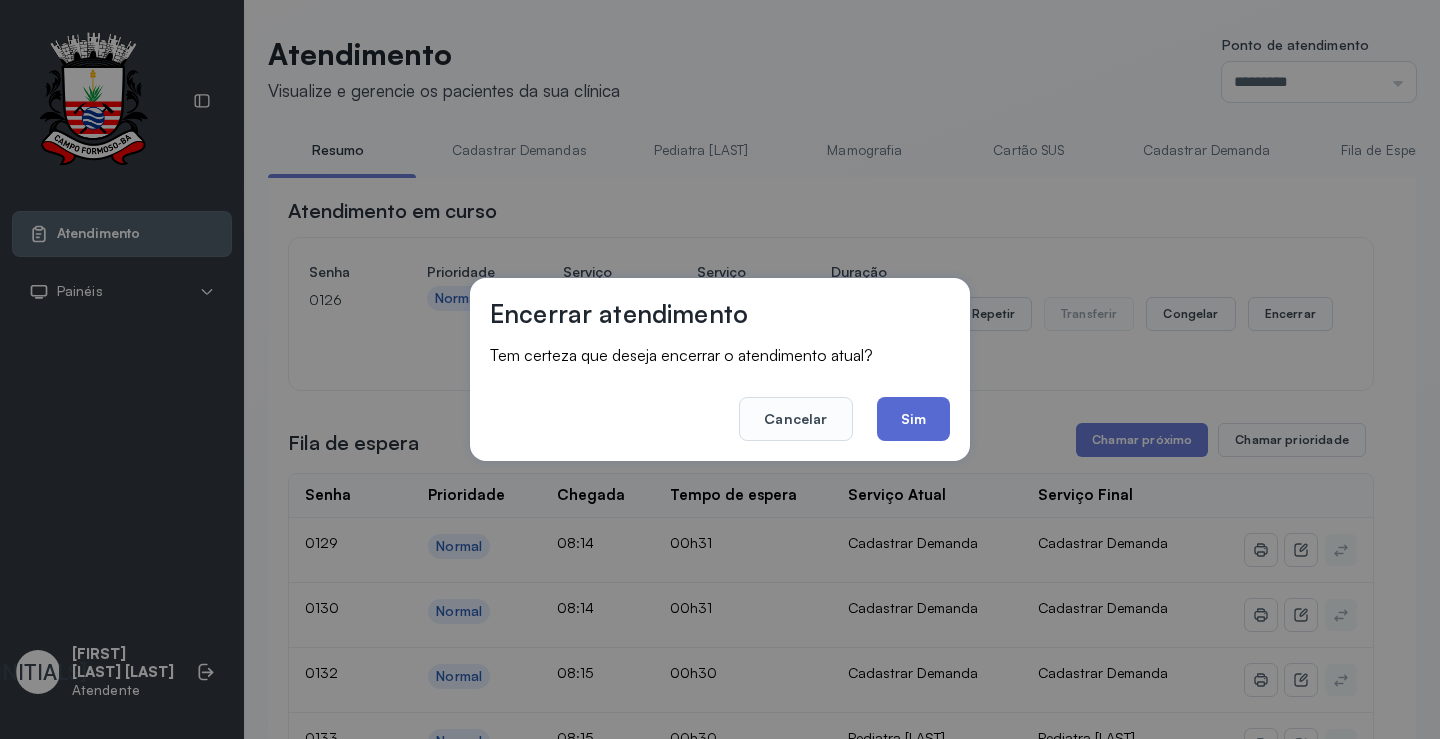 click on "Sim" 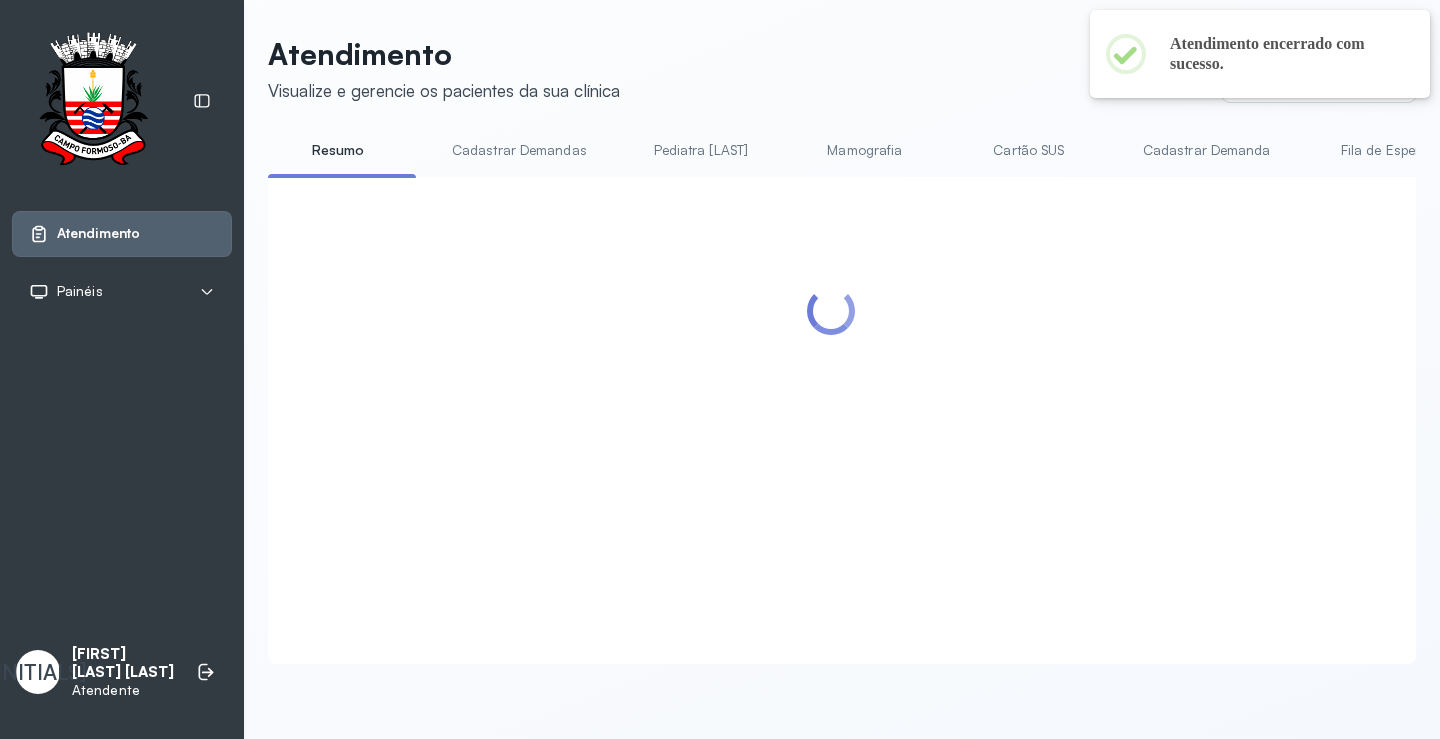 scroll, scrollTop: 1, scrollLeft: 0, axis: vertical 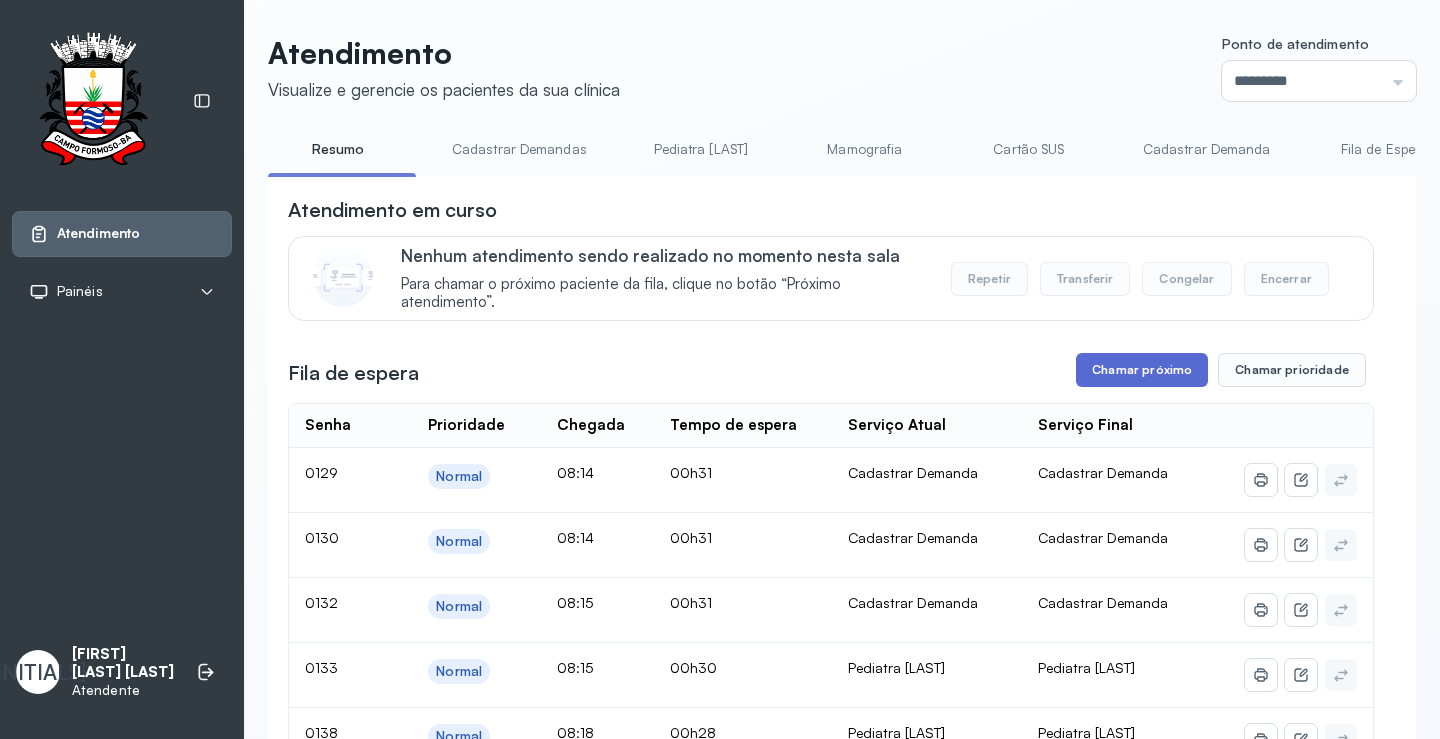 click on "Chamar próximo" at bounding box center (1142, 370) 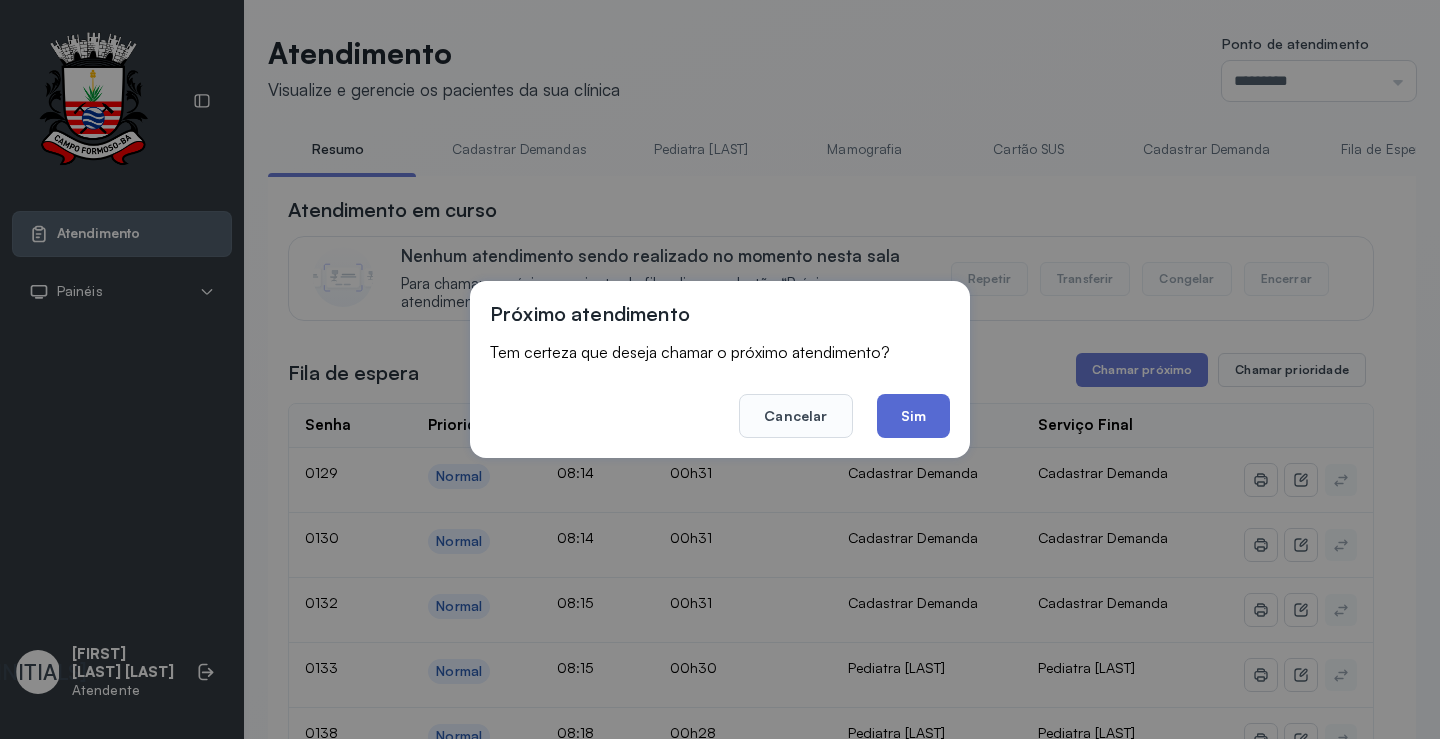 click on "Sim" 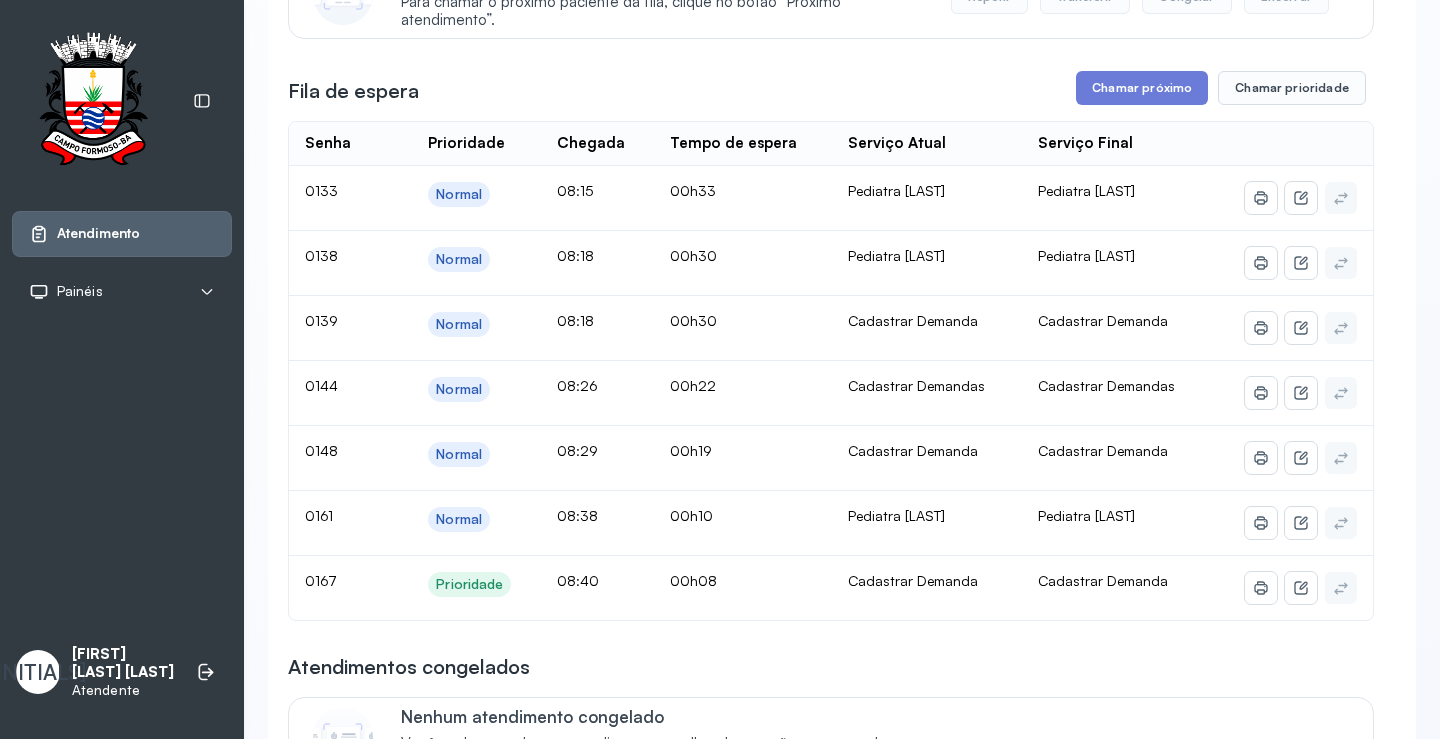 scroll, scrollTop: 101, scrollLeft: 0, axis: vertical 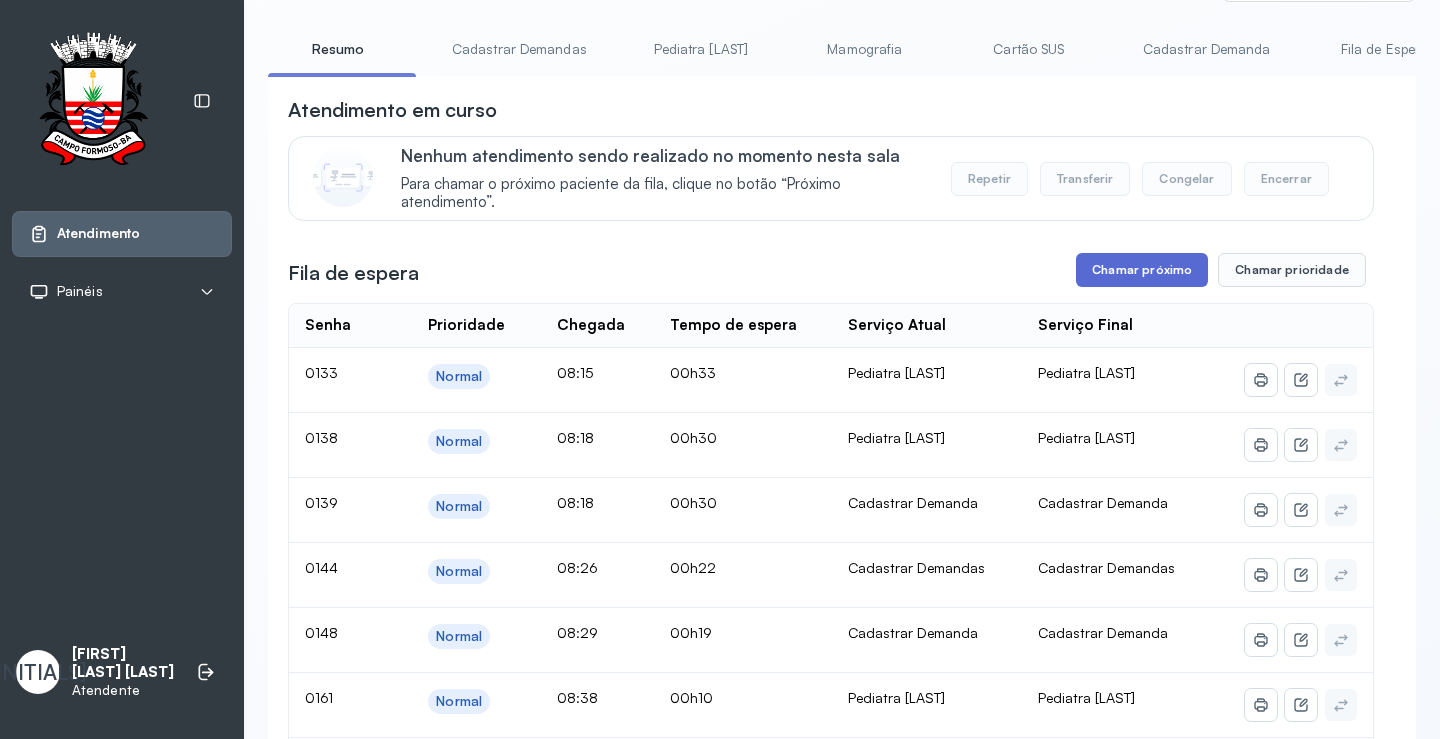 click on "Chamar próximo" at bounding box center [1142, 270] 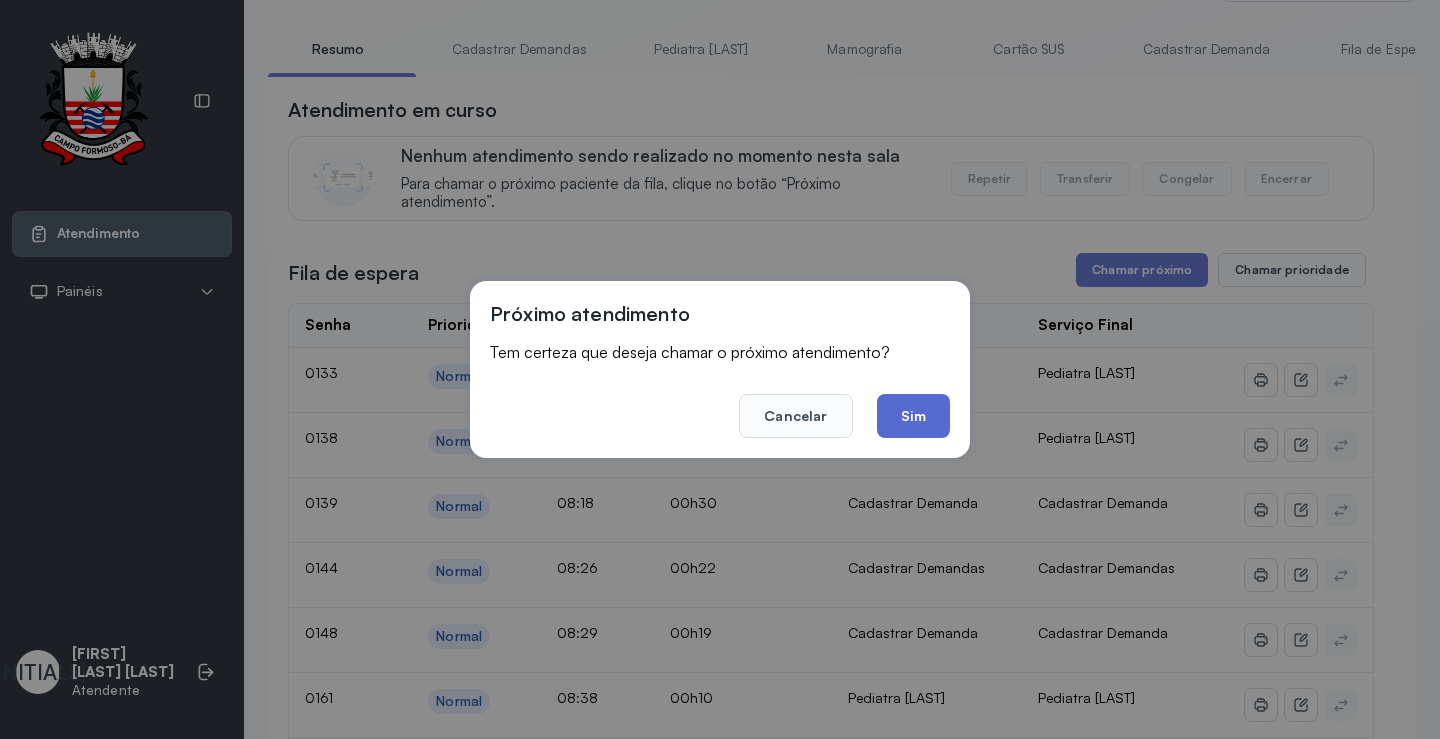 click on "Sim" 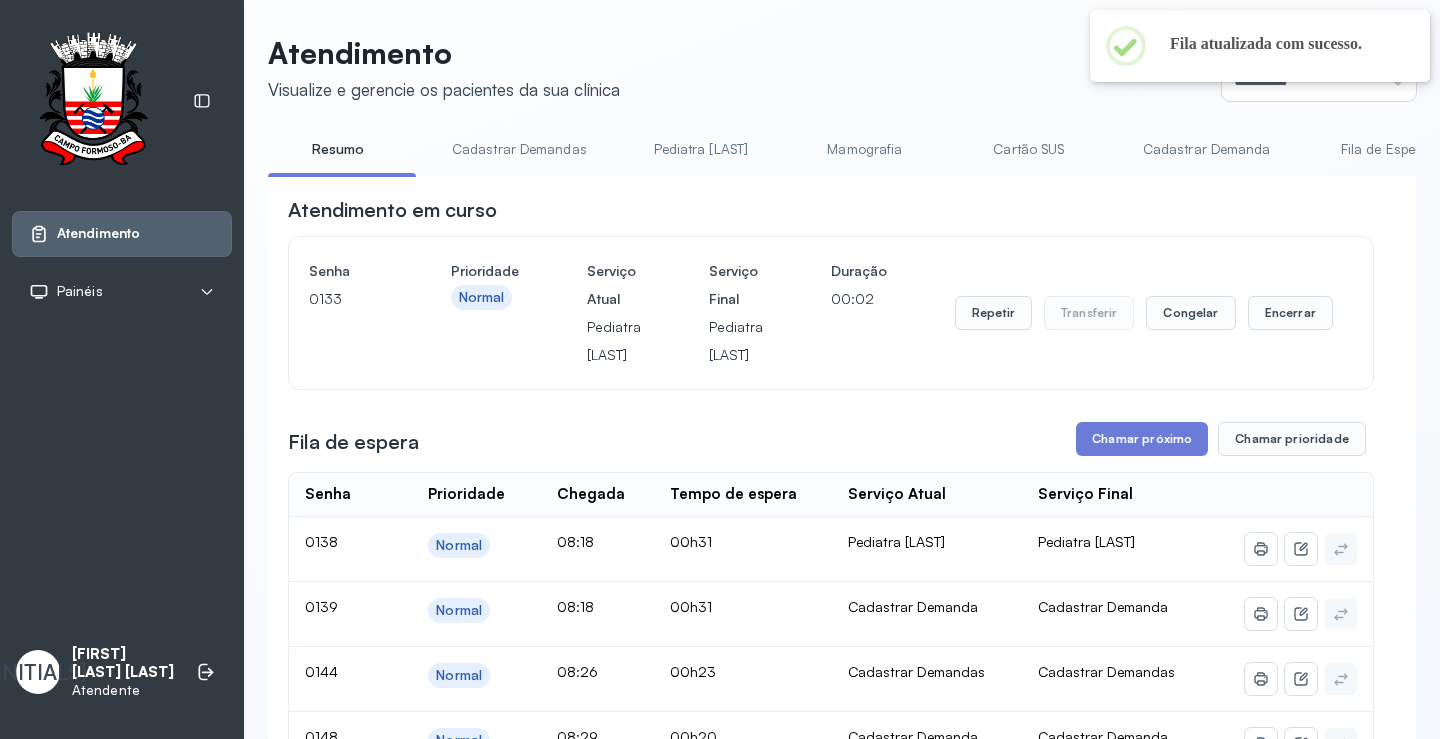 scroll, scrollTop: 101, scrollLeft: 0, axis: vertical 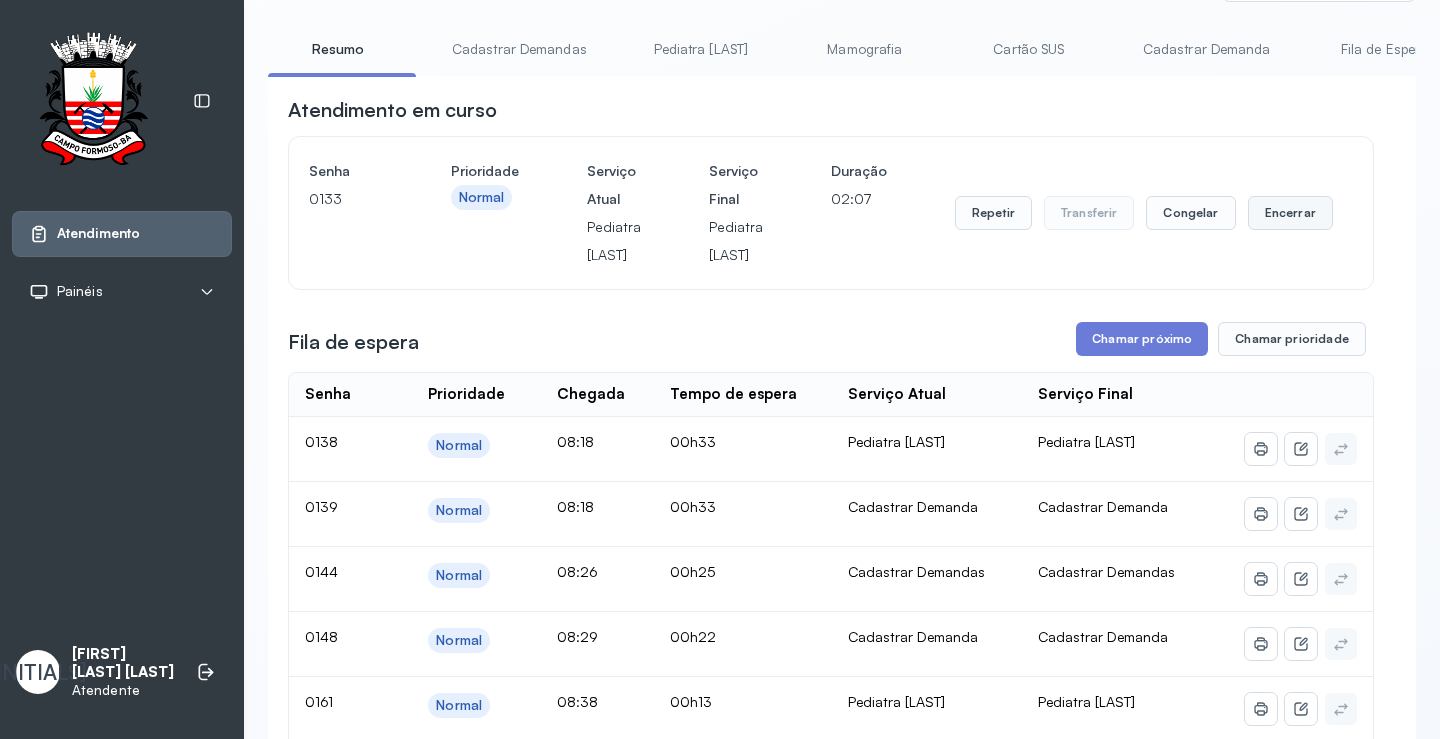 click on "Encerrar" at bounding box center (1290, 213) 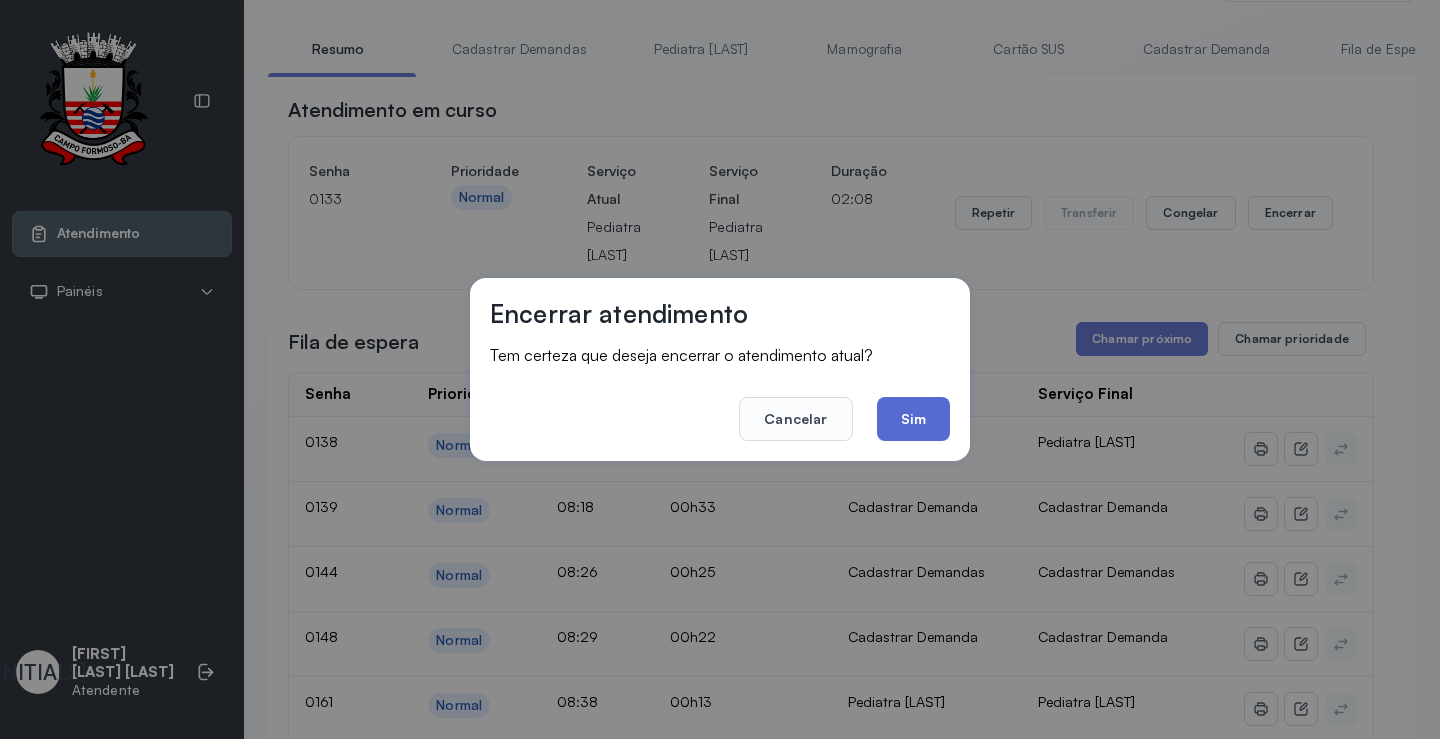 click on "Sim" 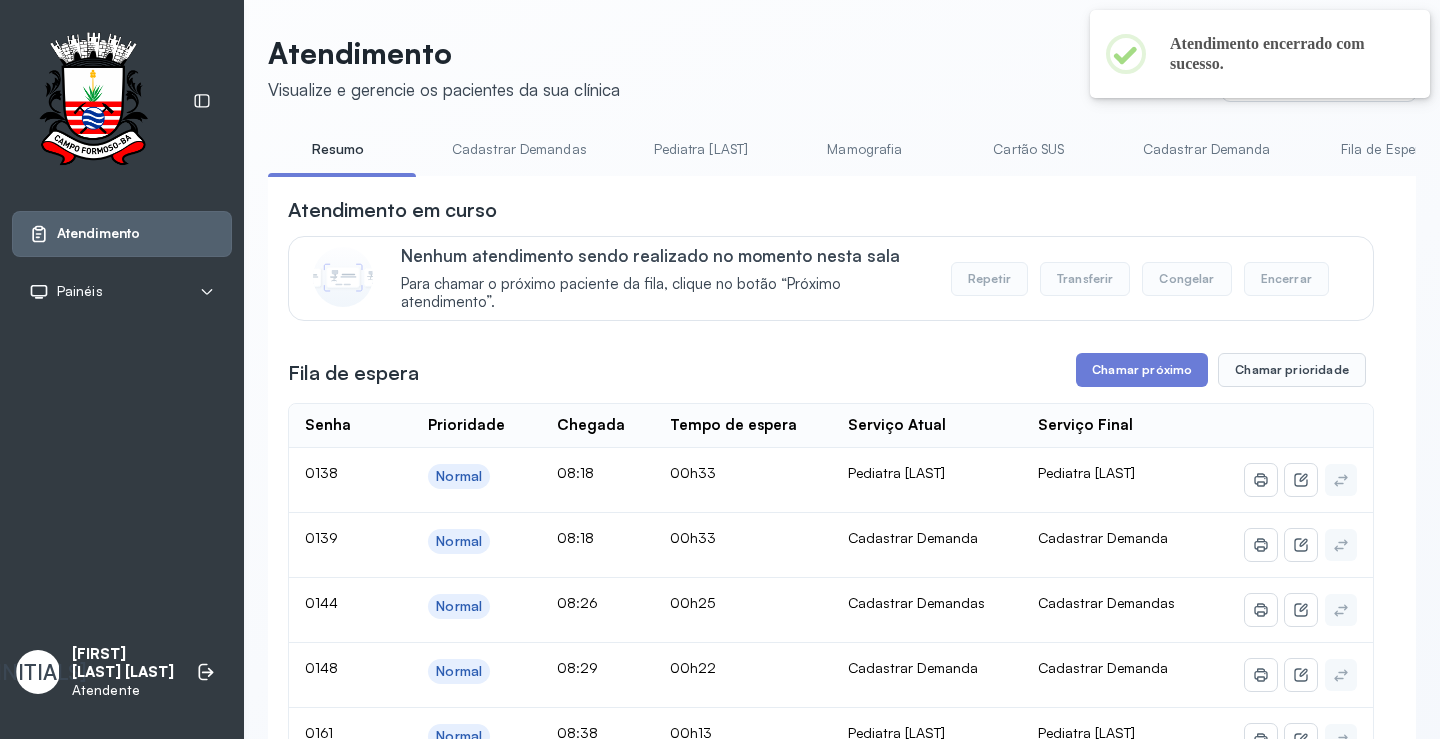 scroll, scrollTop: 101, scrollLeft: 0, axis: vertical 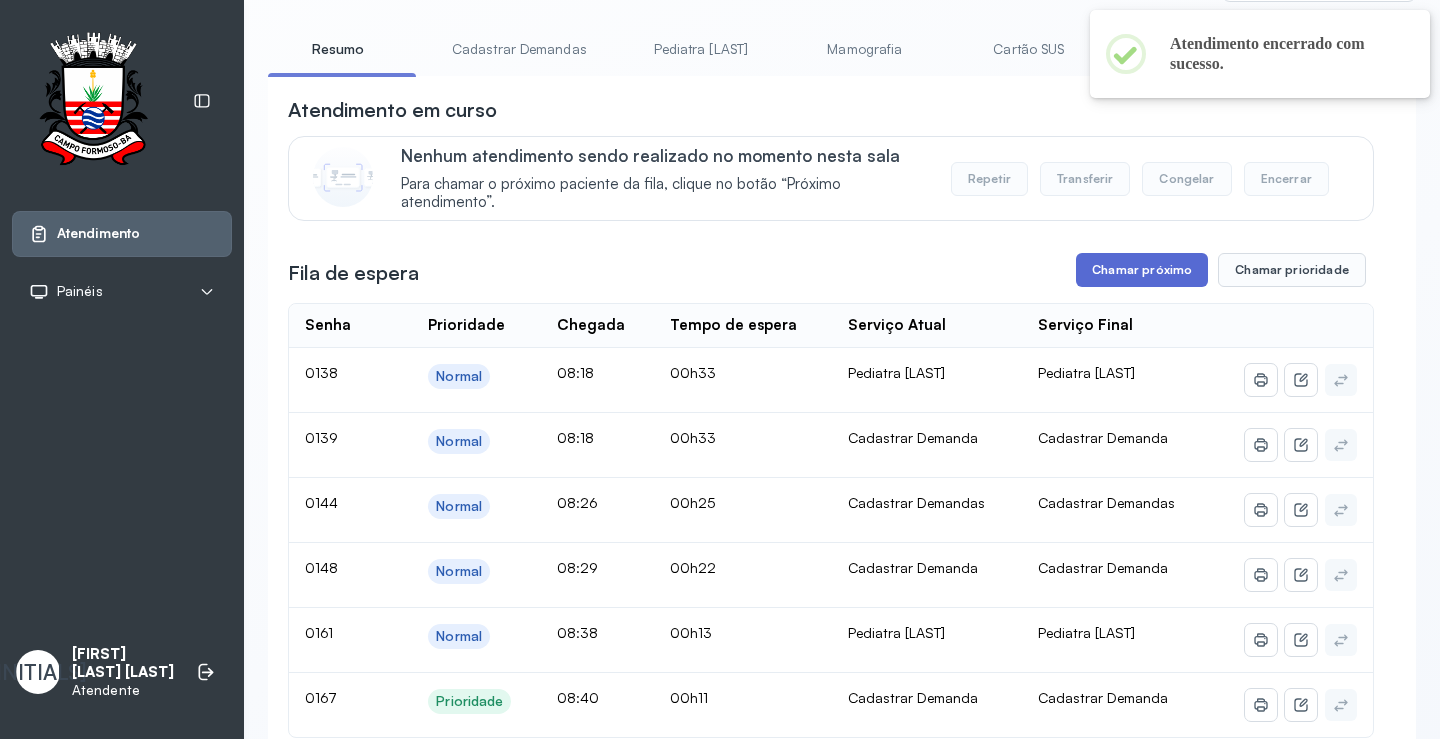 click on "Chamar próximo" at bounding box center (1142, 270) 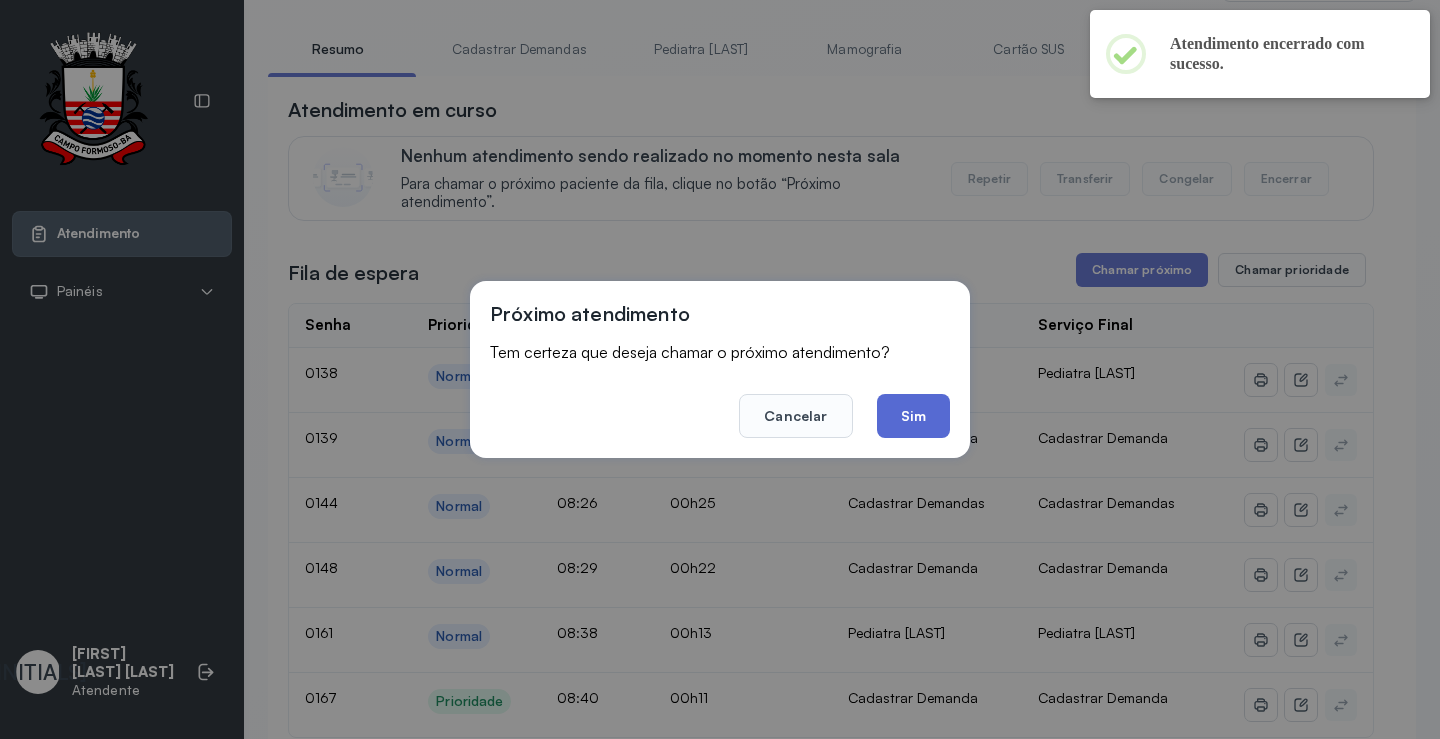 click on "Sim" 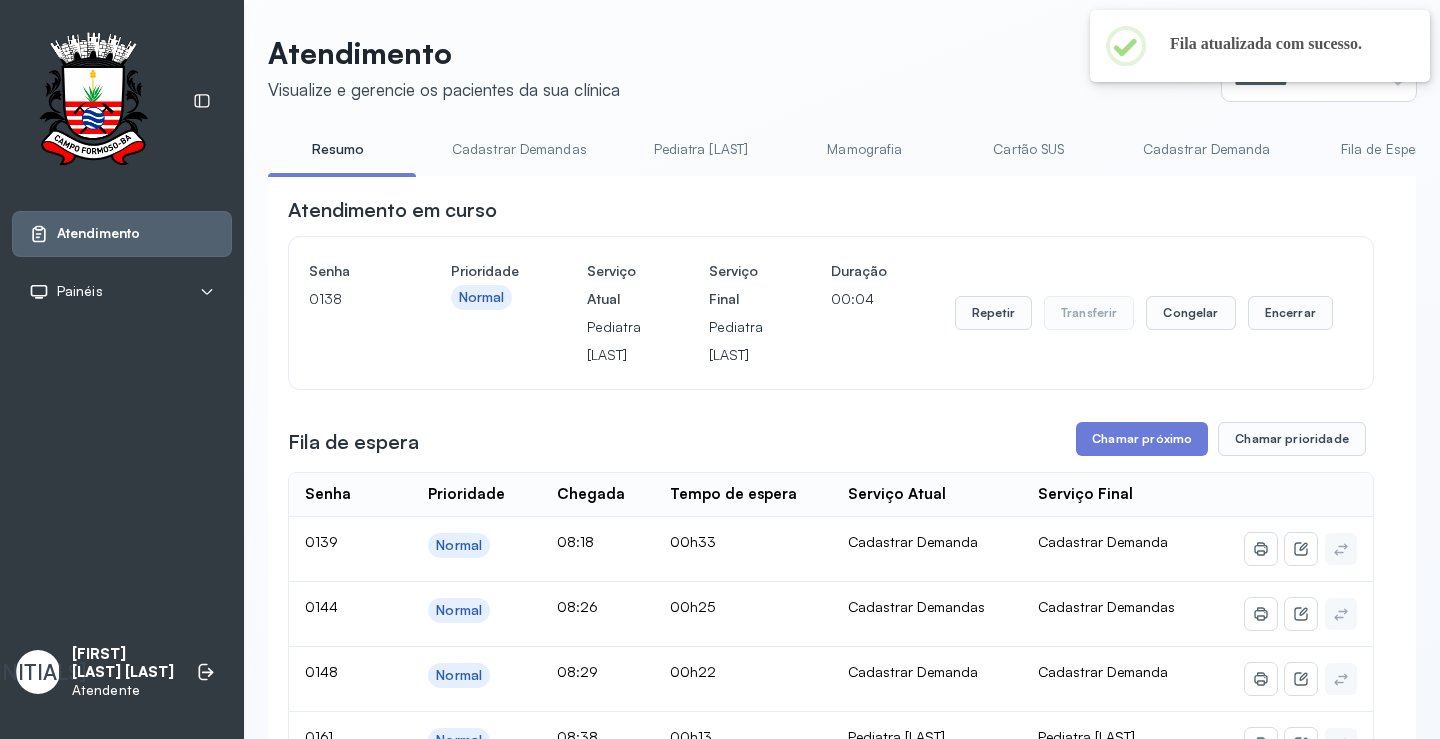 scroll, scrollTop: 101, scrollLeft: 0, axis: vertical 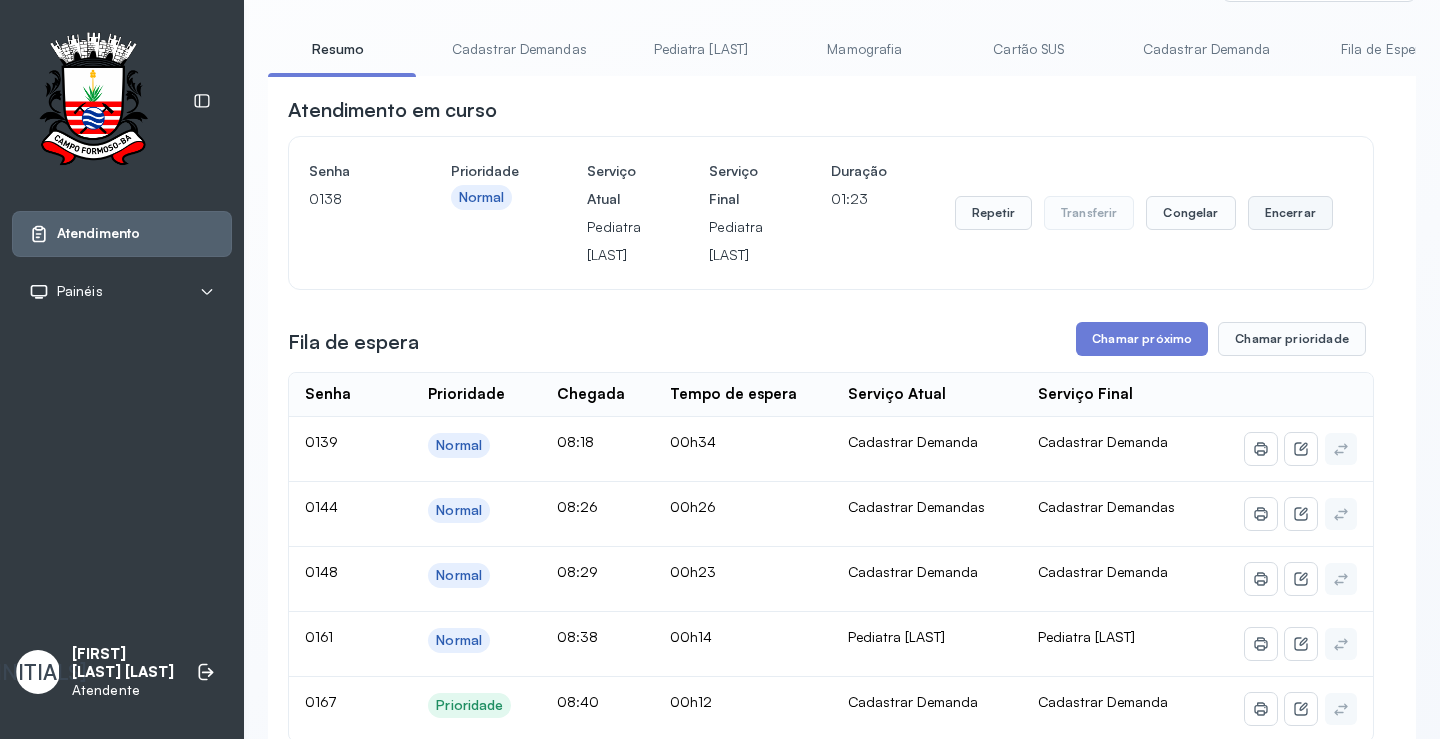 click on "Encerrar" at bounding box center [1290, 213] 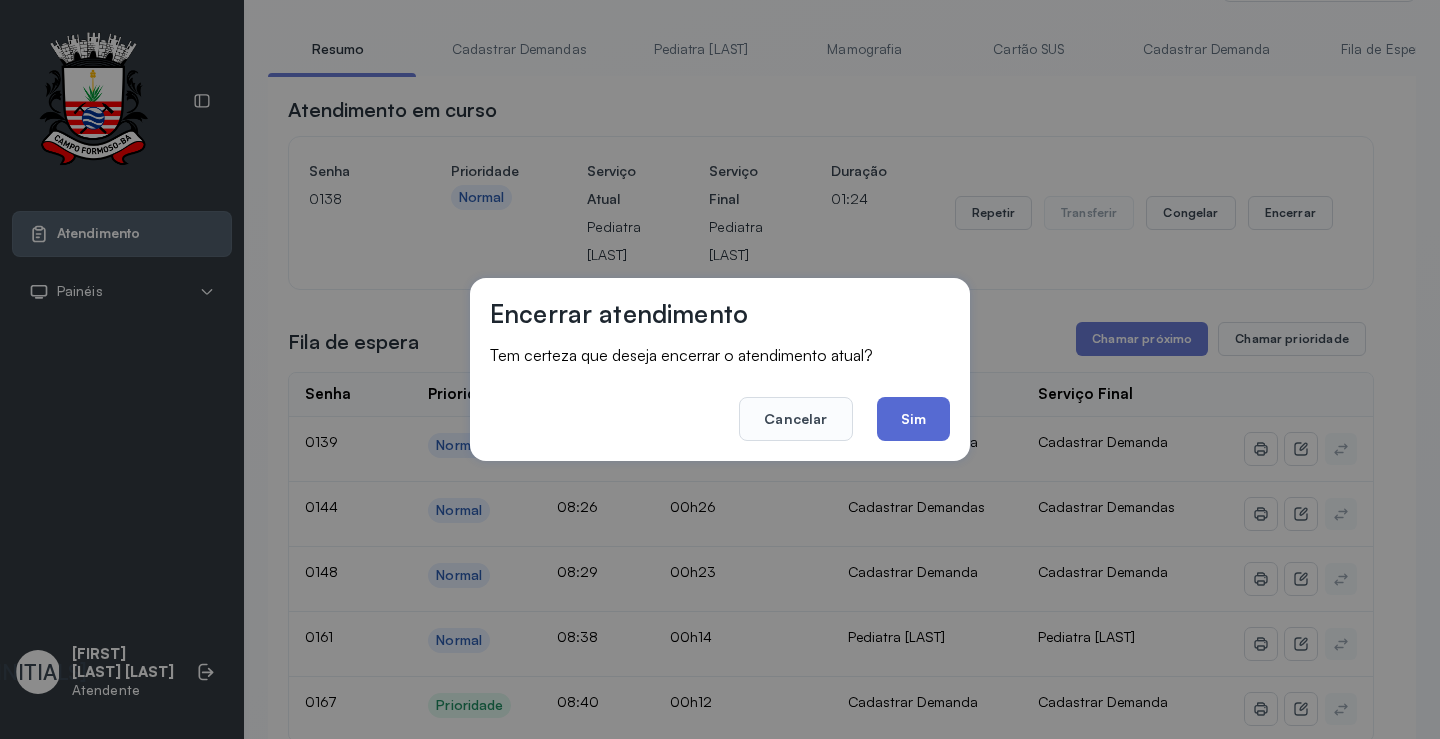 click on "Sim" 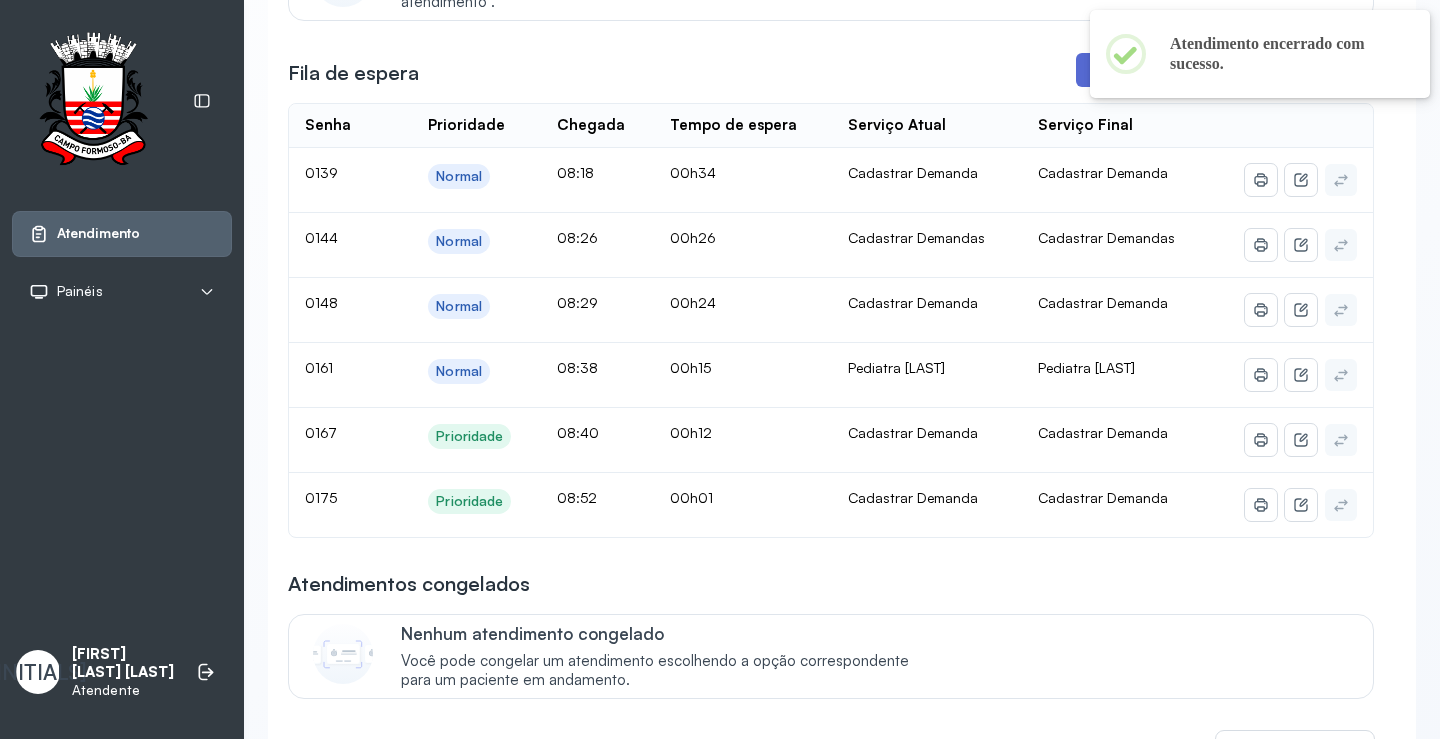 scroll, scrollTop: 1, scrollLeft: 0, axis: vertical 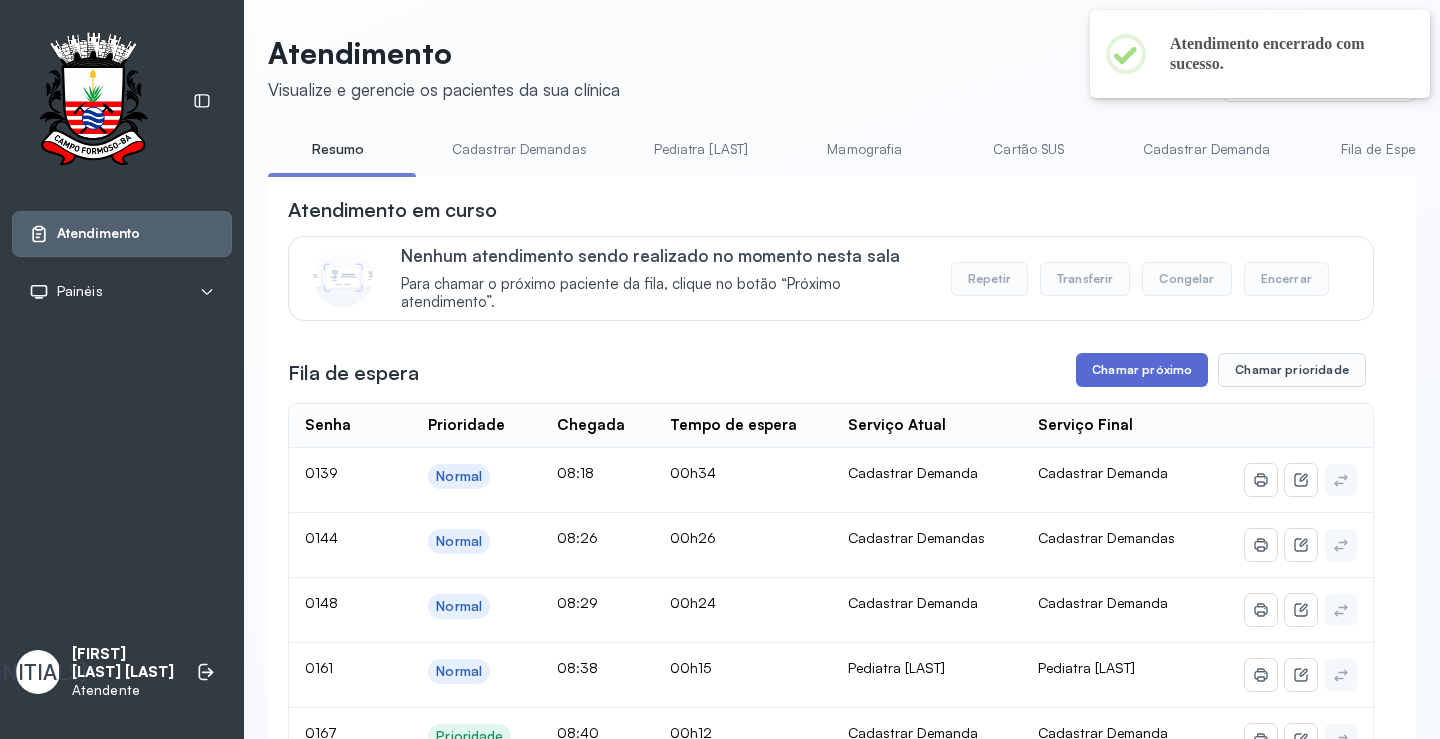 click on "Chamar próximo" at bounding box center (1142, 370) 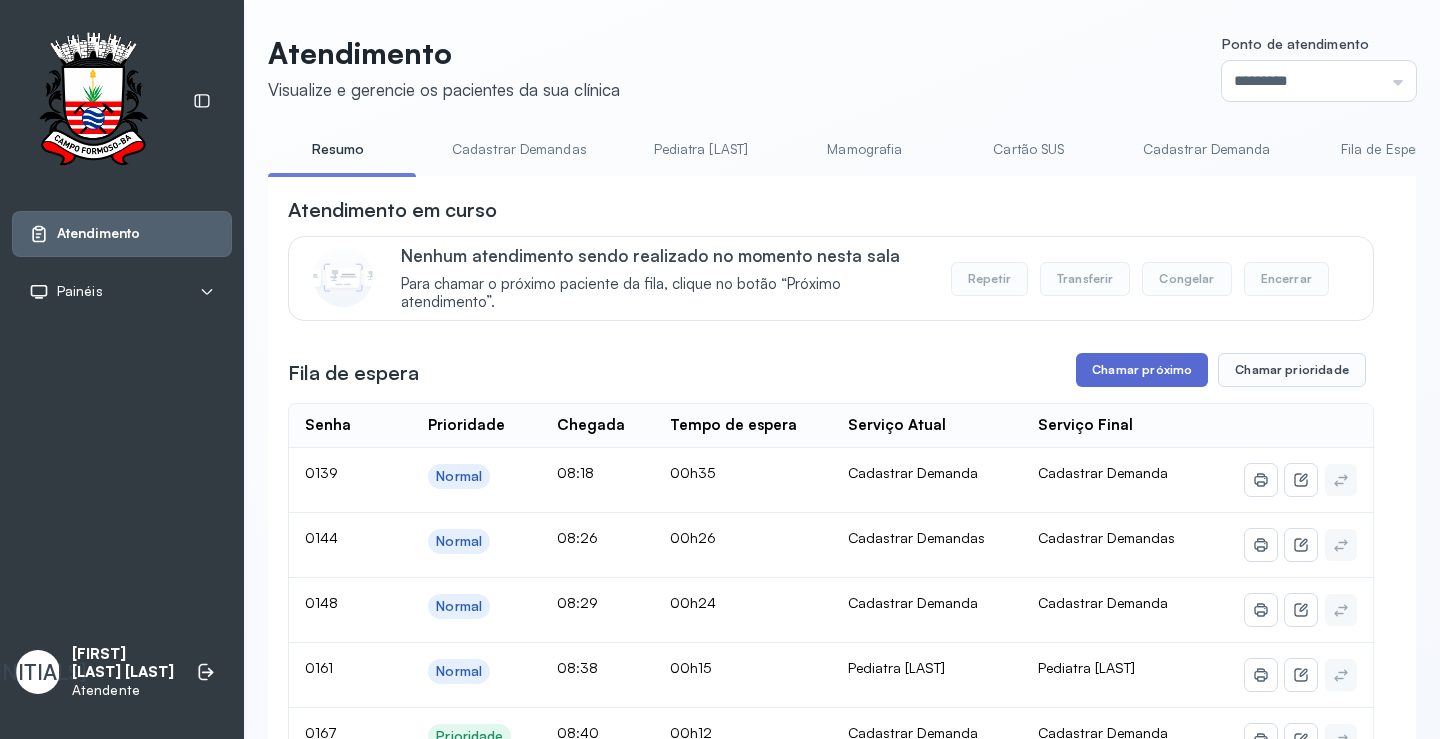 click on "Chamar próximo" at bounding box center [1142, 370] 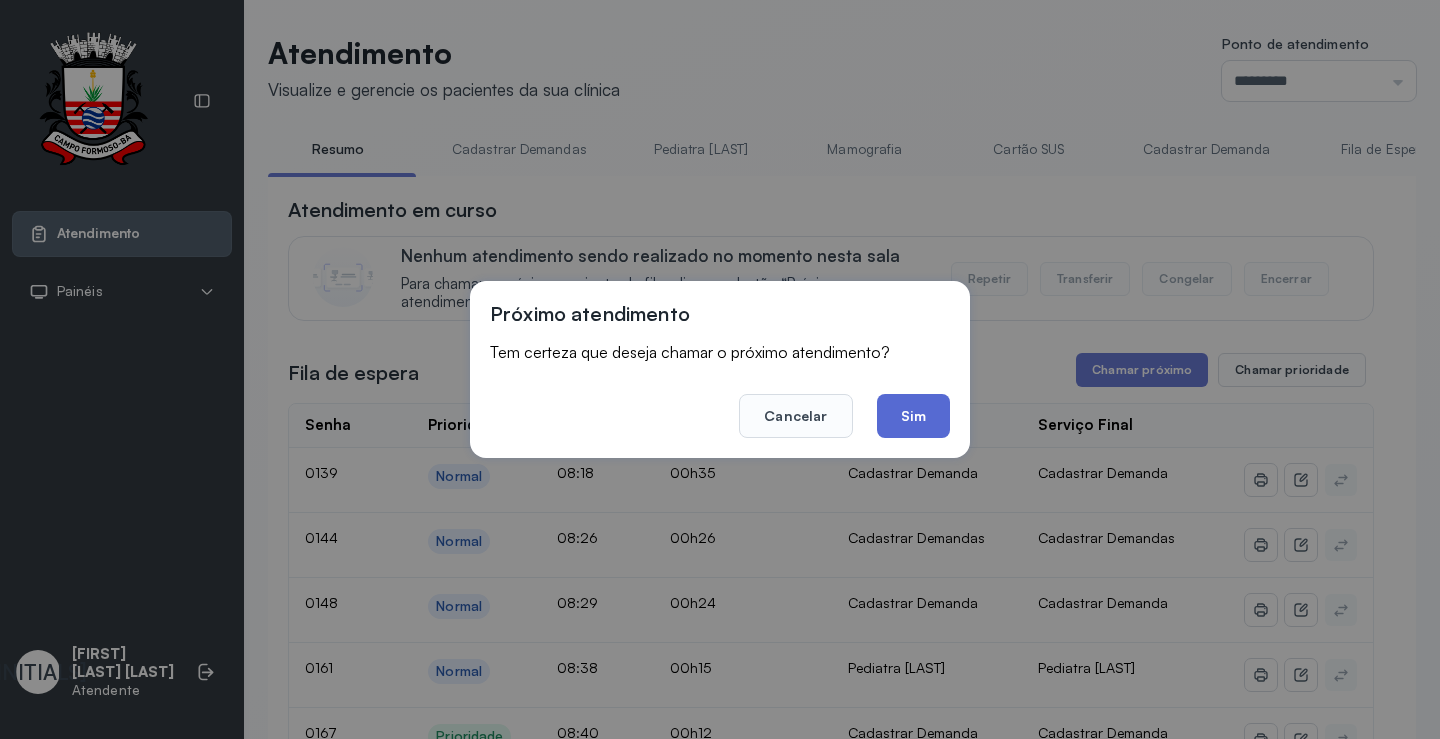 click on "Sim" 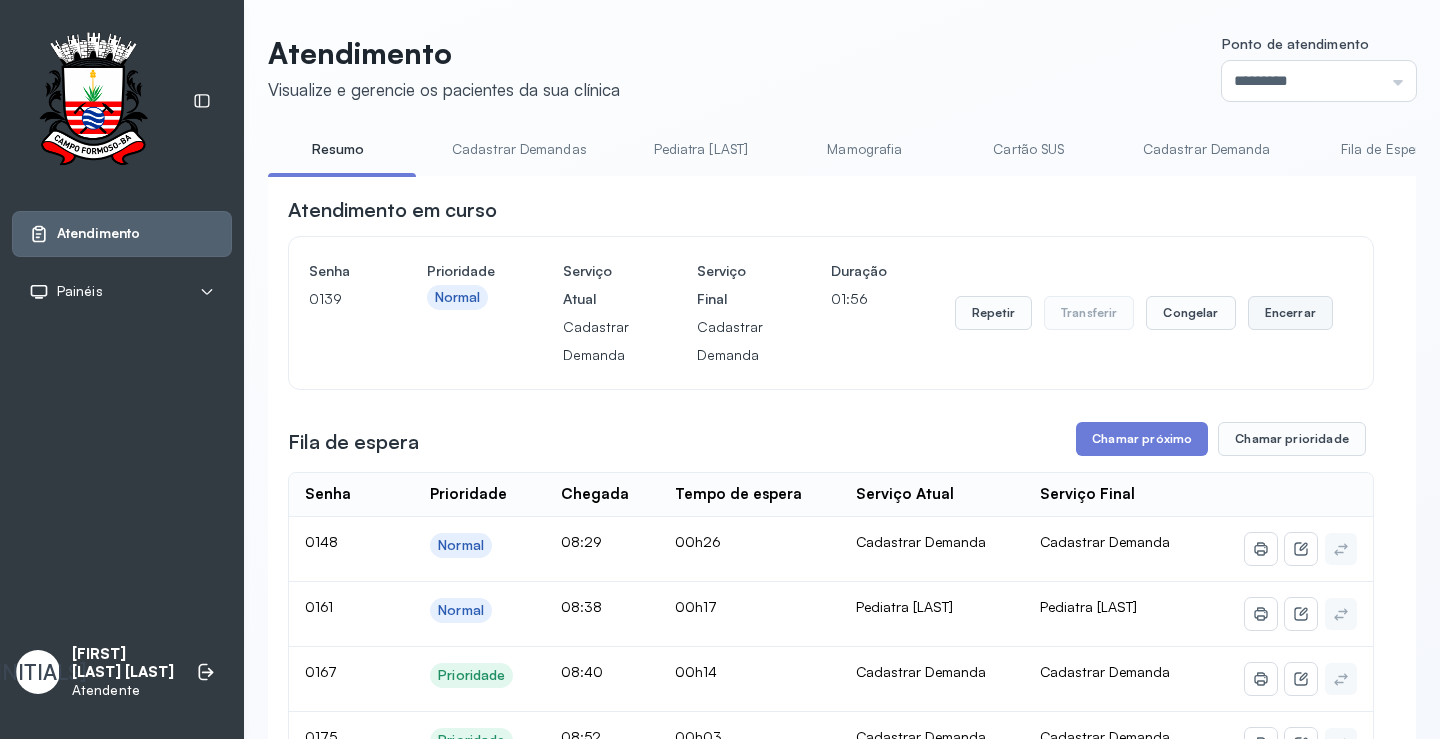click on "Encerrar" at bounding box center (1290, 313) 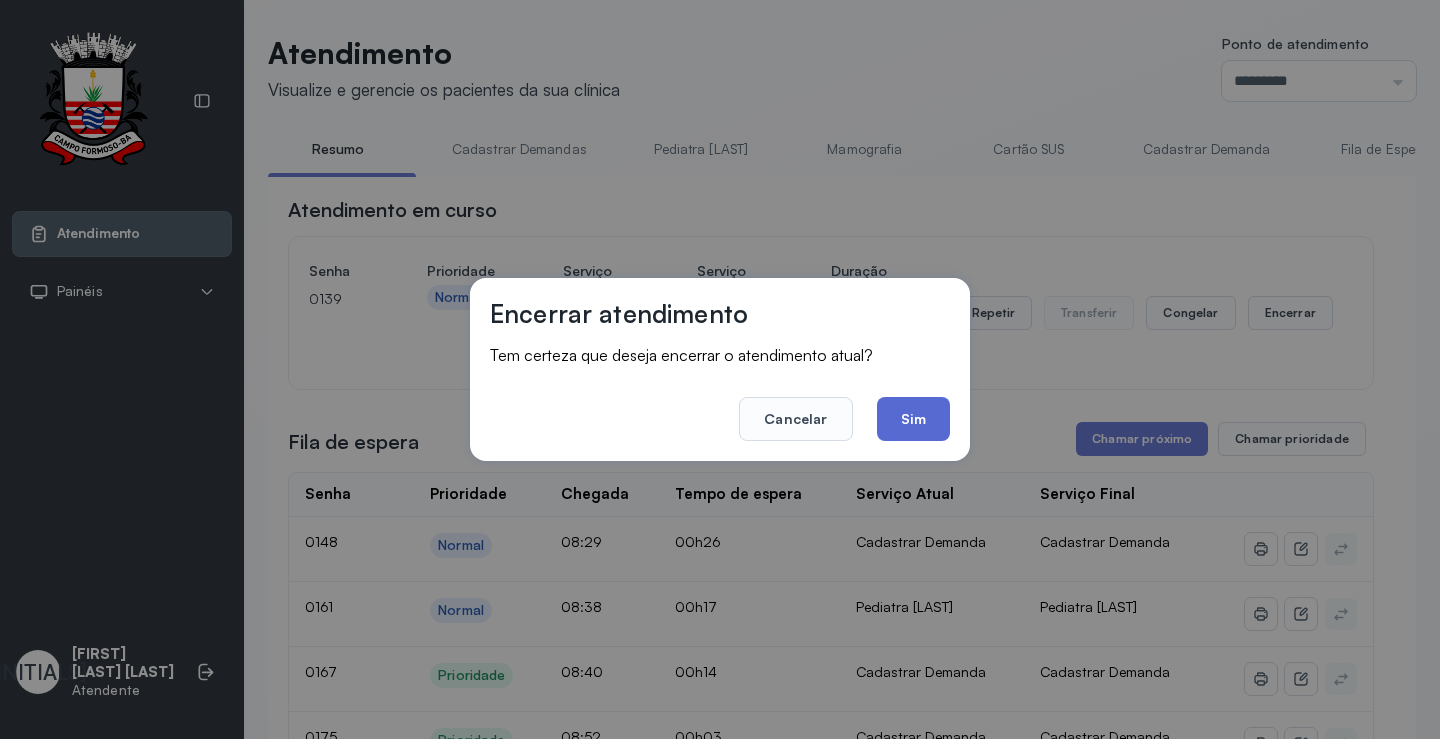 click on "Sim" 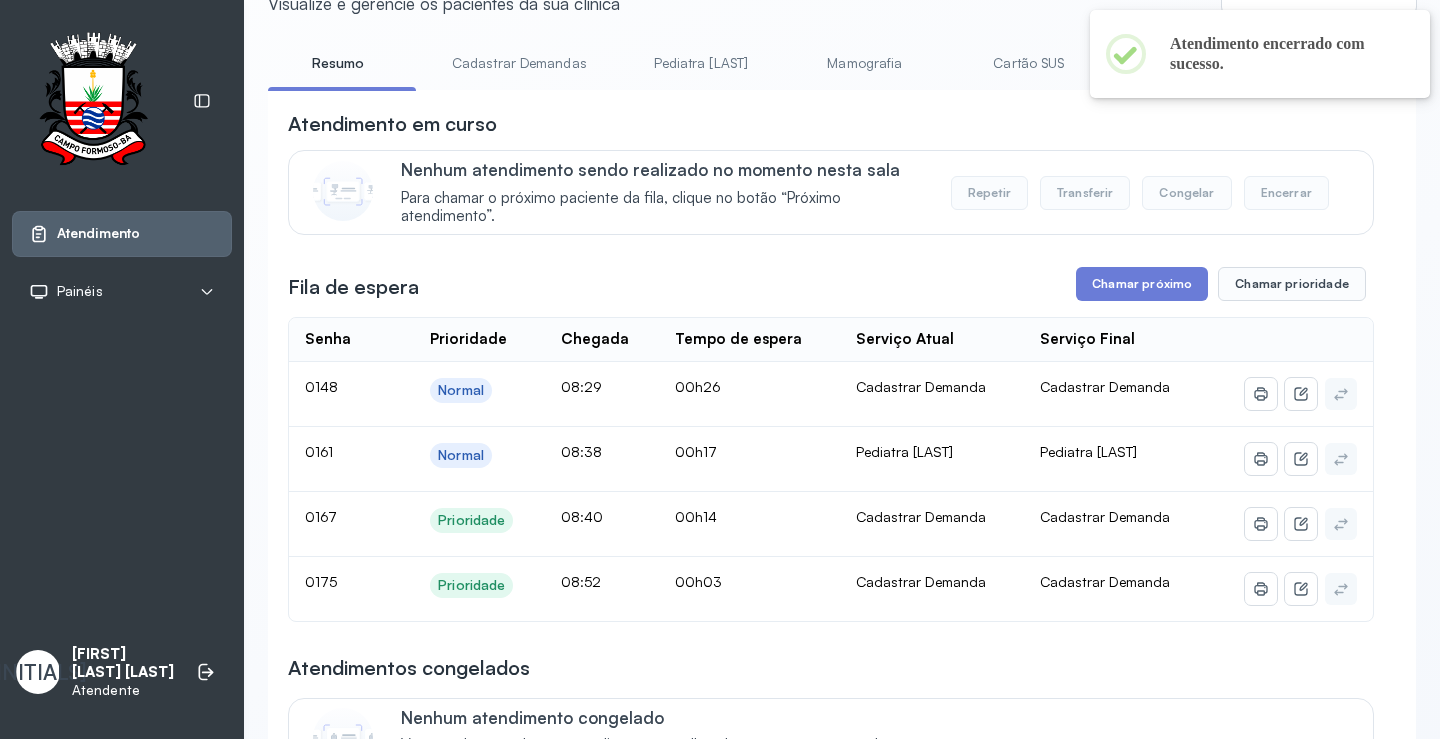 scroll, scrollTop: 201, scrollLeft: 0, axis: vertical 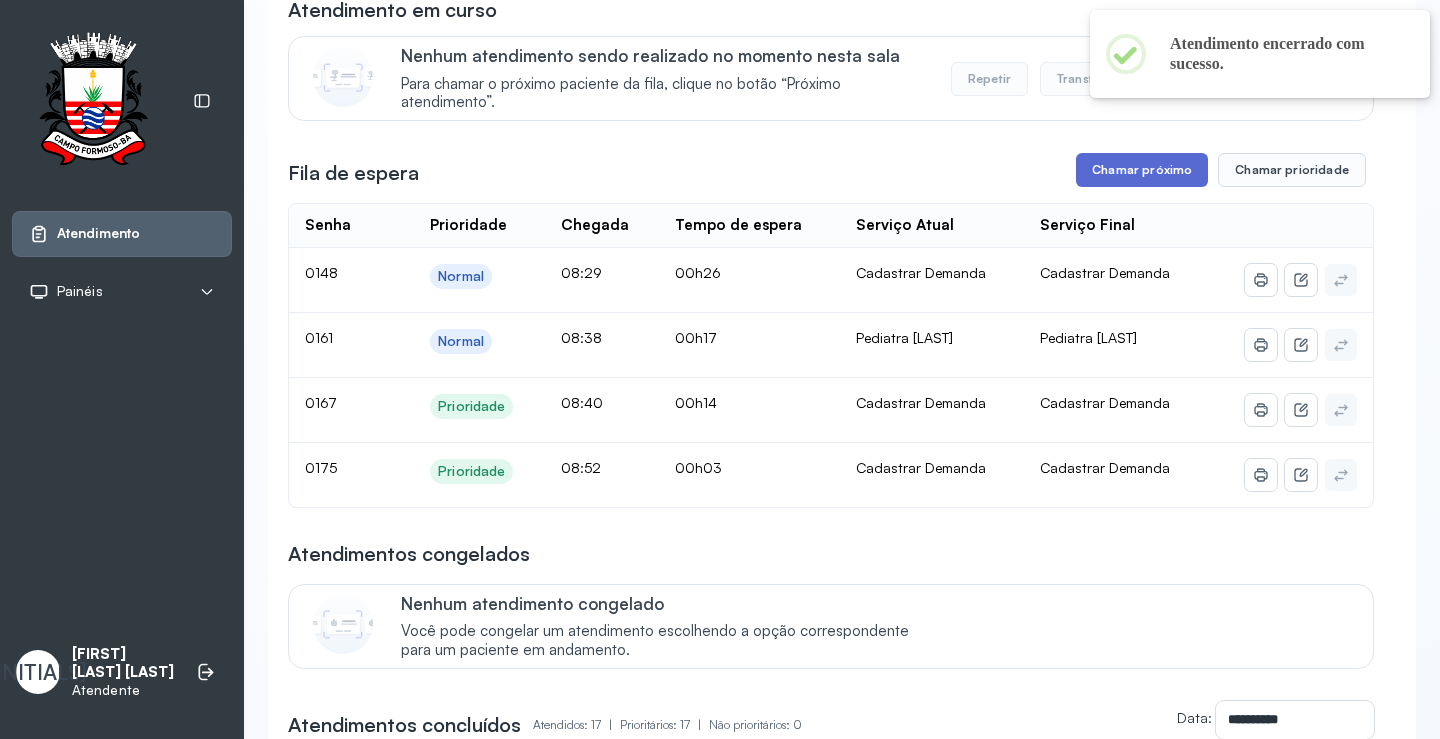 click on "Chamar próximo" at bounding box center (1142, 170) 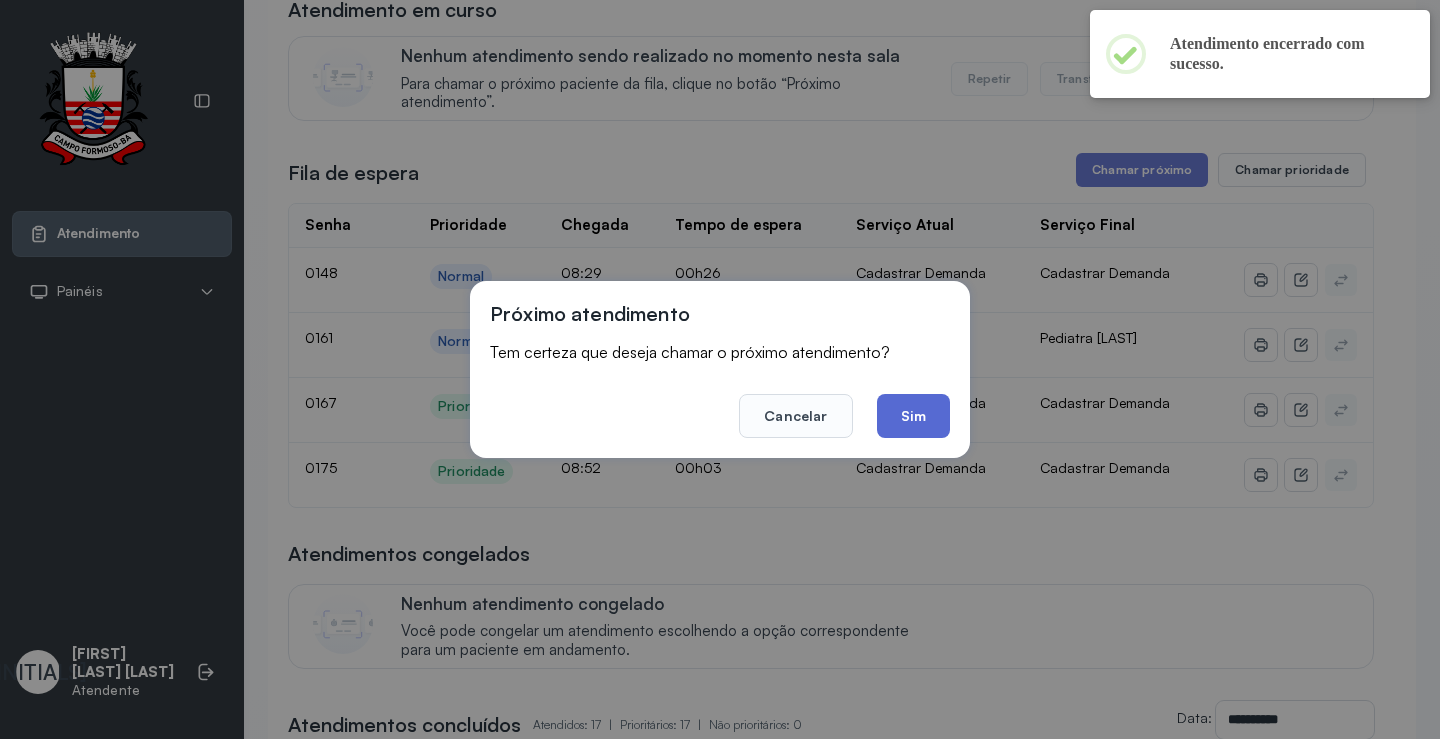 click on "Sim" 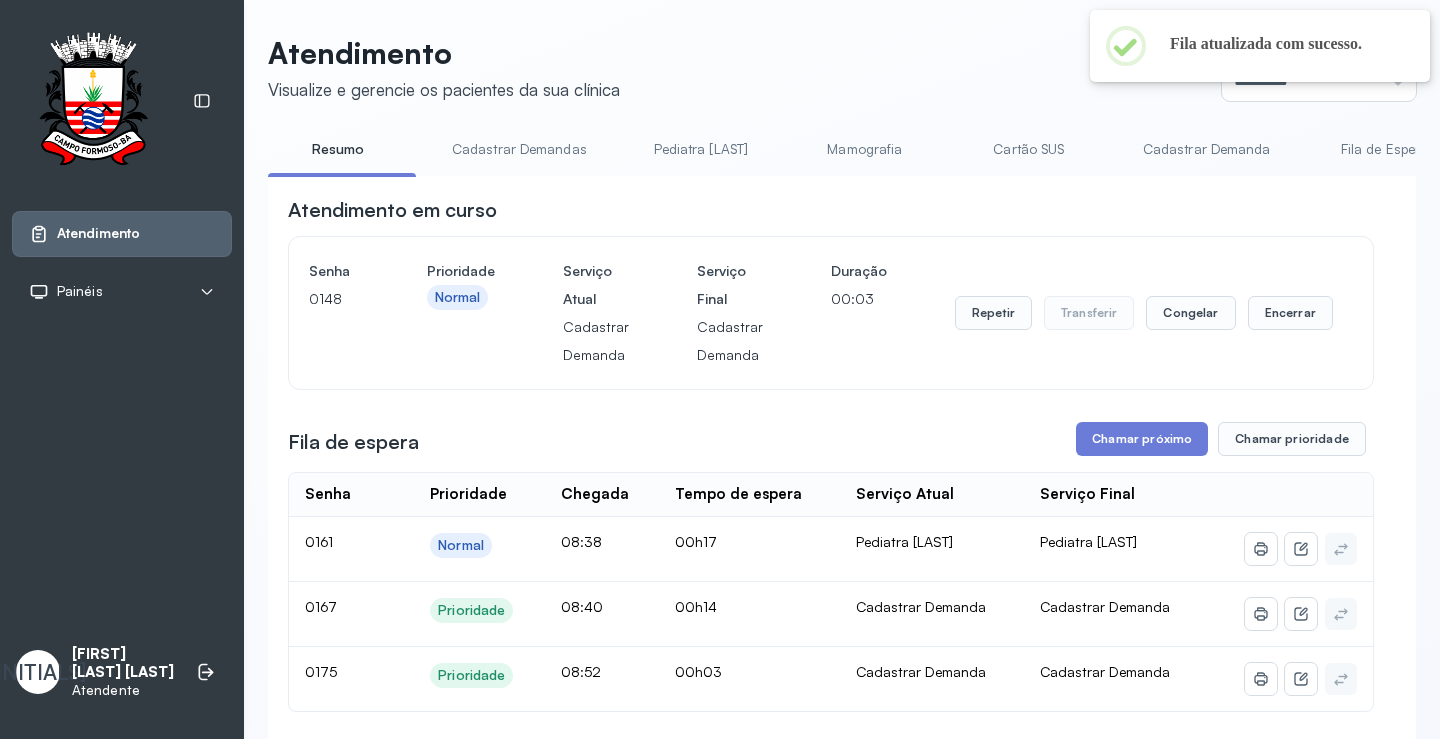 scroll, scrollTop: 201, scrollLeft: 0, axis: vertical 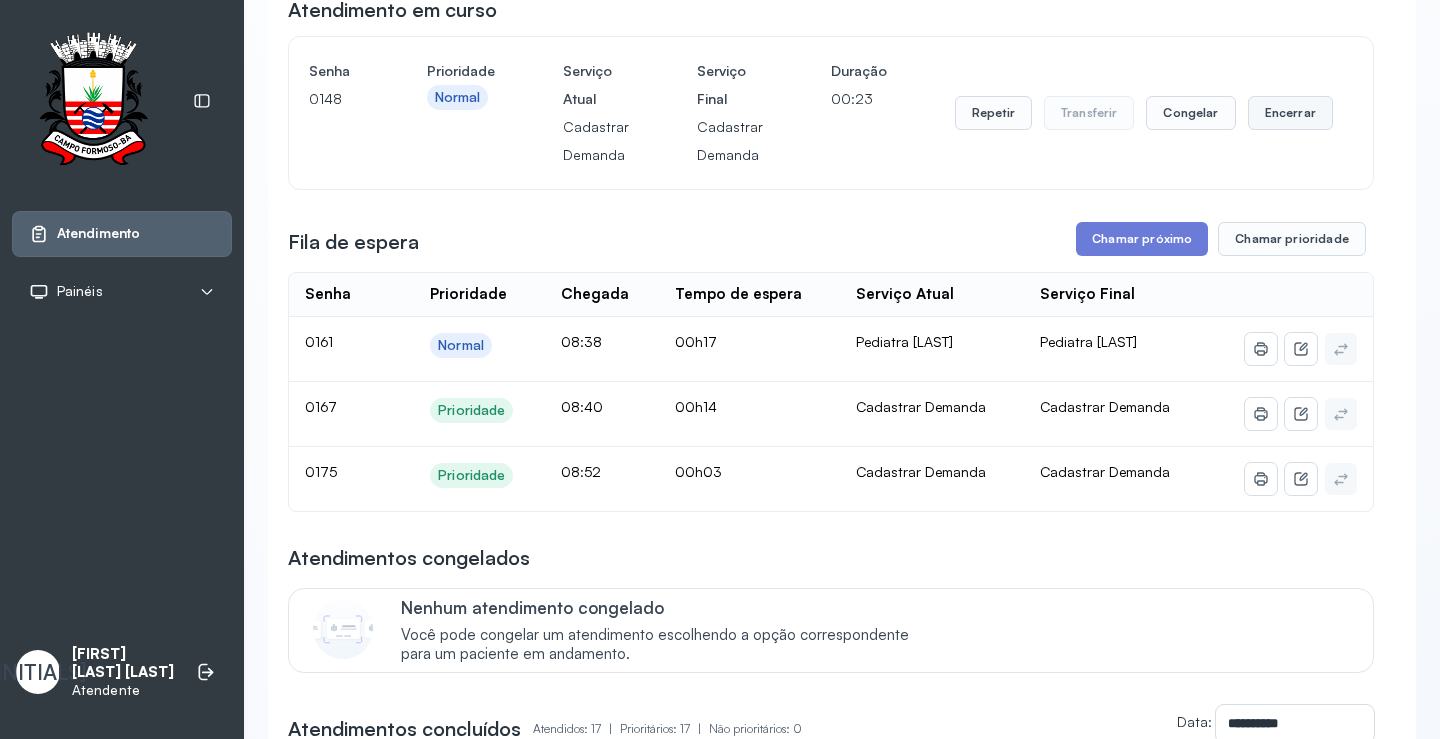 click on "Encerrar" at bounding box center [1290, 113] 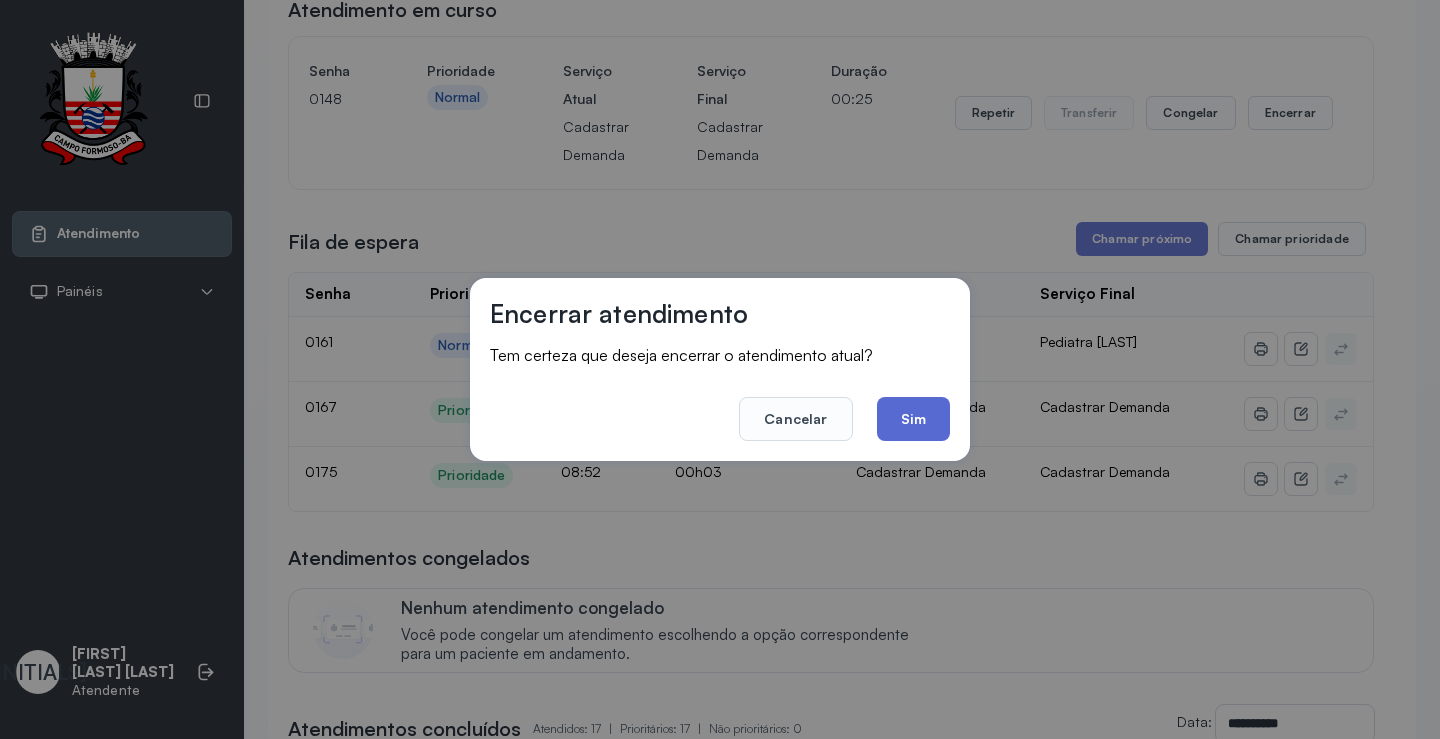 scroll, scrollTop: 1, scrollLeft: 0, axis: vertical 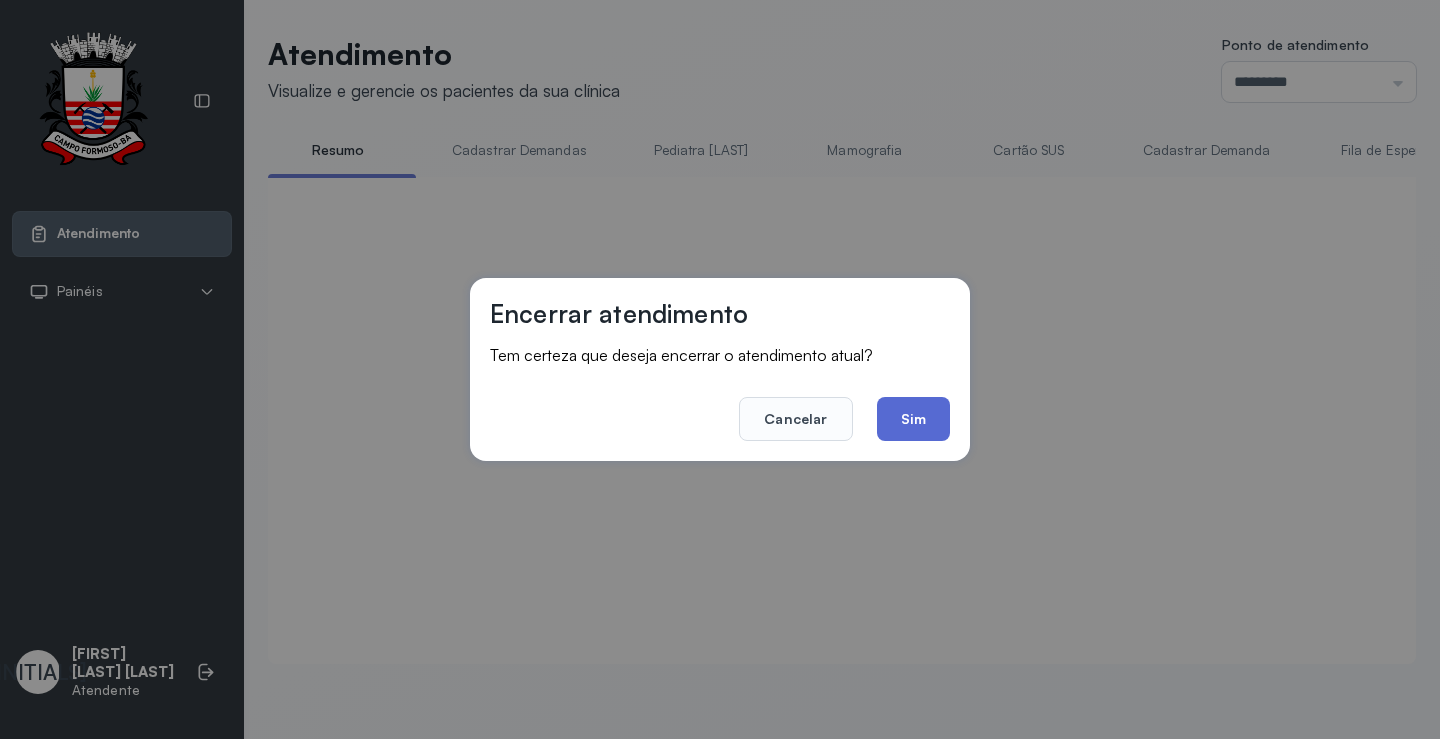 click on "Sim" 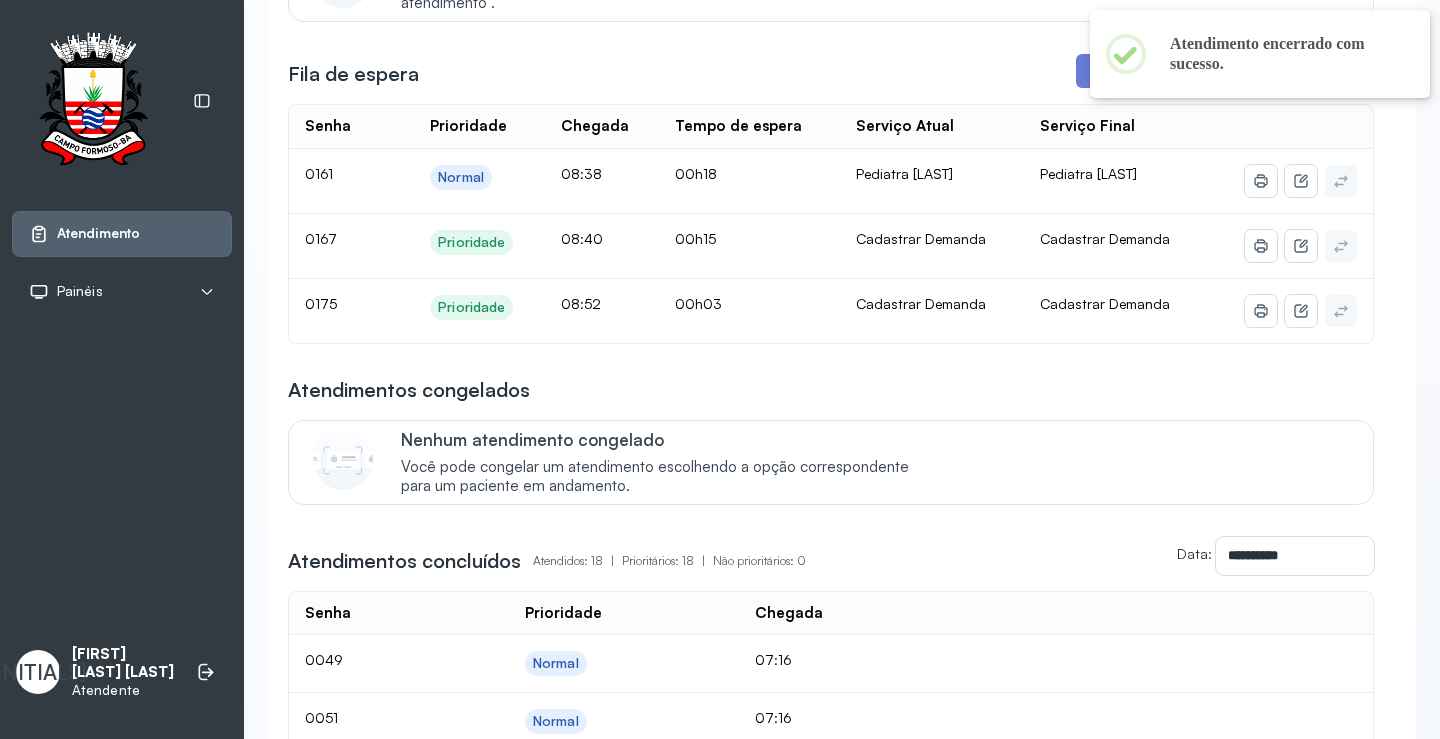 scroll, scrollTop: 1, scrollLeft: 0, axis: vertical 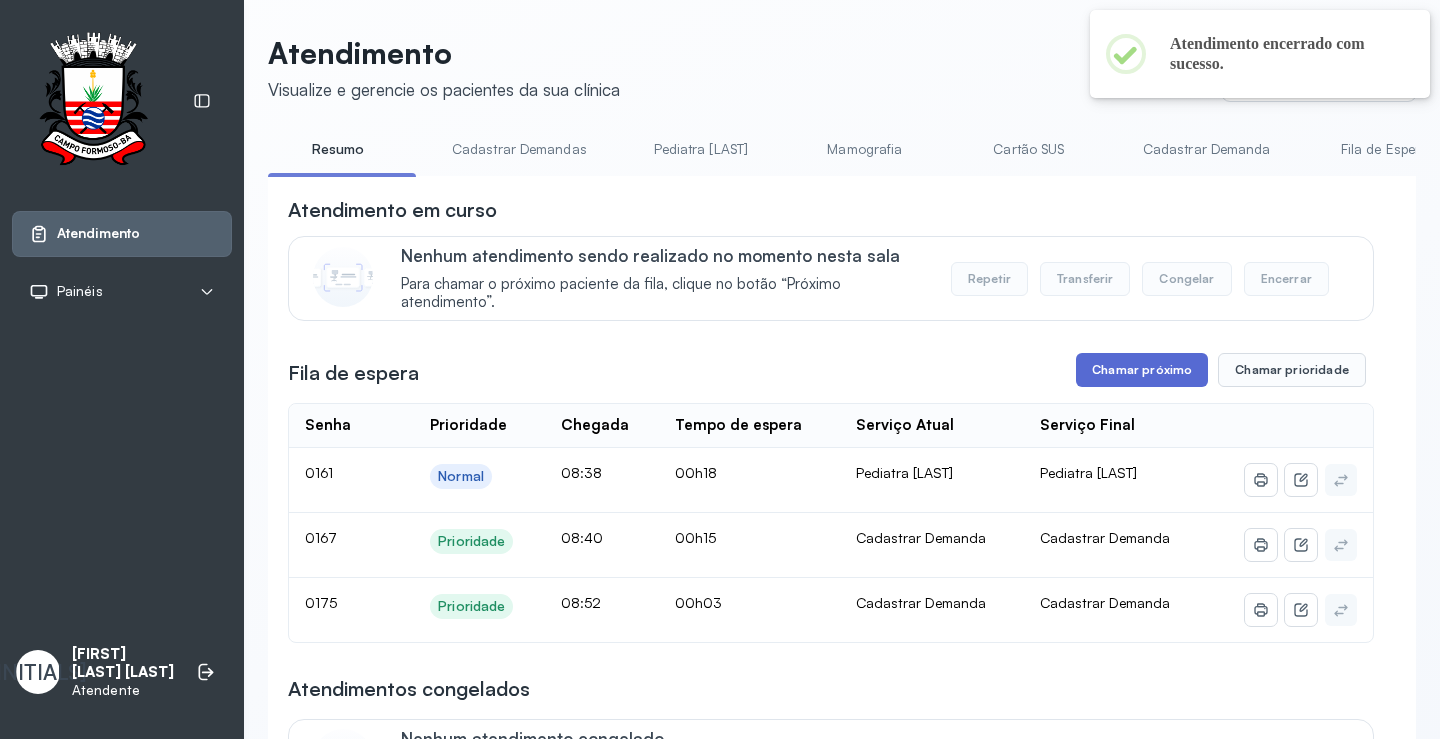 click on "Chamar próximo" at bounding box center [1142, 370] 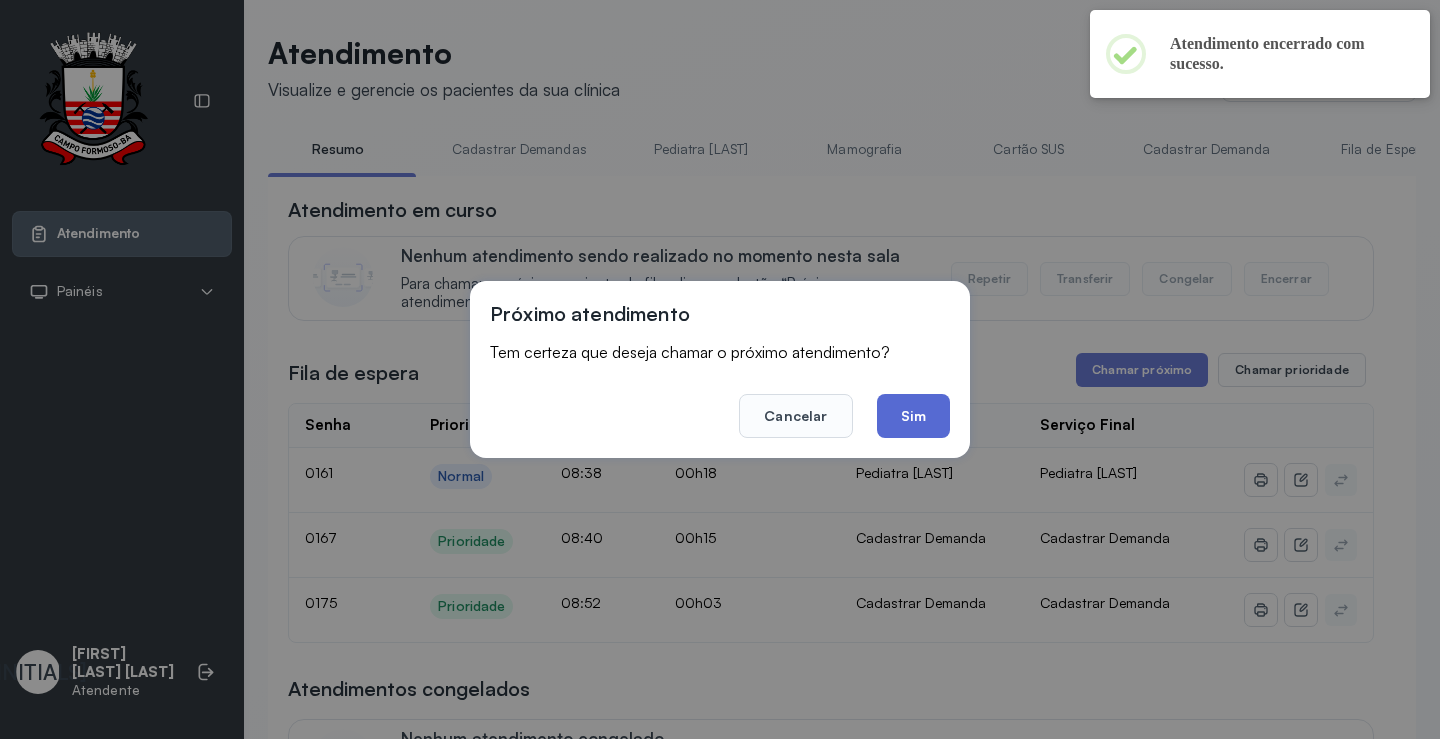 click on "Sim" 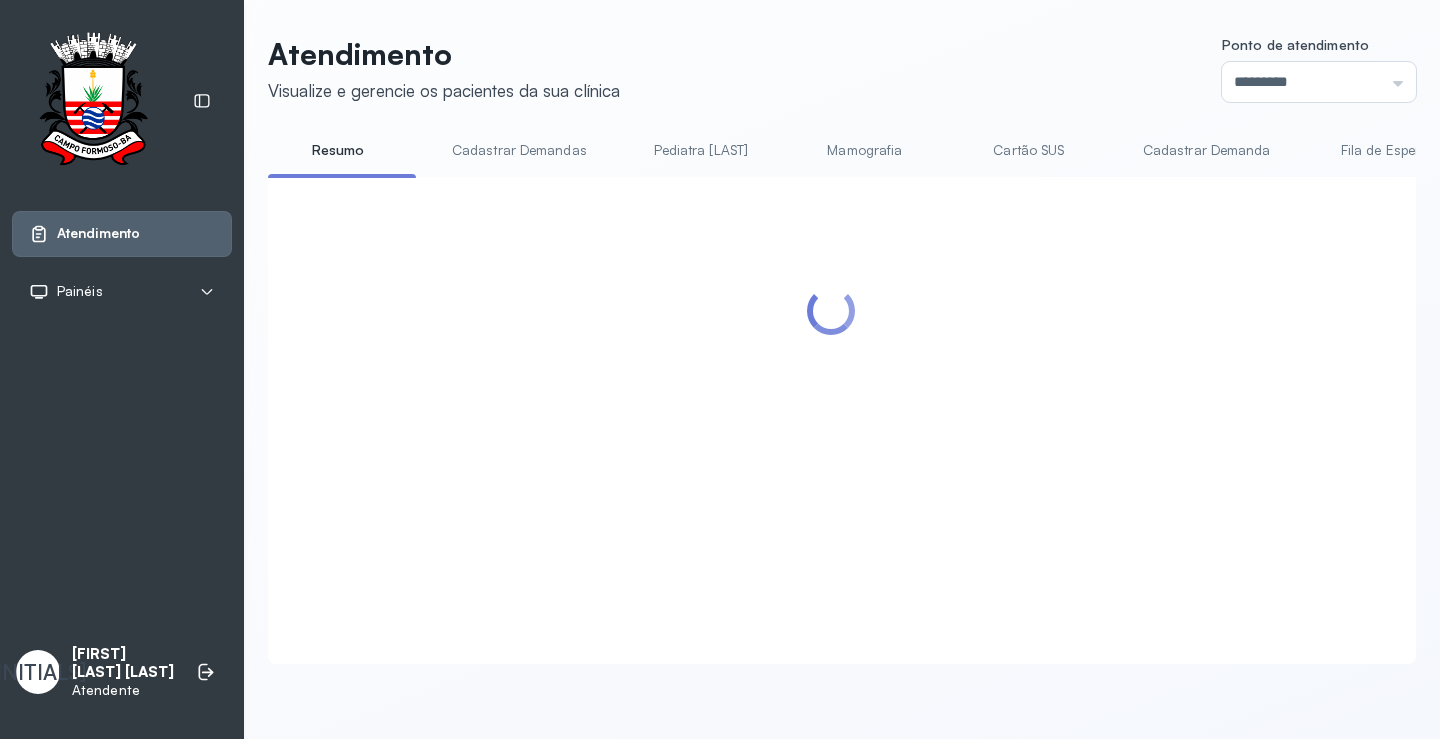 scroll, scrollTop: 0, scrollLeft: 0, axis: both 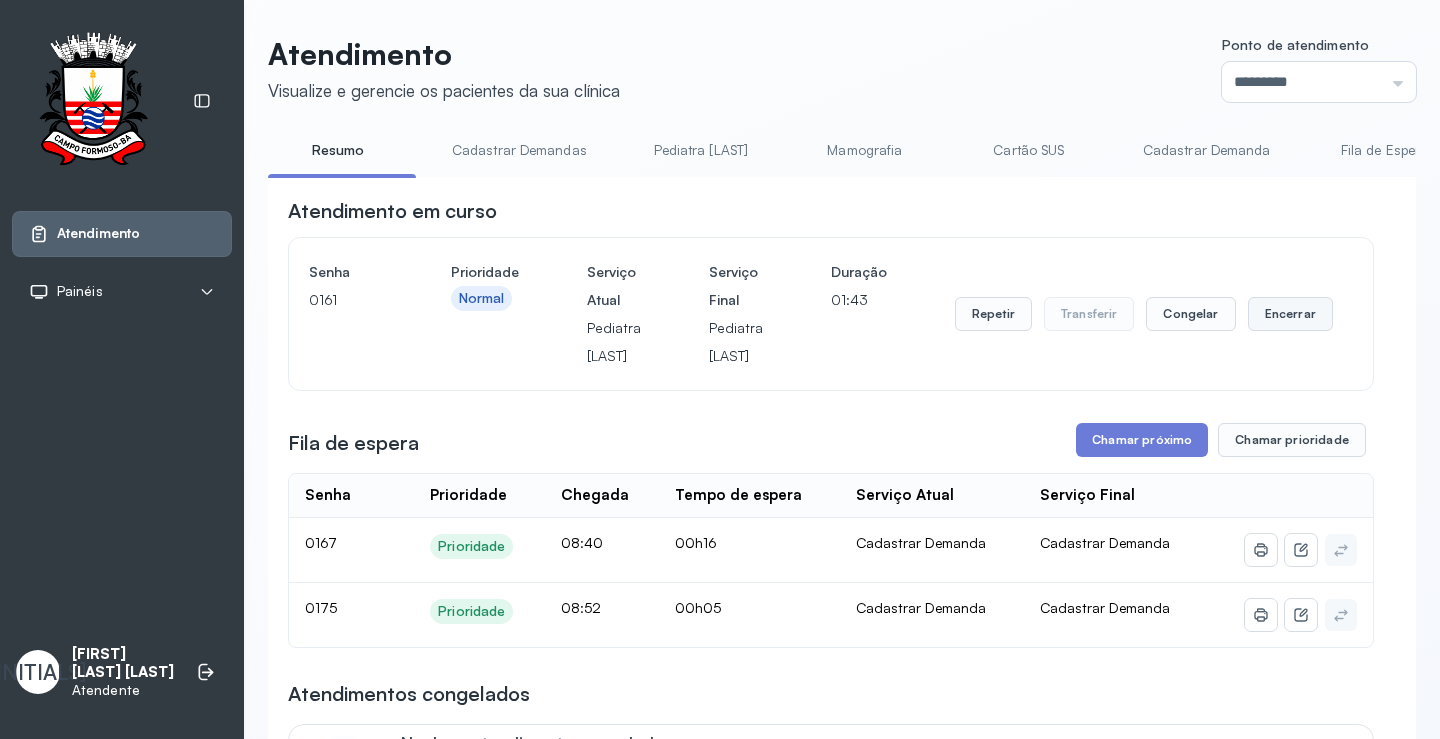 click on "Encerrar" at bounding box center (1290, 314) 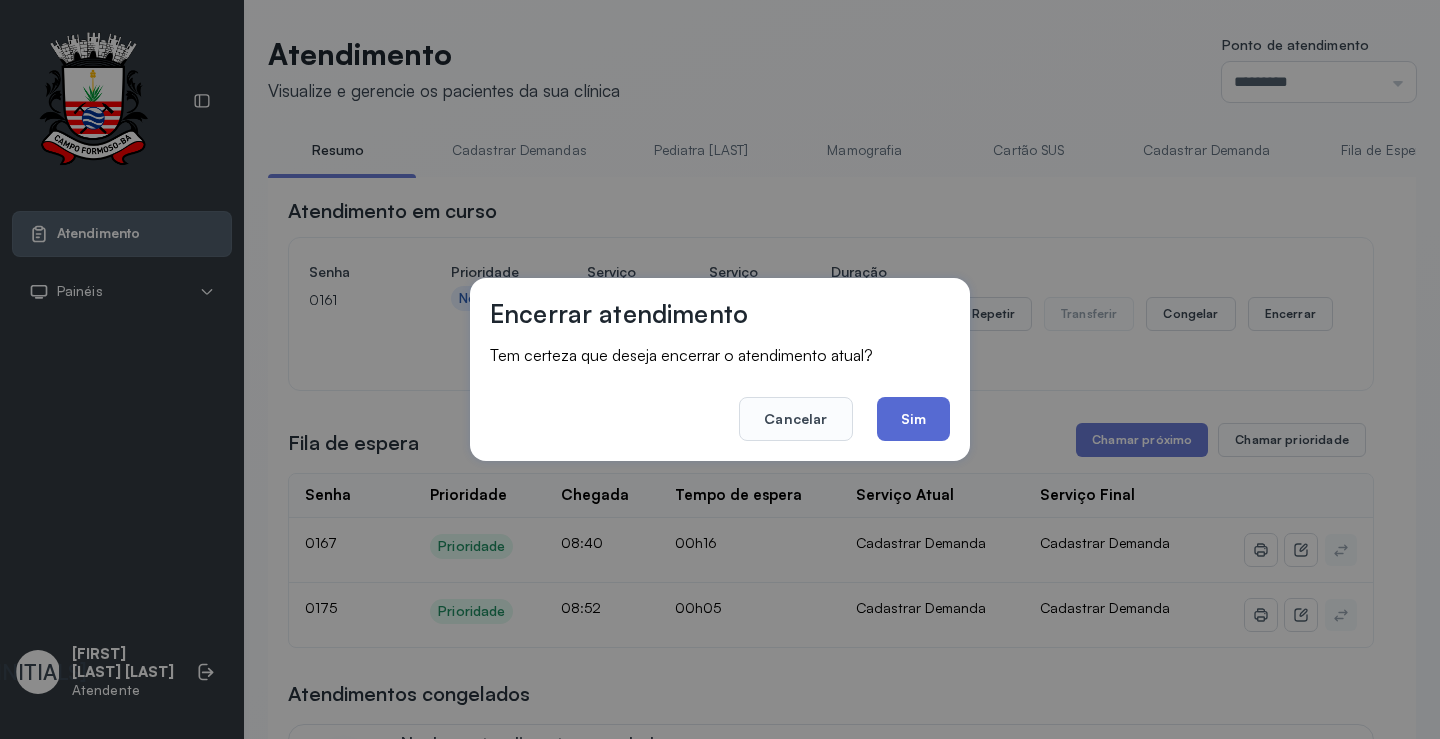 click on "Sim" 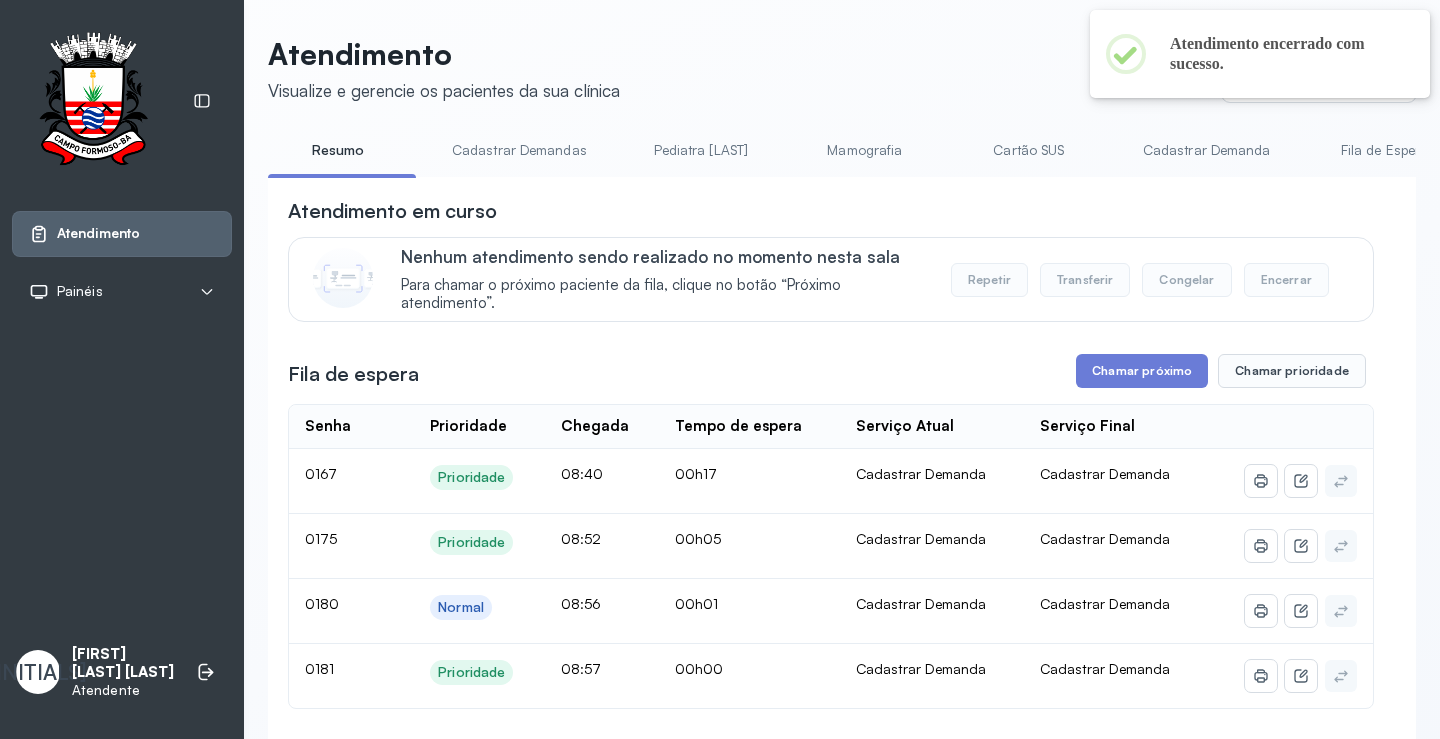 scroll, scrollTop: 200, scrollLeft: 0, axis: vertical 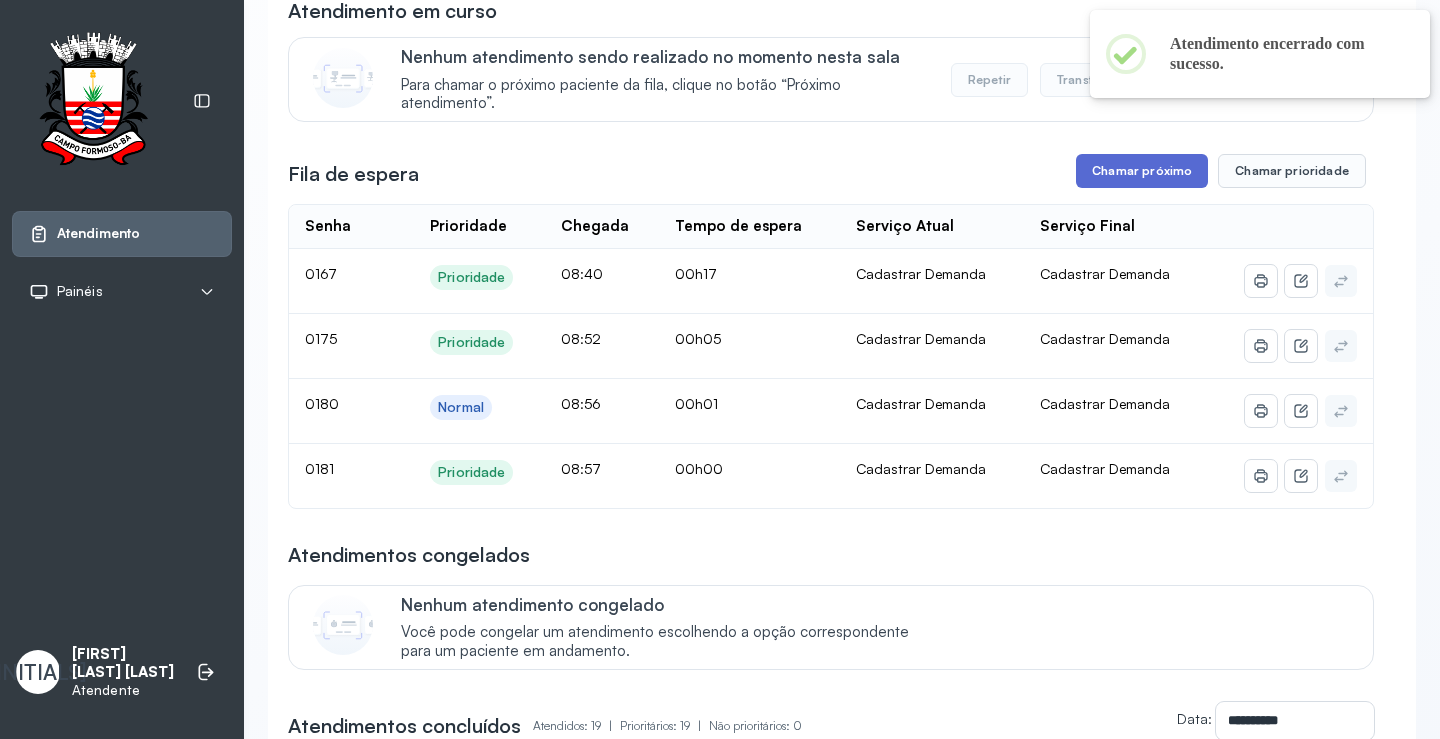 click on "Chamar próximo" at bounding box center [1142, 171] 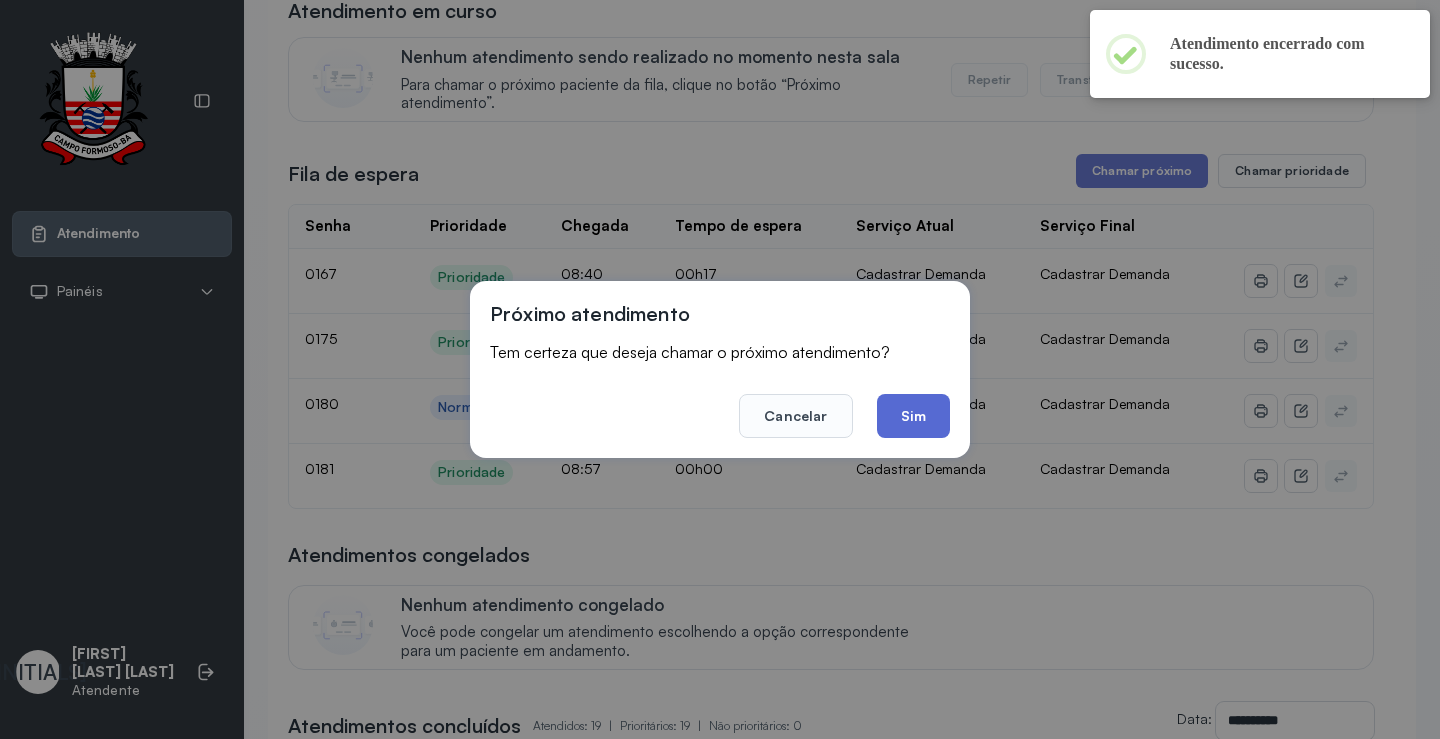 click on "Sim" 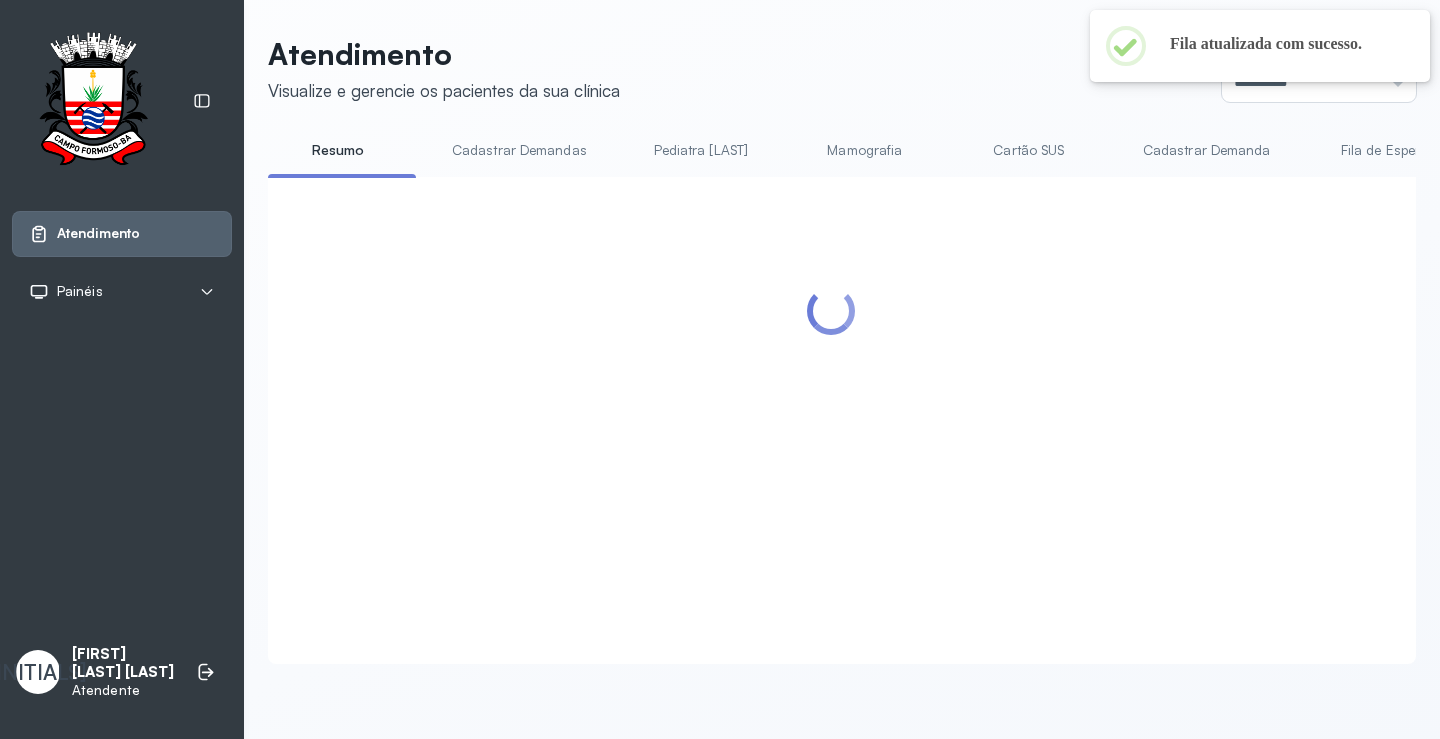 scroll, scrollTop: 200, scrollLeft: 0, axis: vertical 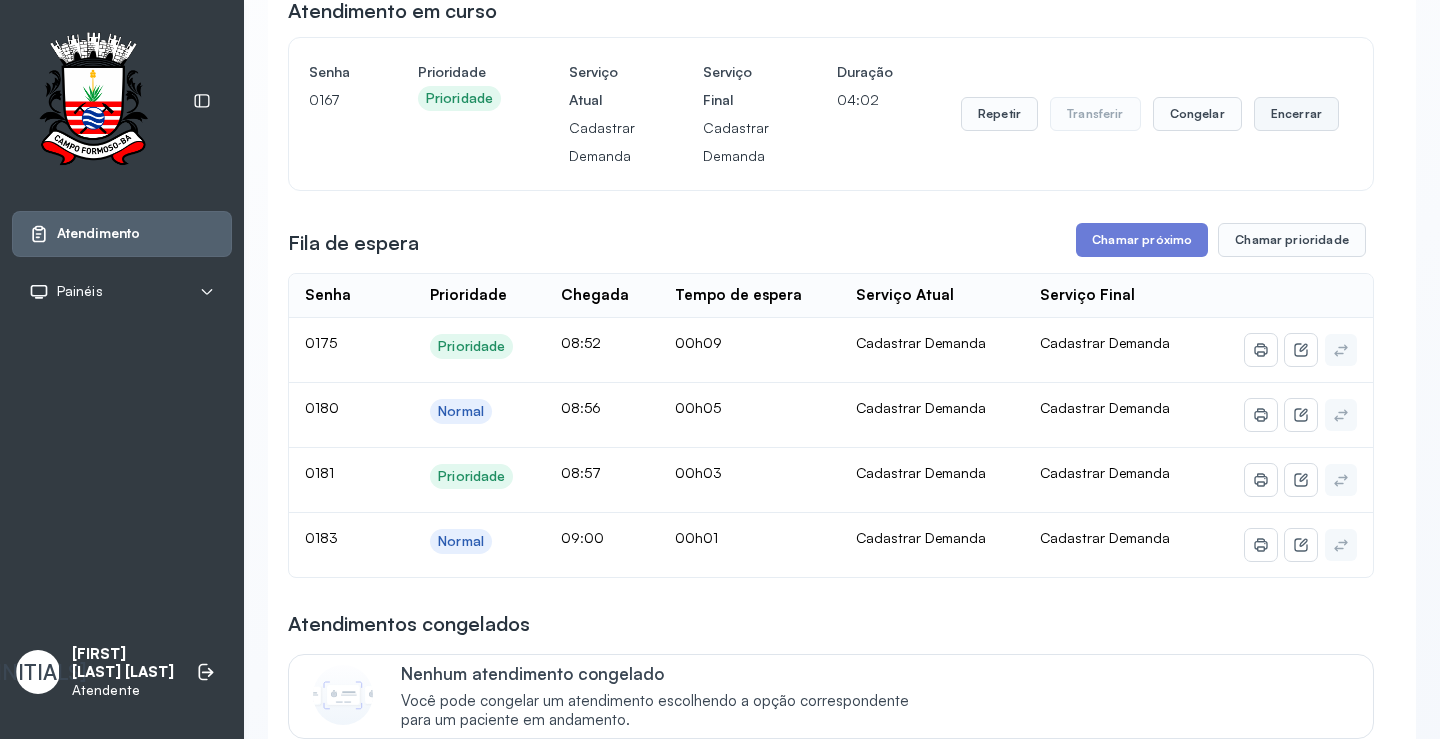 click on "Encerrar" at bounding box center [1296, 114] 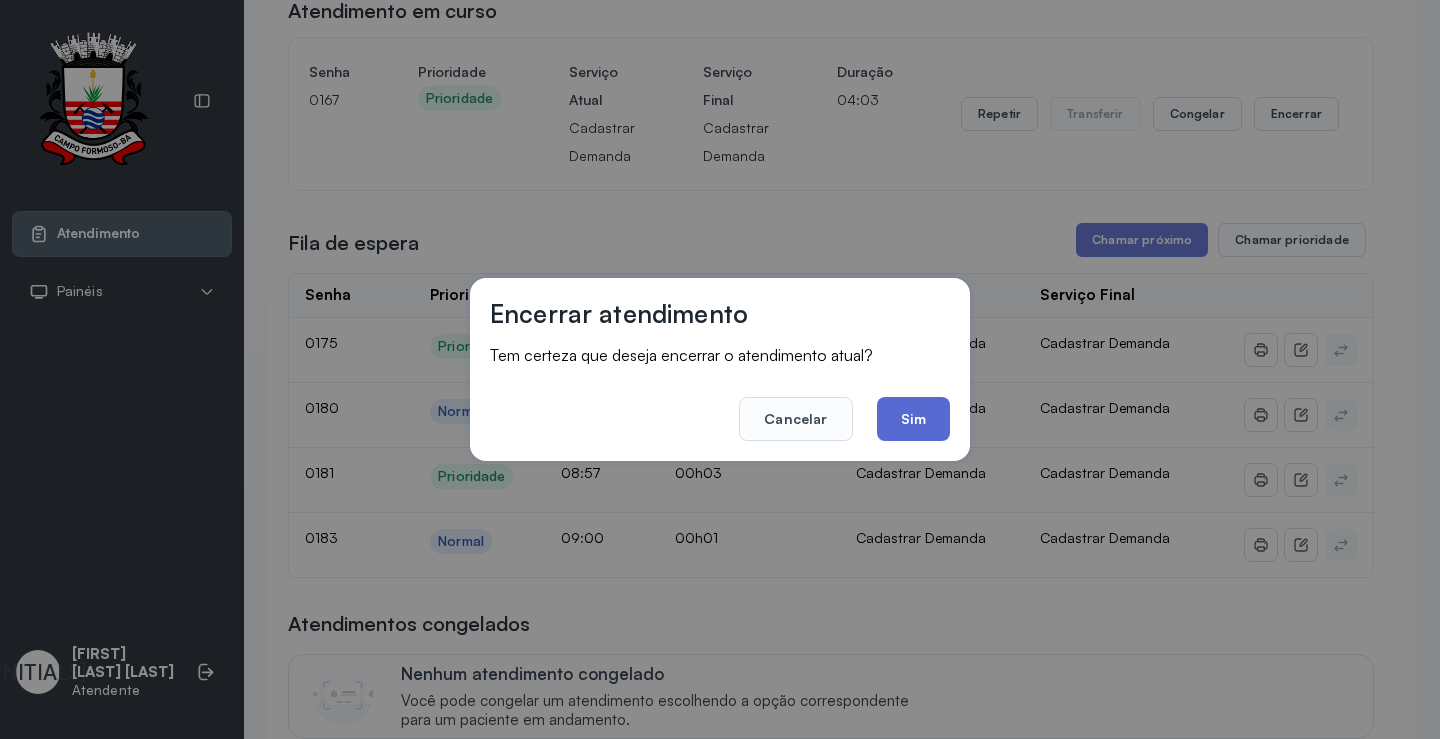 click on "Encerrar atendimento  Tem certeza que deseja encerrar o atendimento atual?  Cancelar Sim" at bounding box center (720, 369) 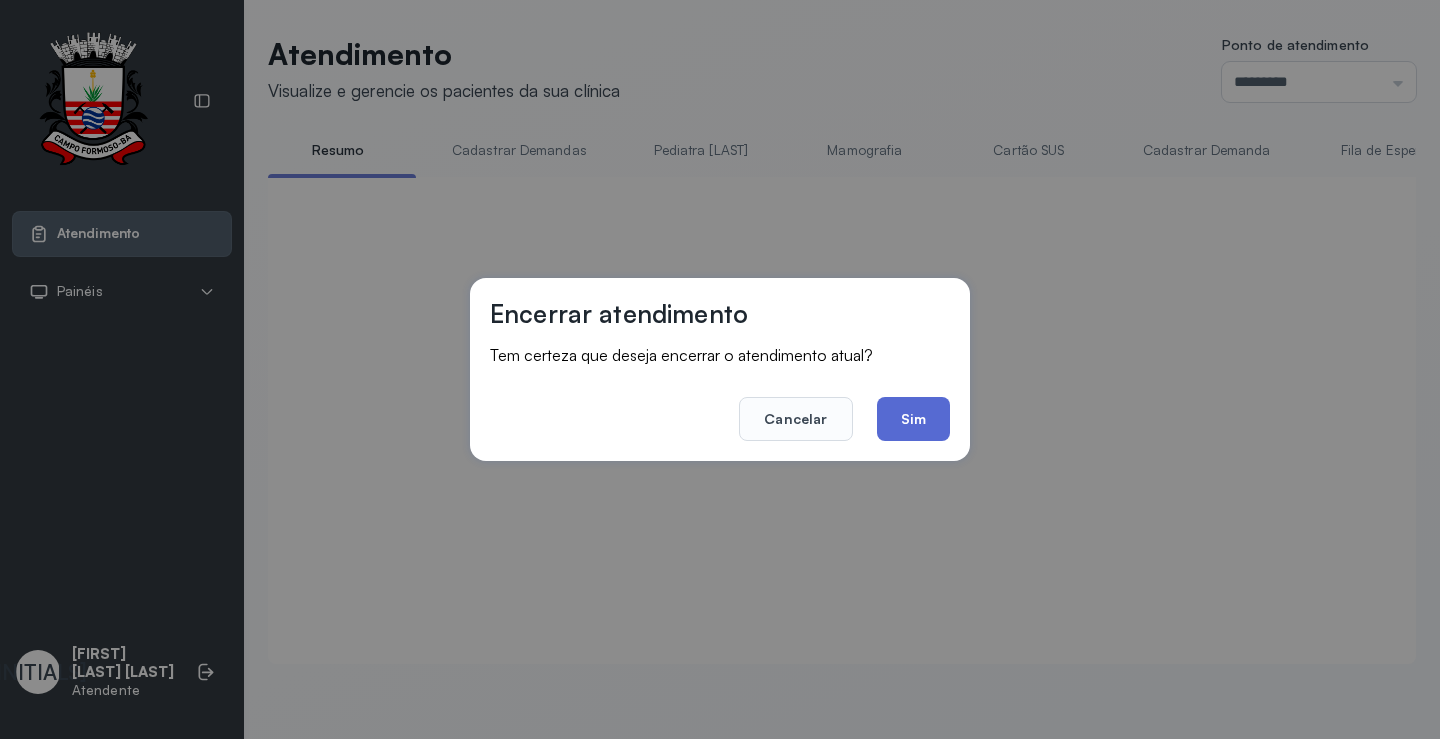 scroll, scrollTop: 200, scrollLeft: 0, axis: vertical 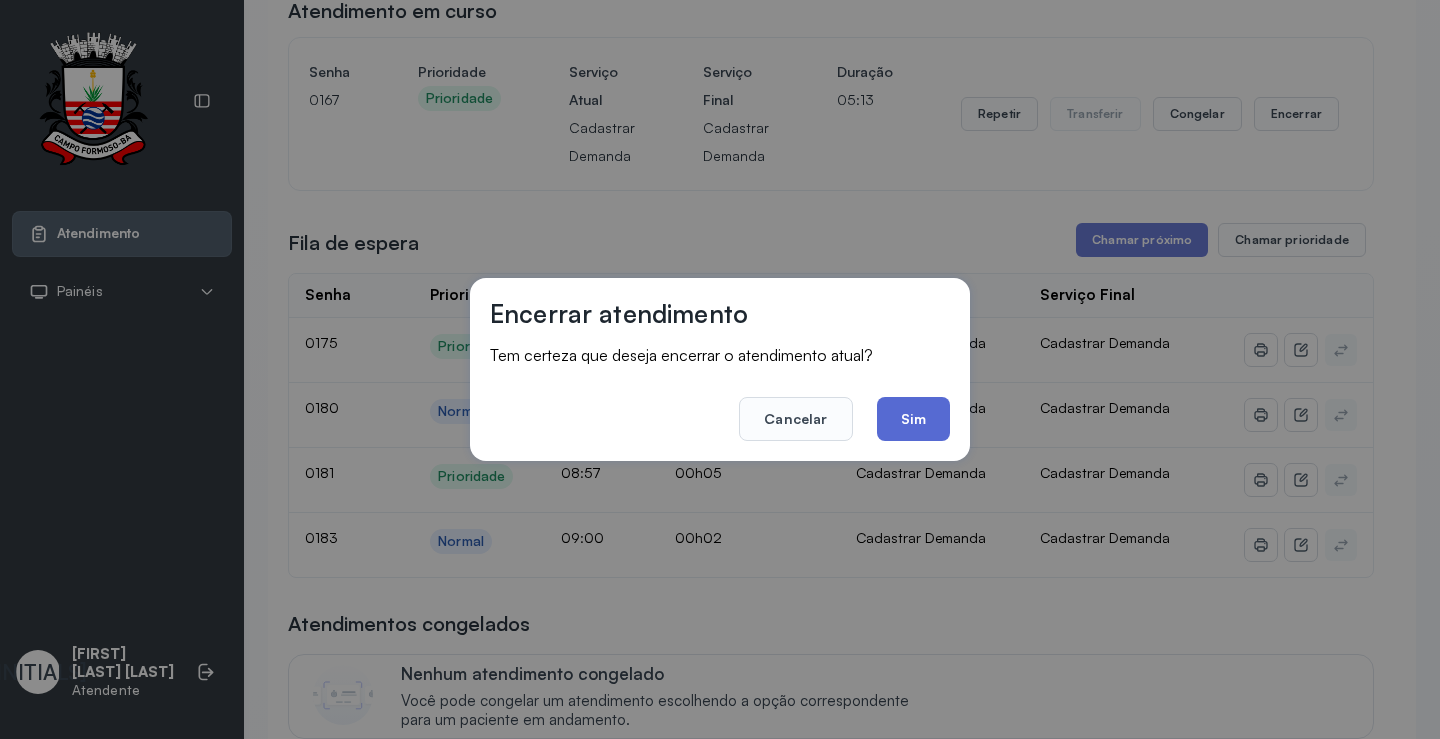 click on "Sim" 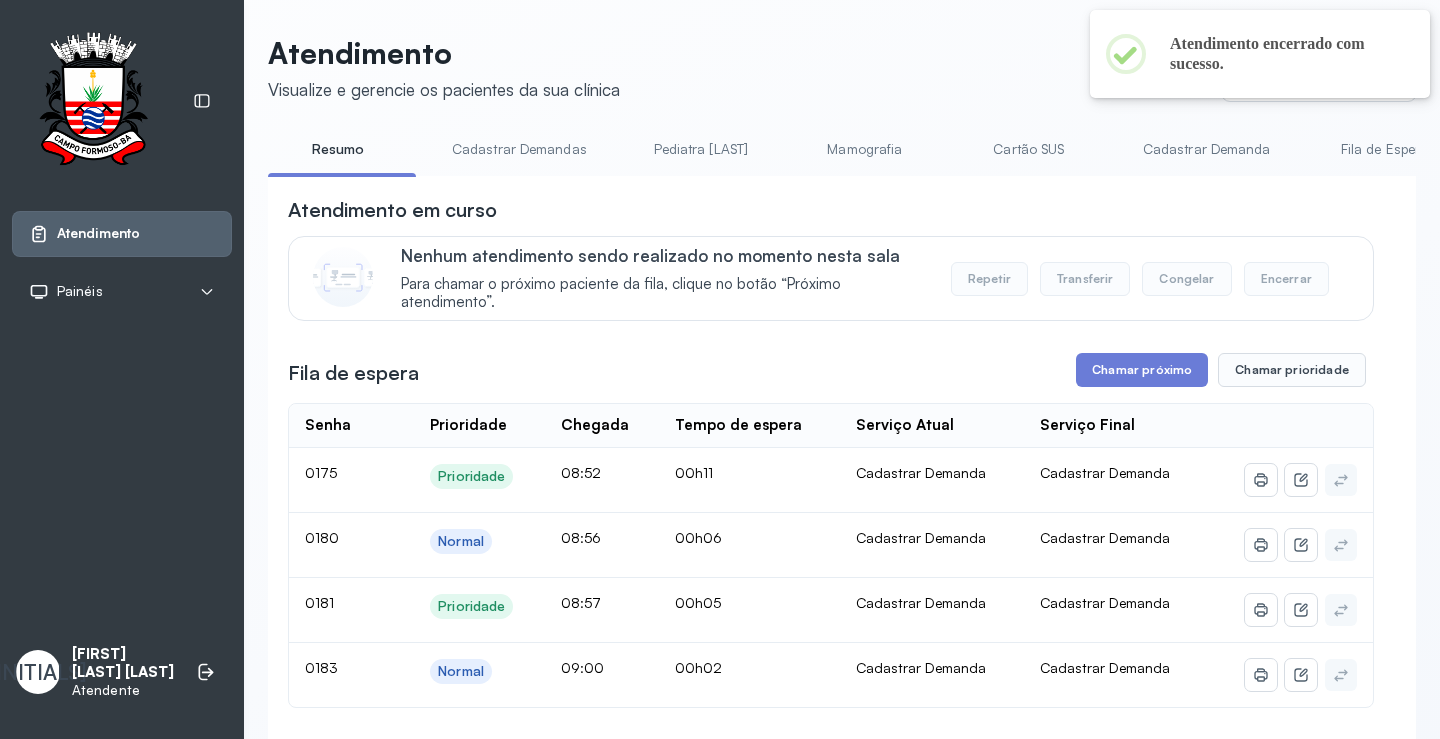 scroll, scrollTop: 200, scrollLeft: 0, axis: vertical 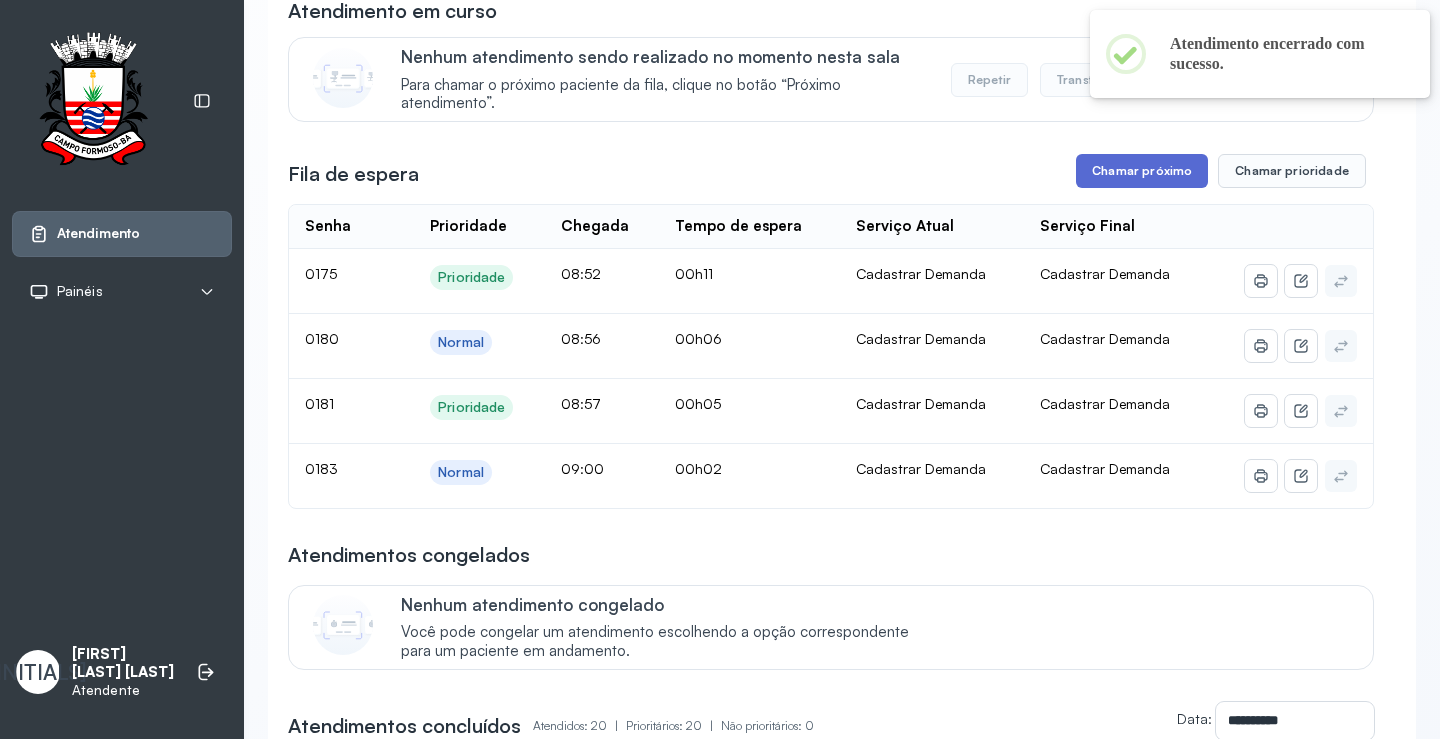 click on "Chamar próximo" at bounding box center [1142, 171] 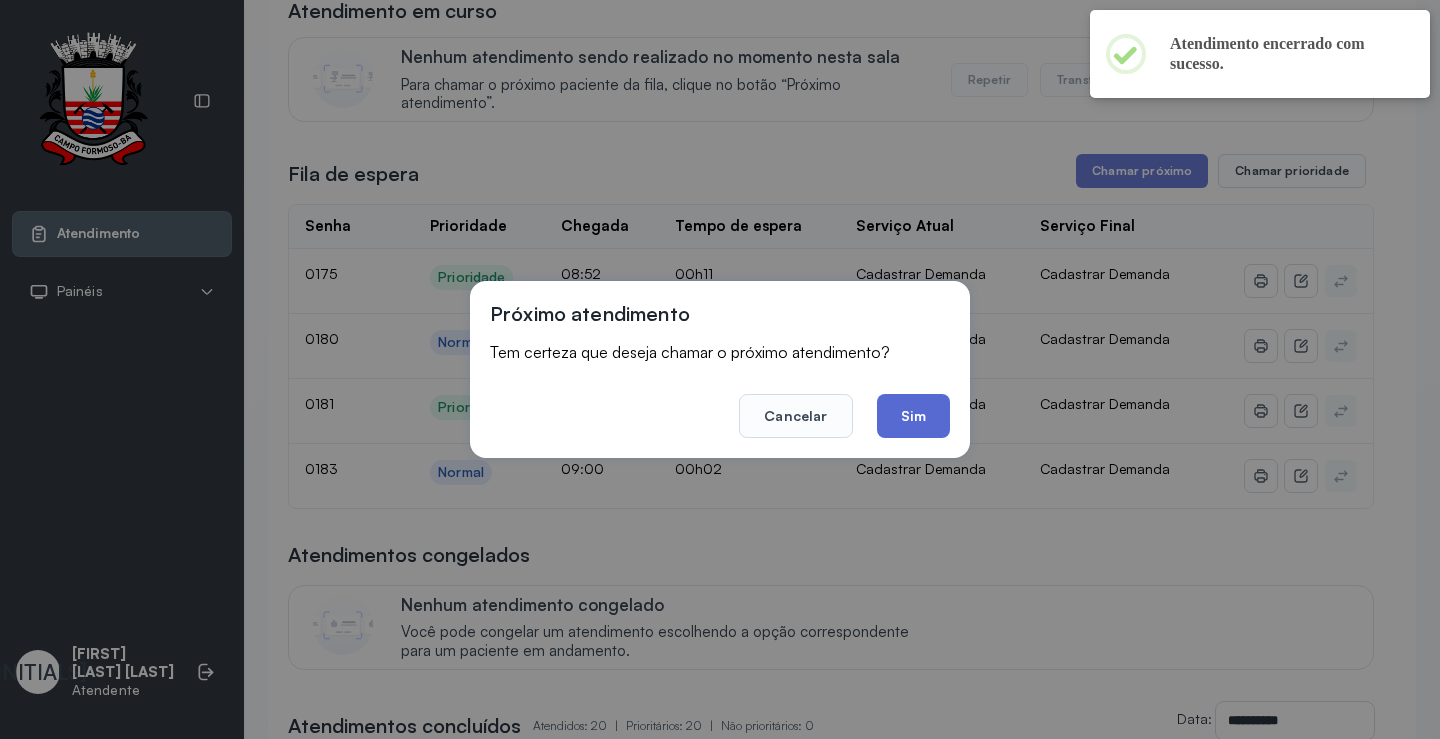 click on "Sim" 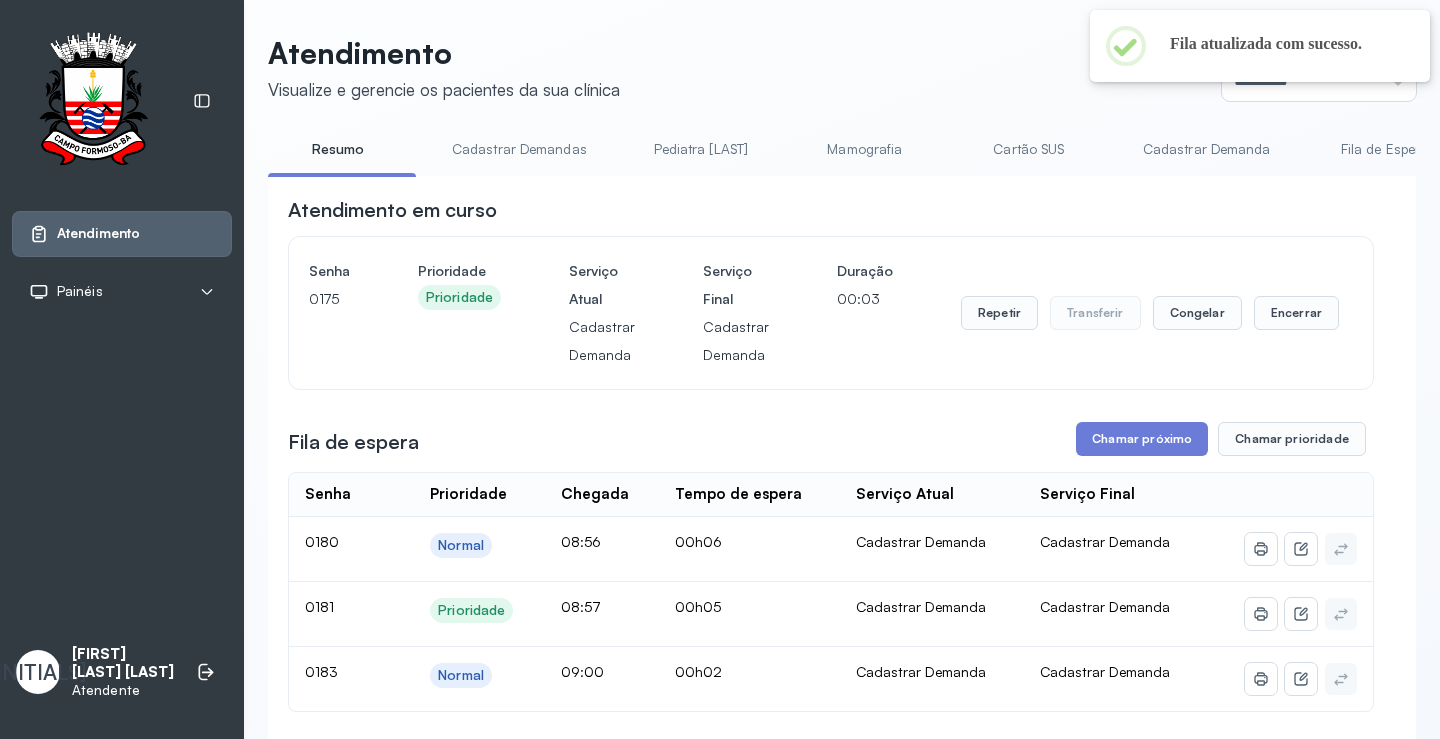scroll, scrollTop: 200, scrollLeft: 0, axis: vertical 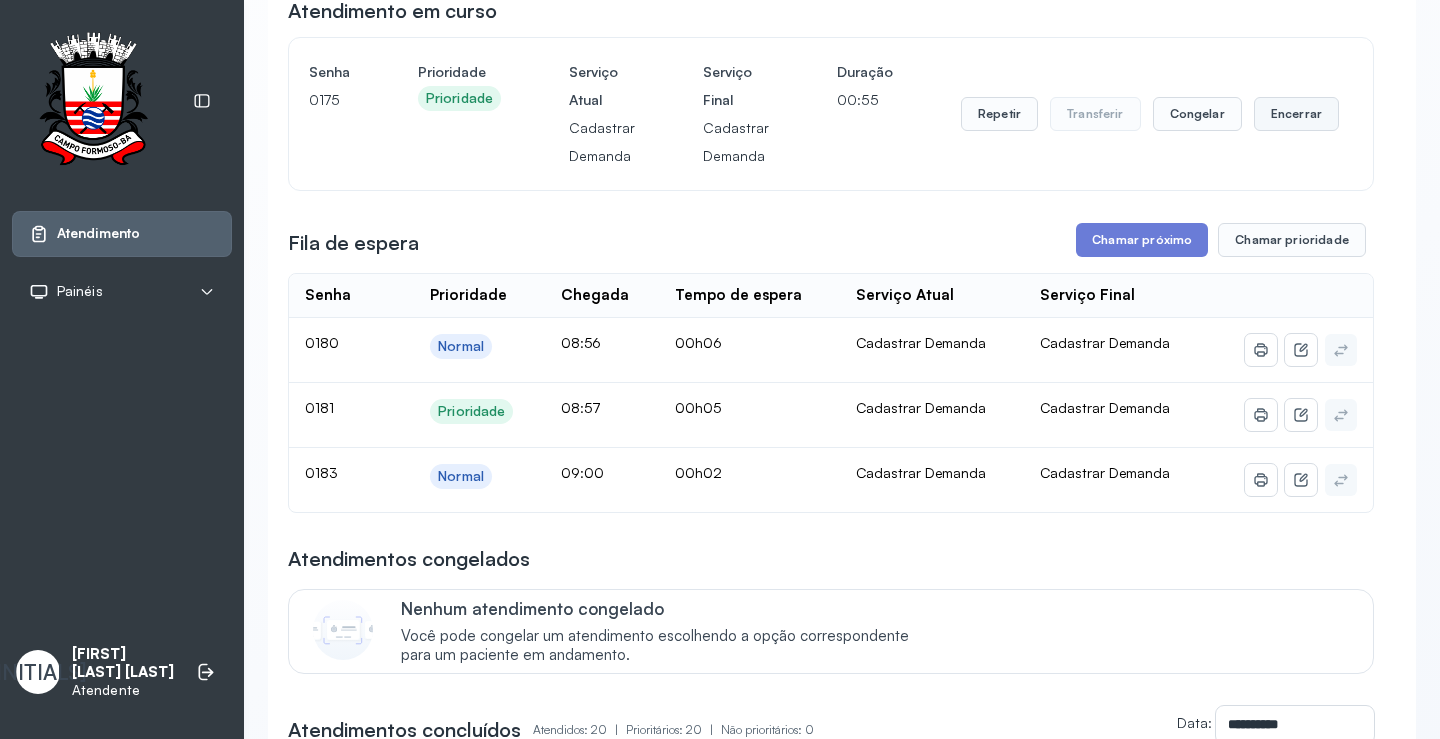 click on "Encerrar" at bounding box center [1296, 114] 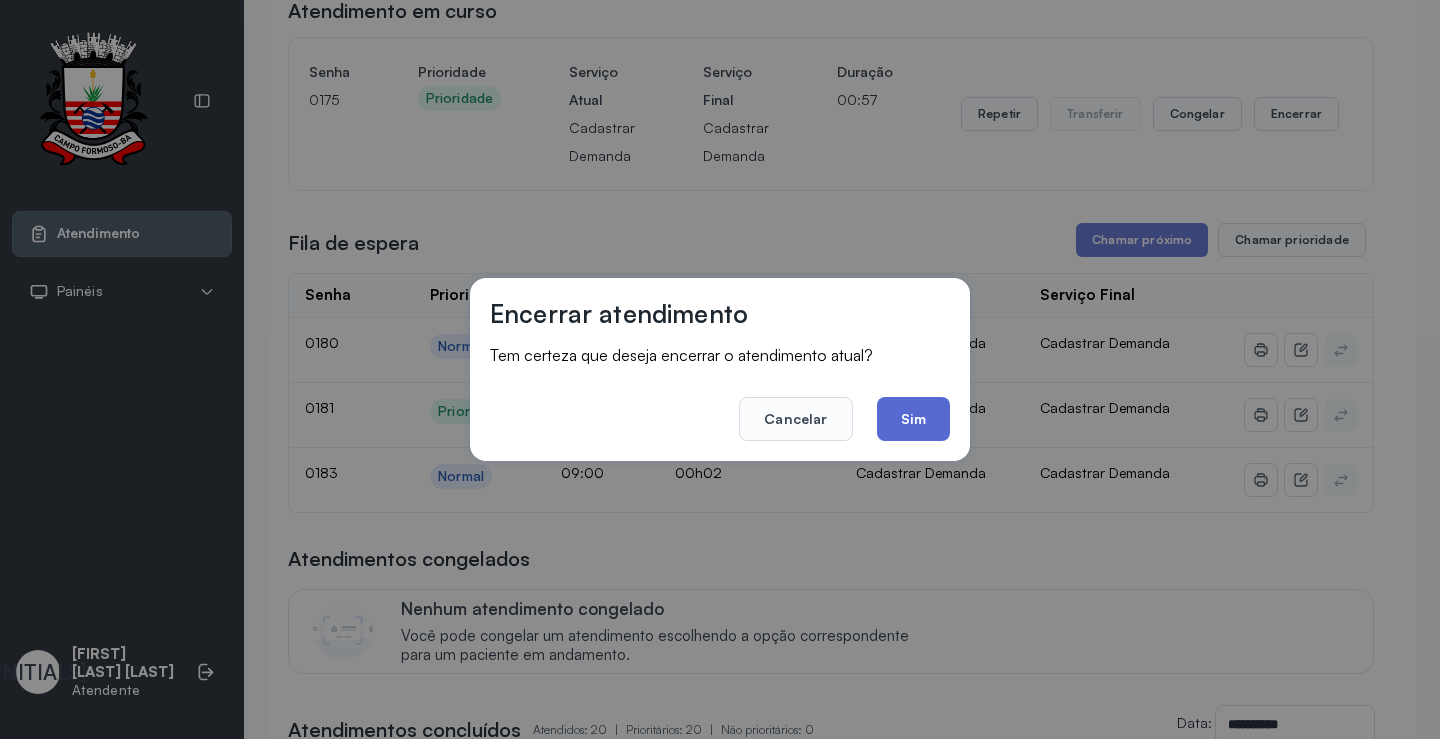 click on "Sim" 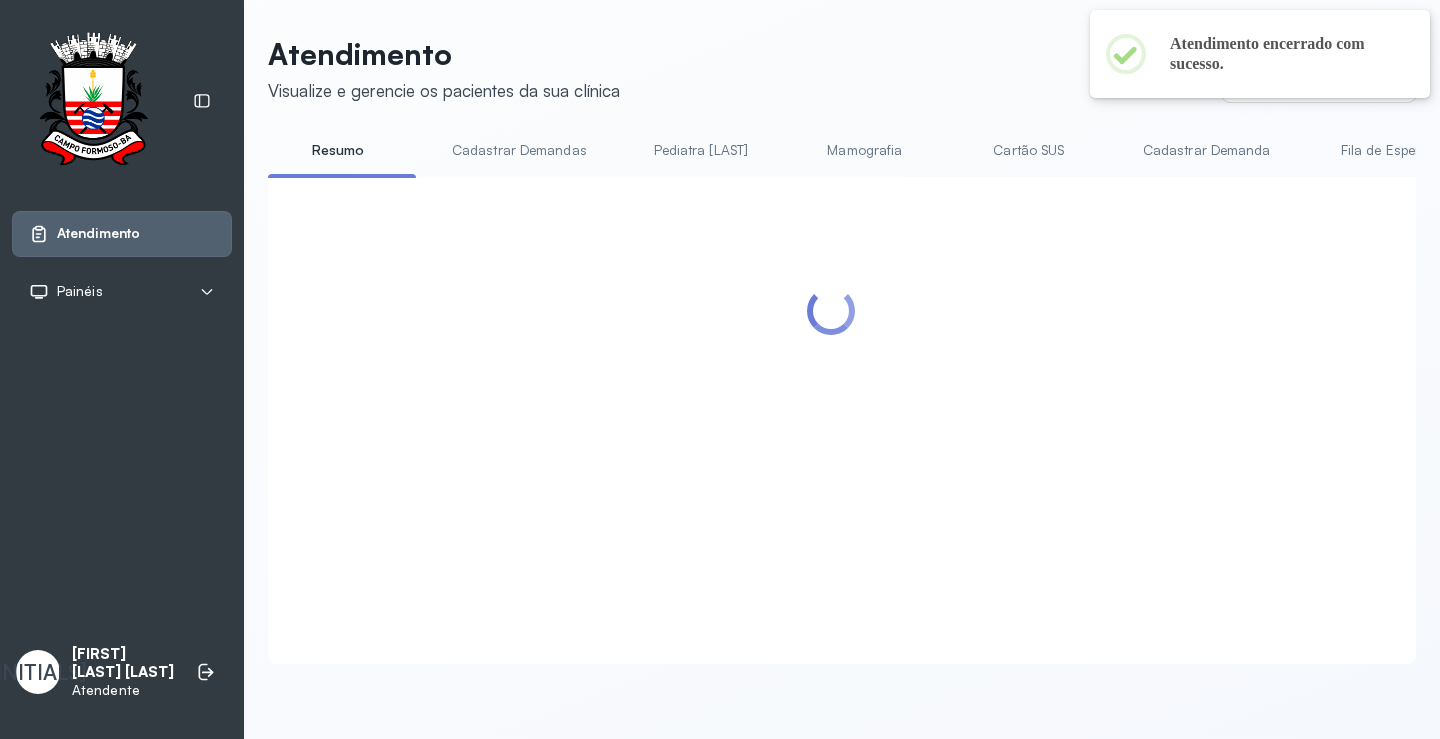 scroll, scrollTop: 200, scrollLeft: 0, axis: vertical 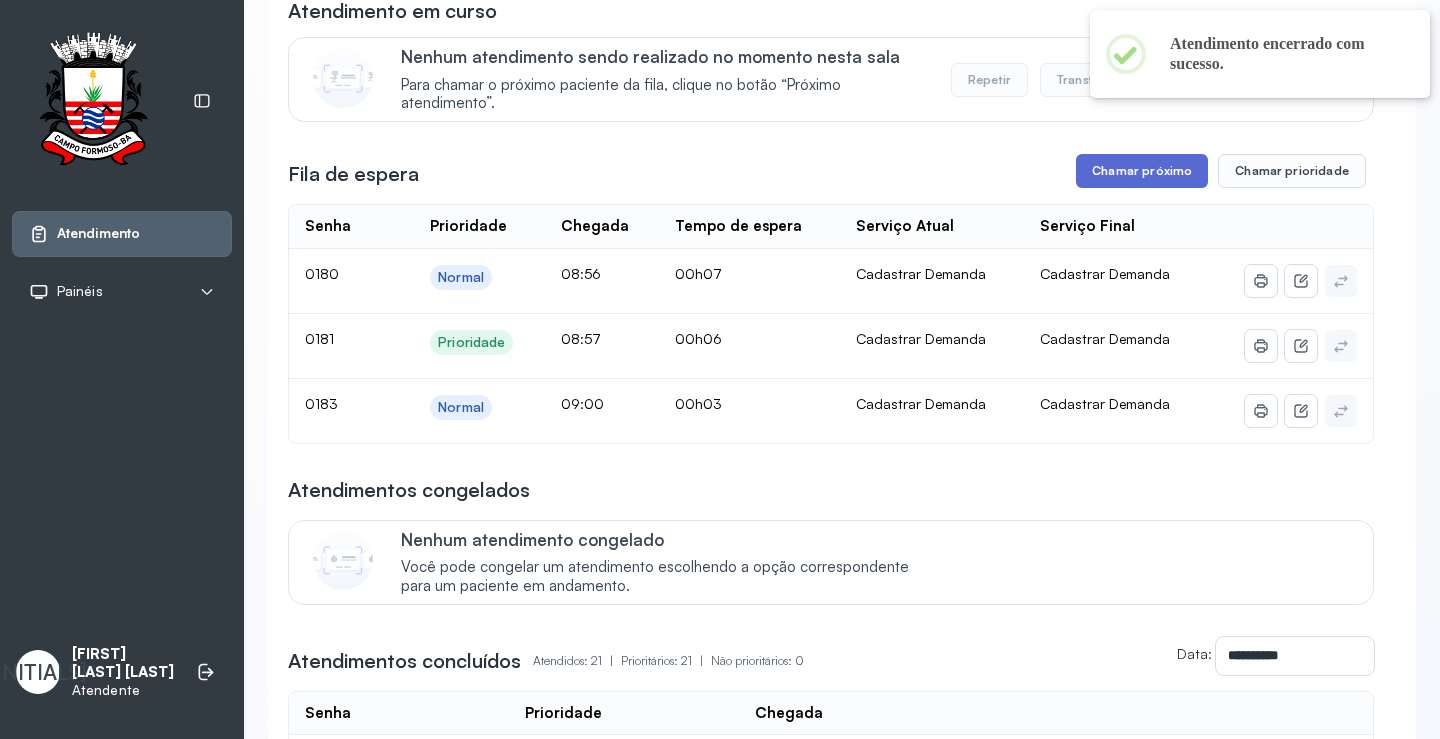 click on "Chamar próximo" at bounding box center [1142, 171] 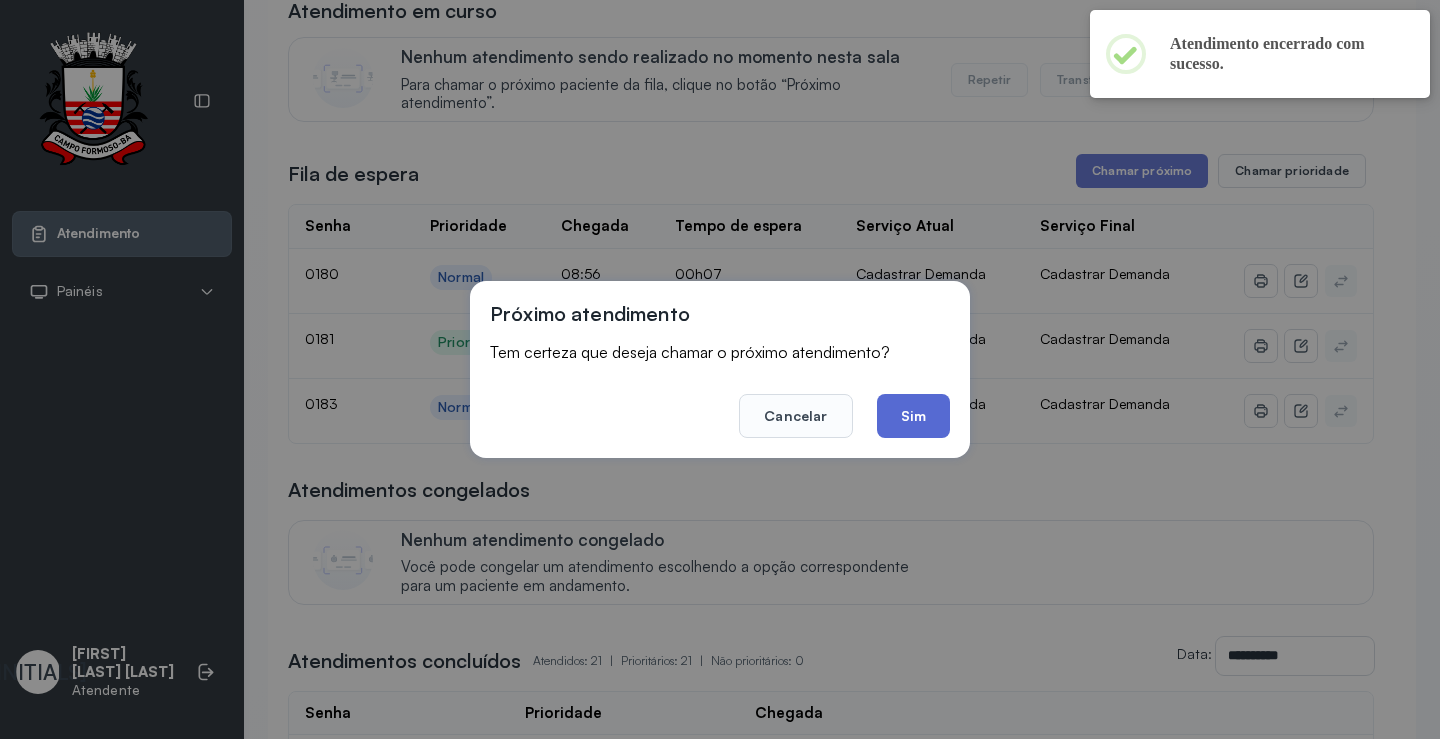 click on "Sim" 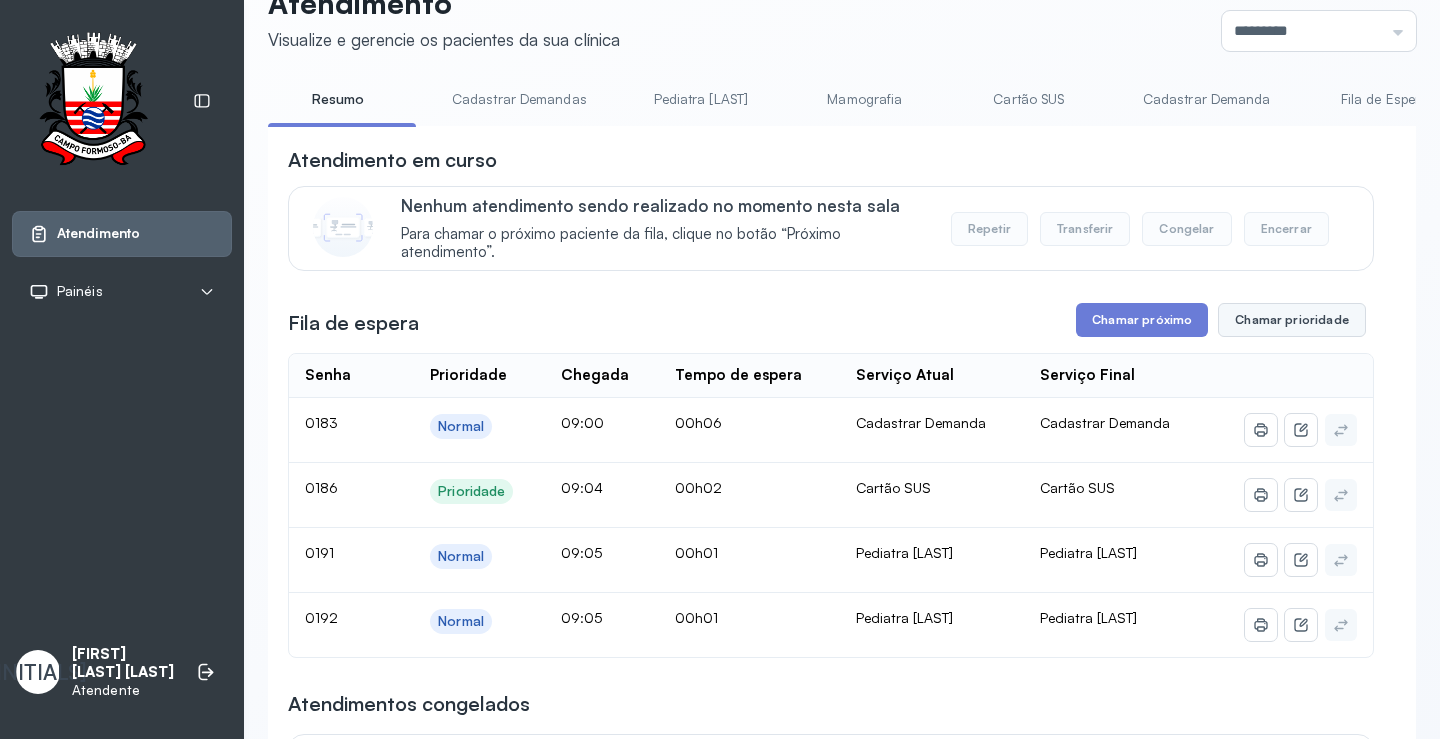 scroll, scrollTop: 100, scrollLeft: 0, axis: vertical 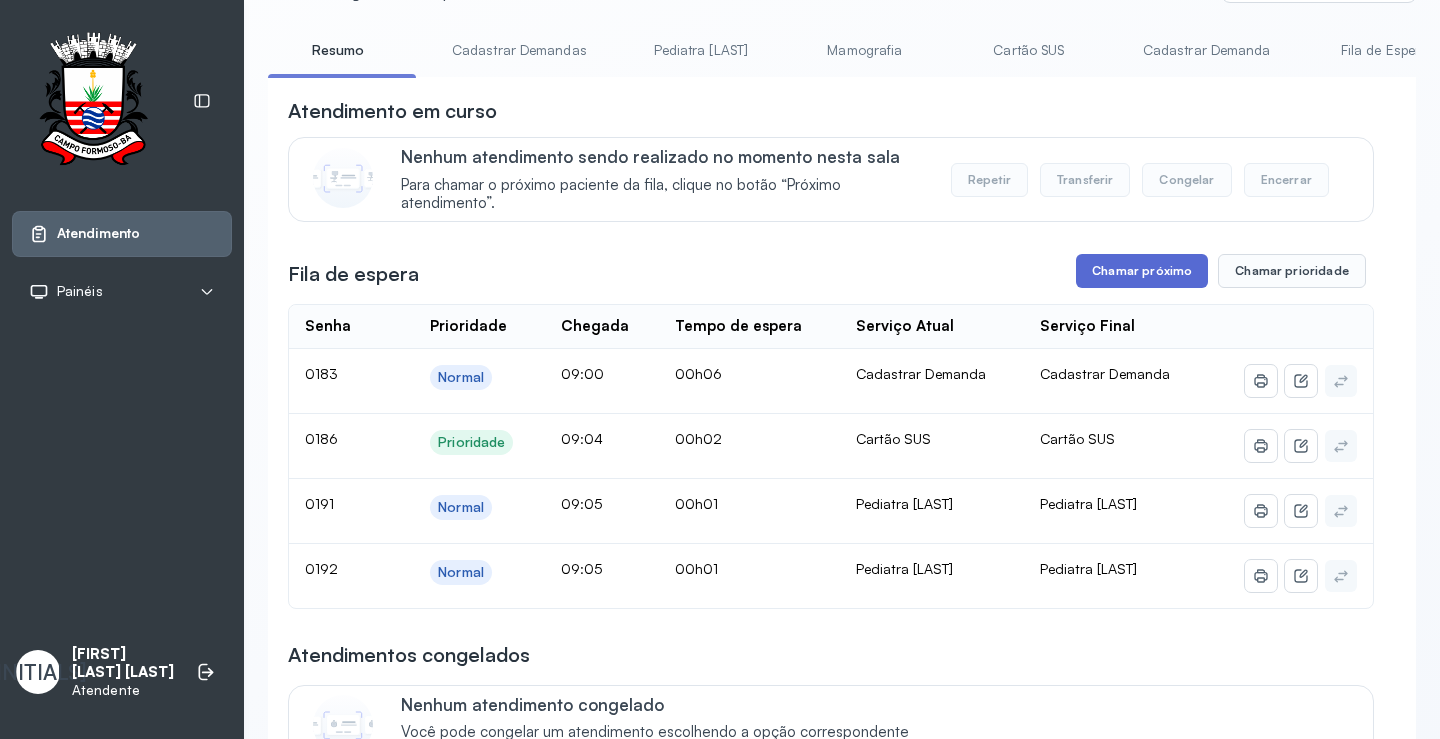 click on "Chamar próximo" at bounding box center [1142, 271] 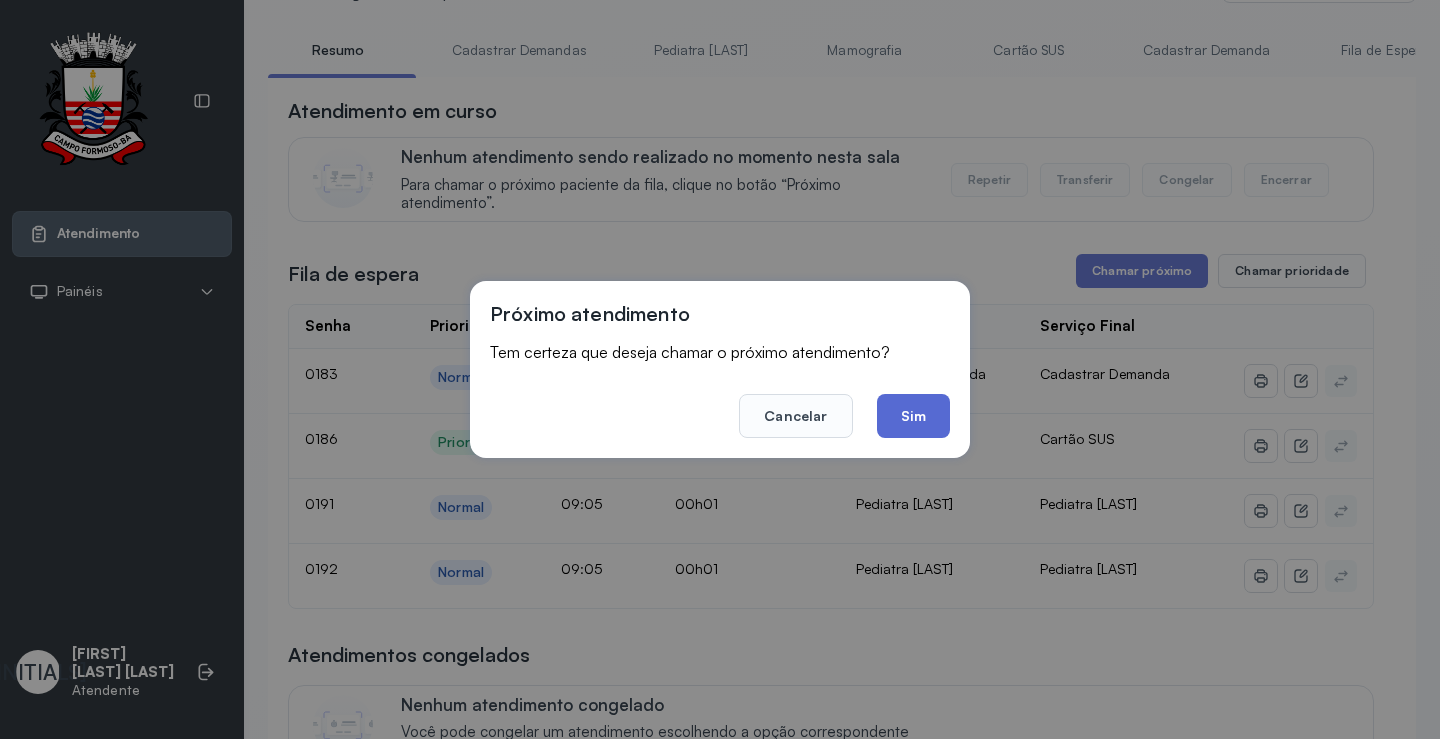 click on "Sim" 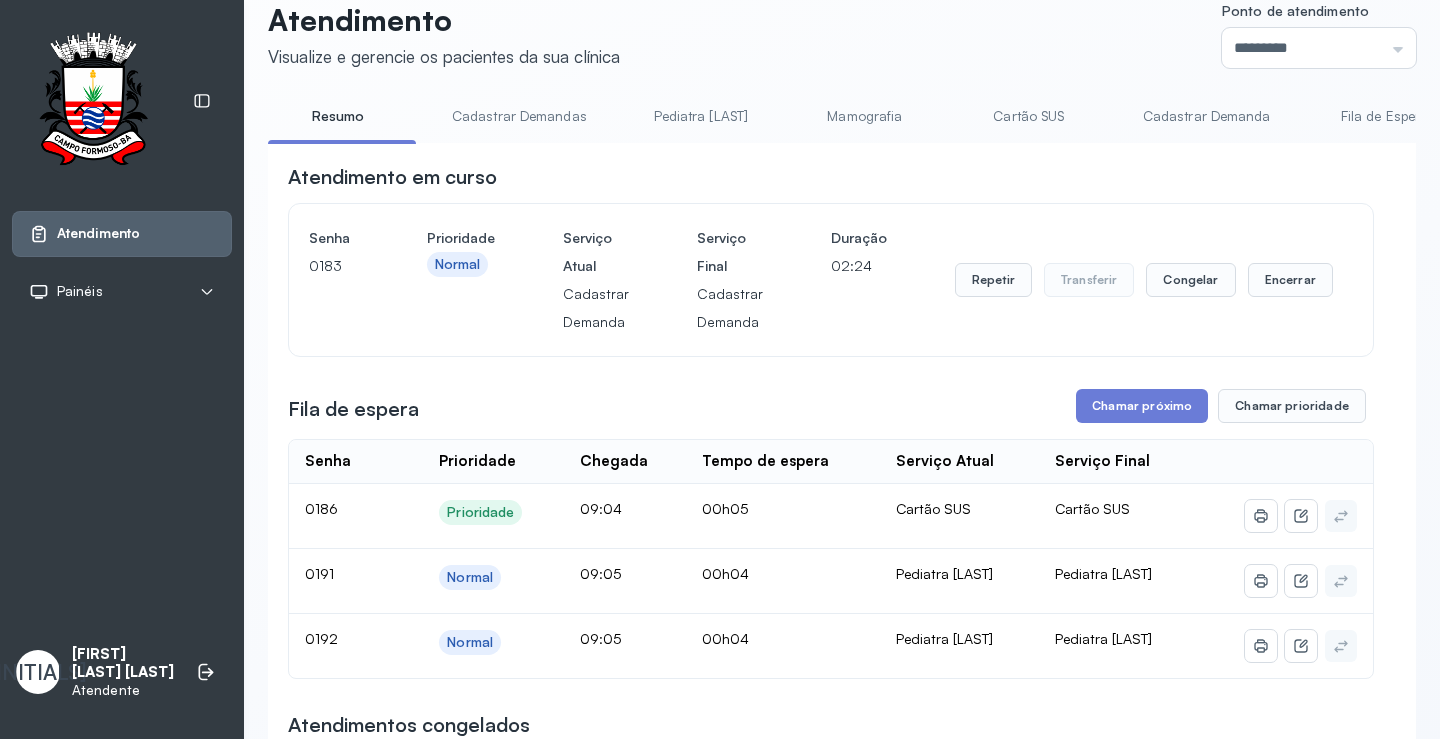 scroll, scrollTop: 0, scrollLeft: 0, axis: both 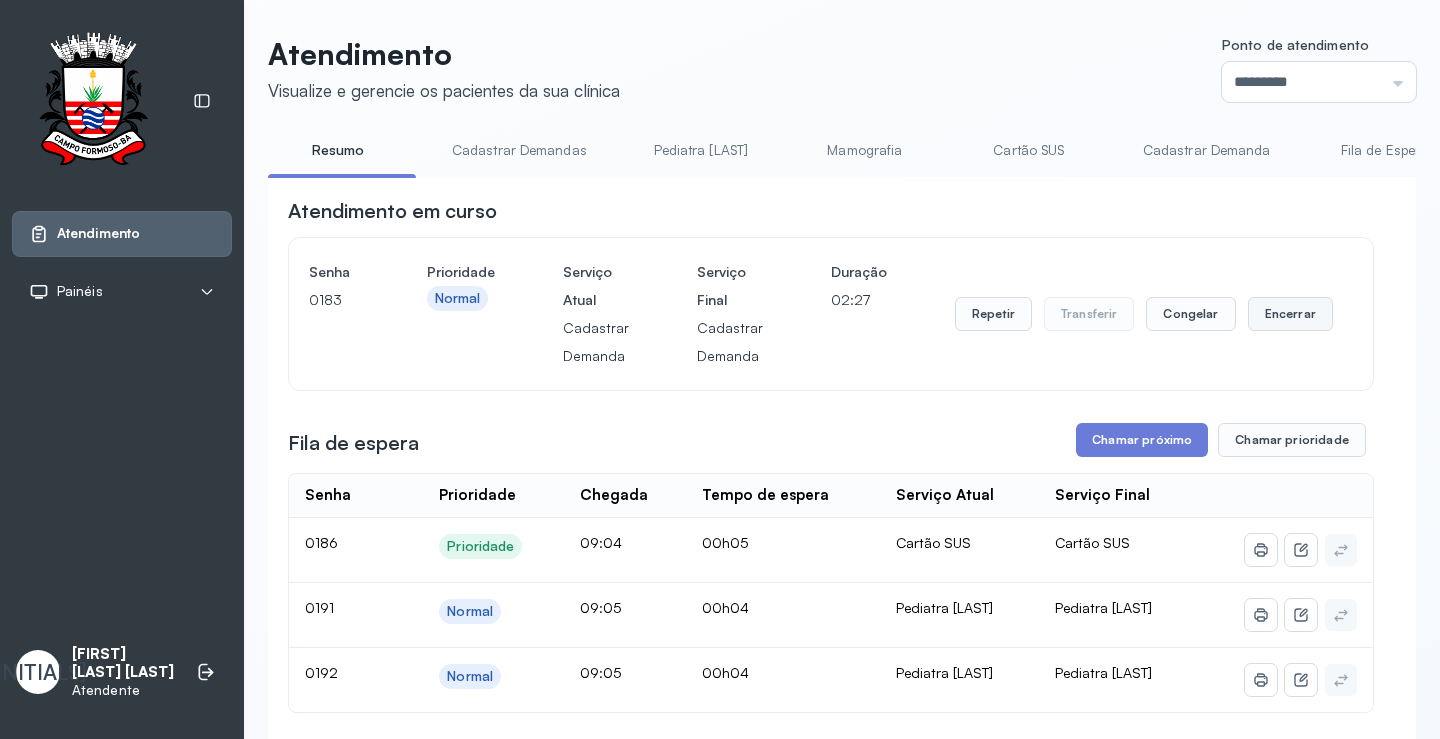 click on "Encerrar" at bounding box center [1290, 314] 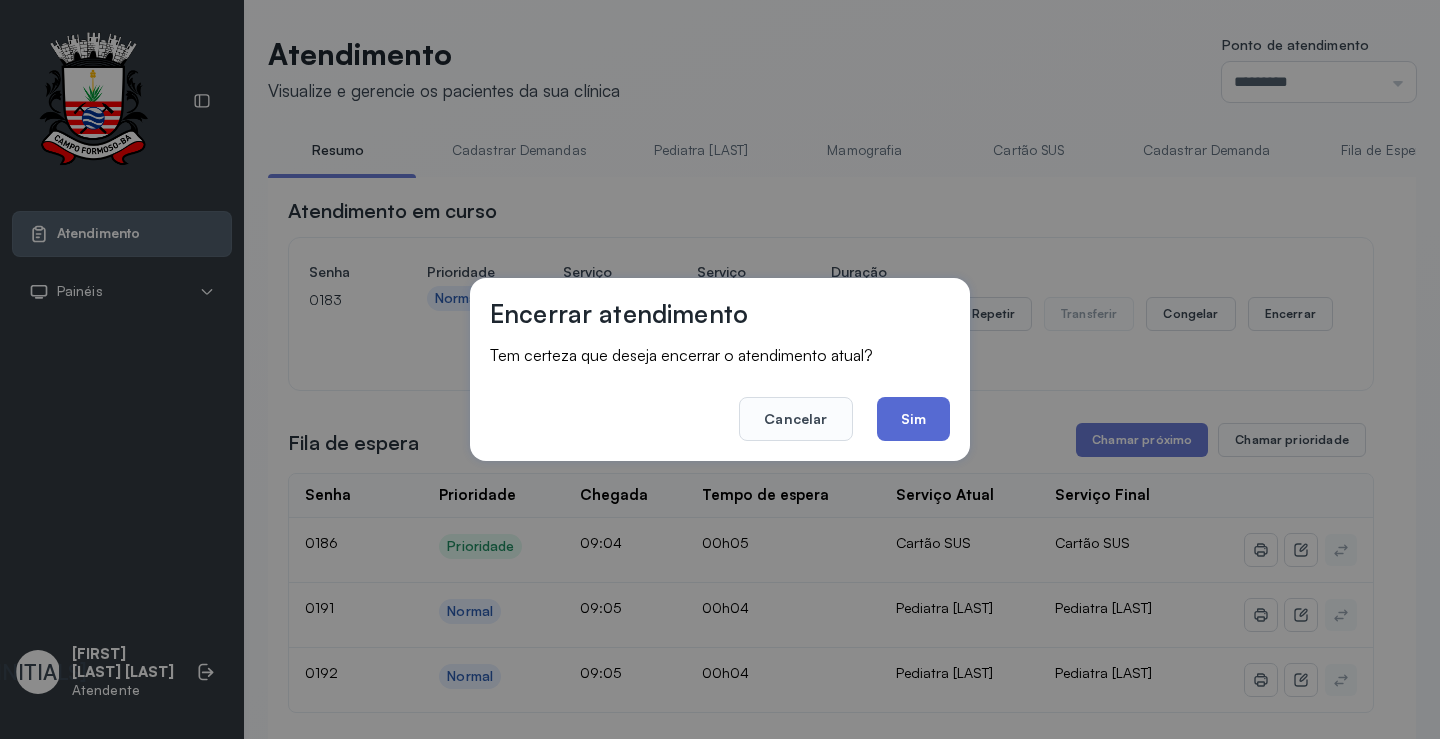 click on "Sim" 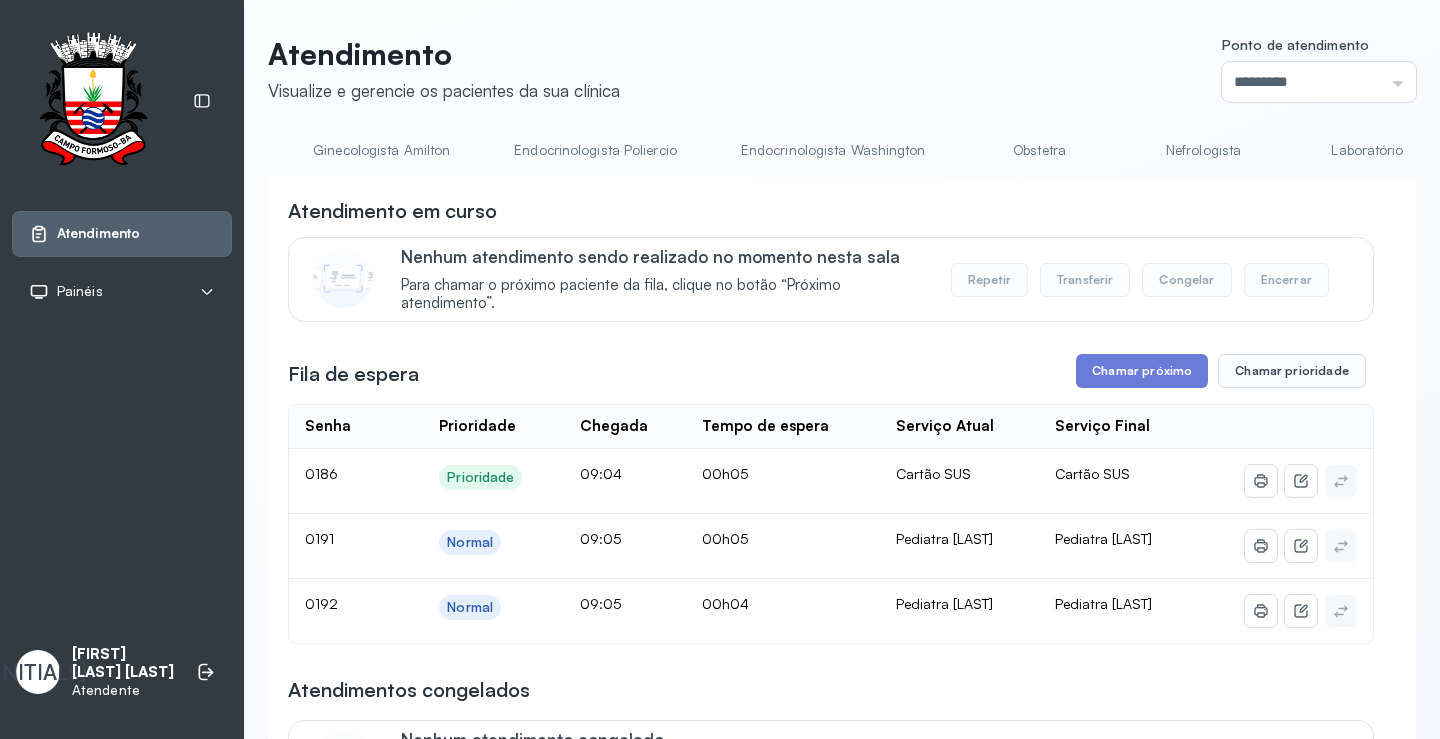 scroll, scrollTop: 0, scrollLeft: 2104, axis: horizontal 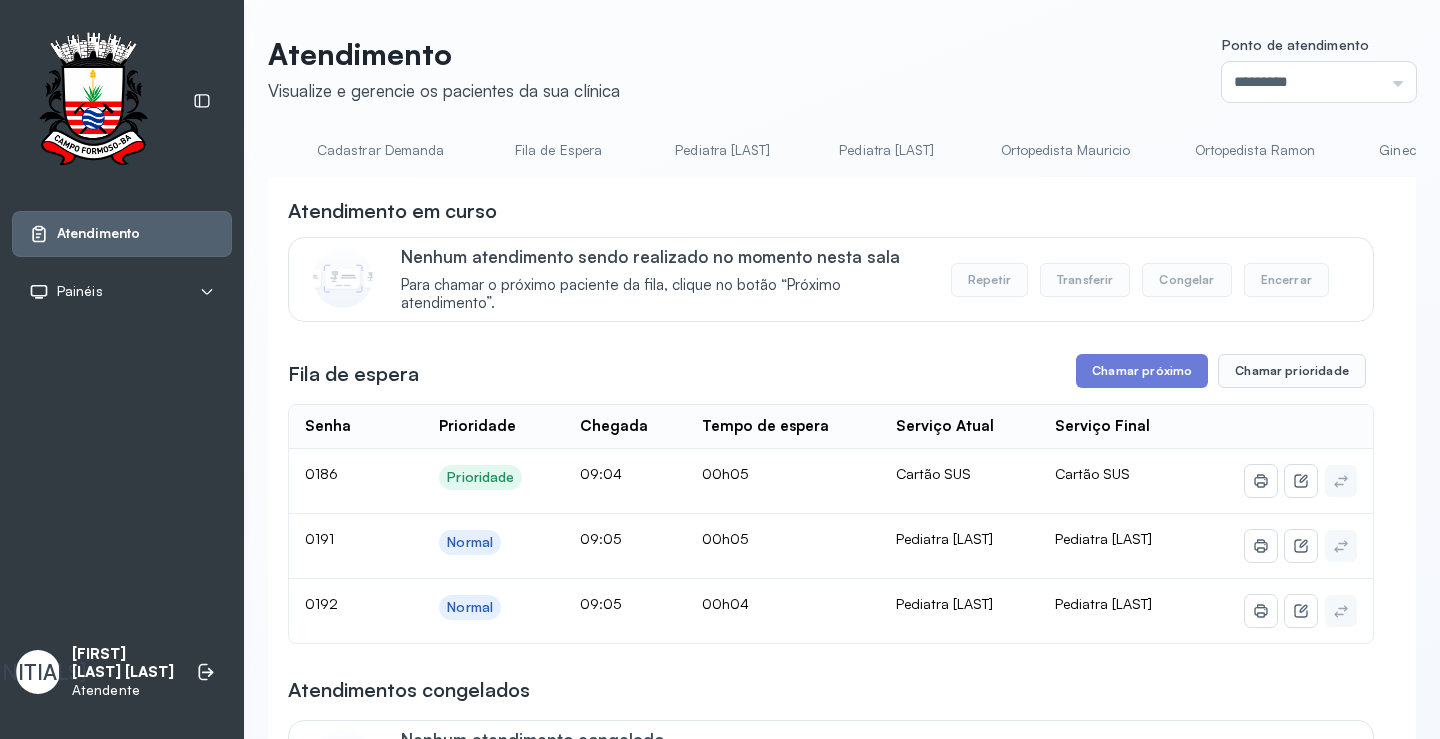click on "Pediatra [LAST]" at bounding box center [723, 150] 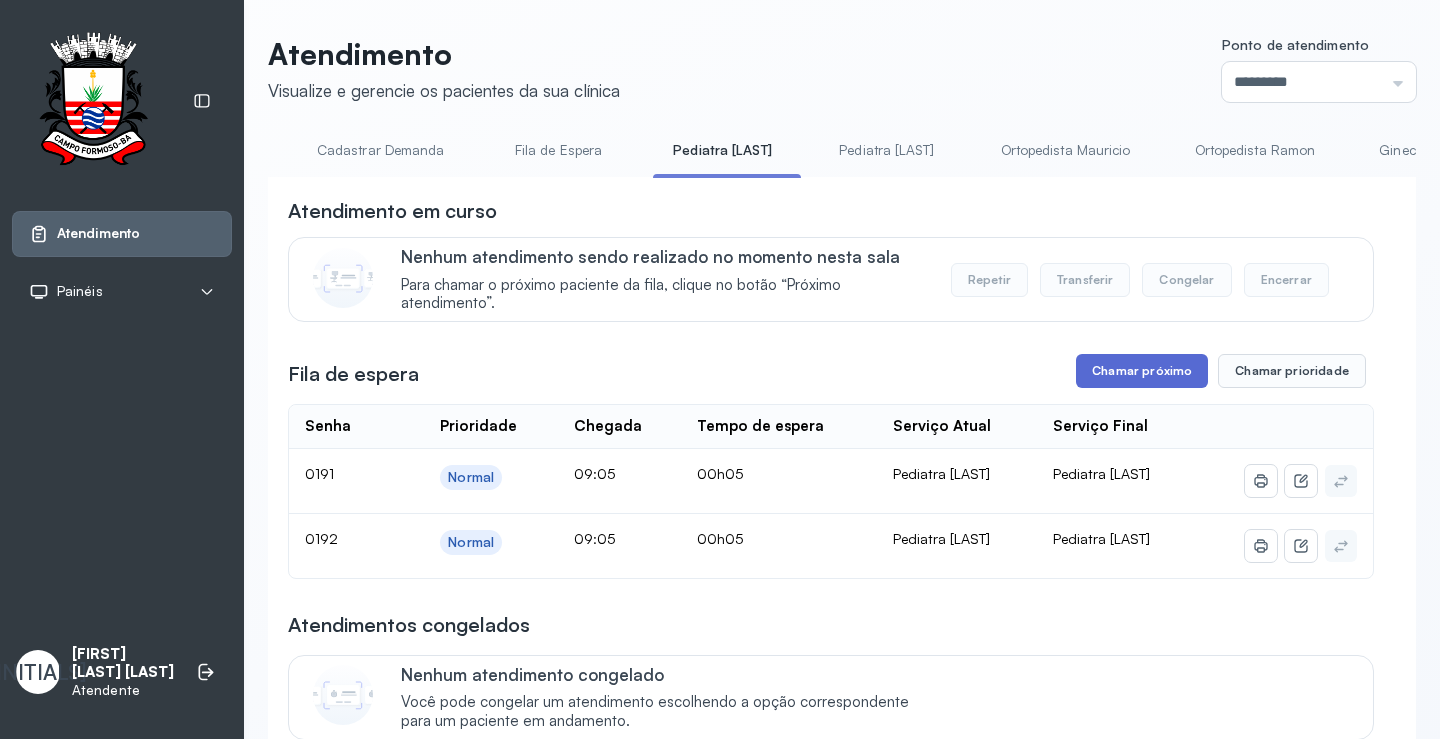 click on "Chamar próximo" at bounding box center [1142, 371] 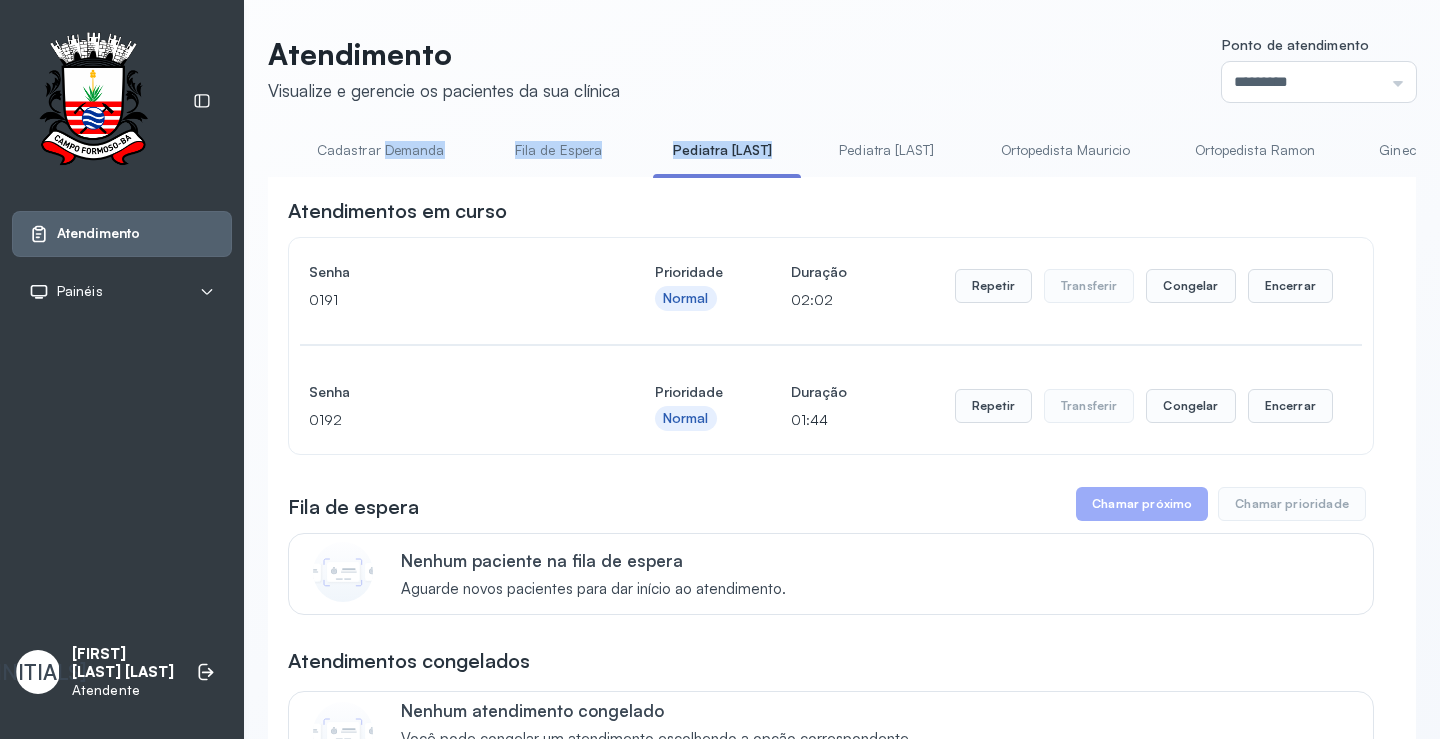 drag, startPoint x: 638, startPoint y: 175, endPoint x: 371, endPoint y: 167, distance: 267.1198 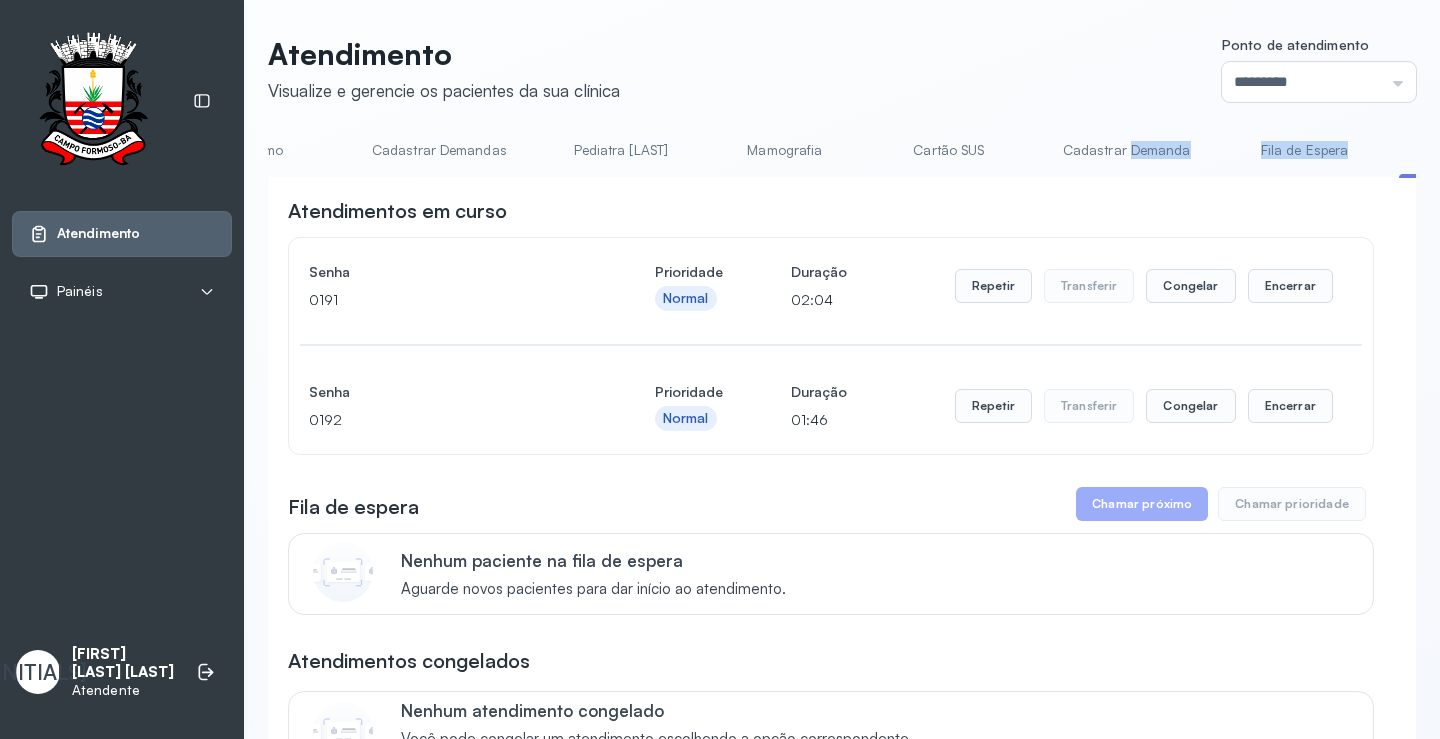 scroll, scrollTop: 0, scrollLeft: 0, axis: both 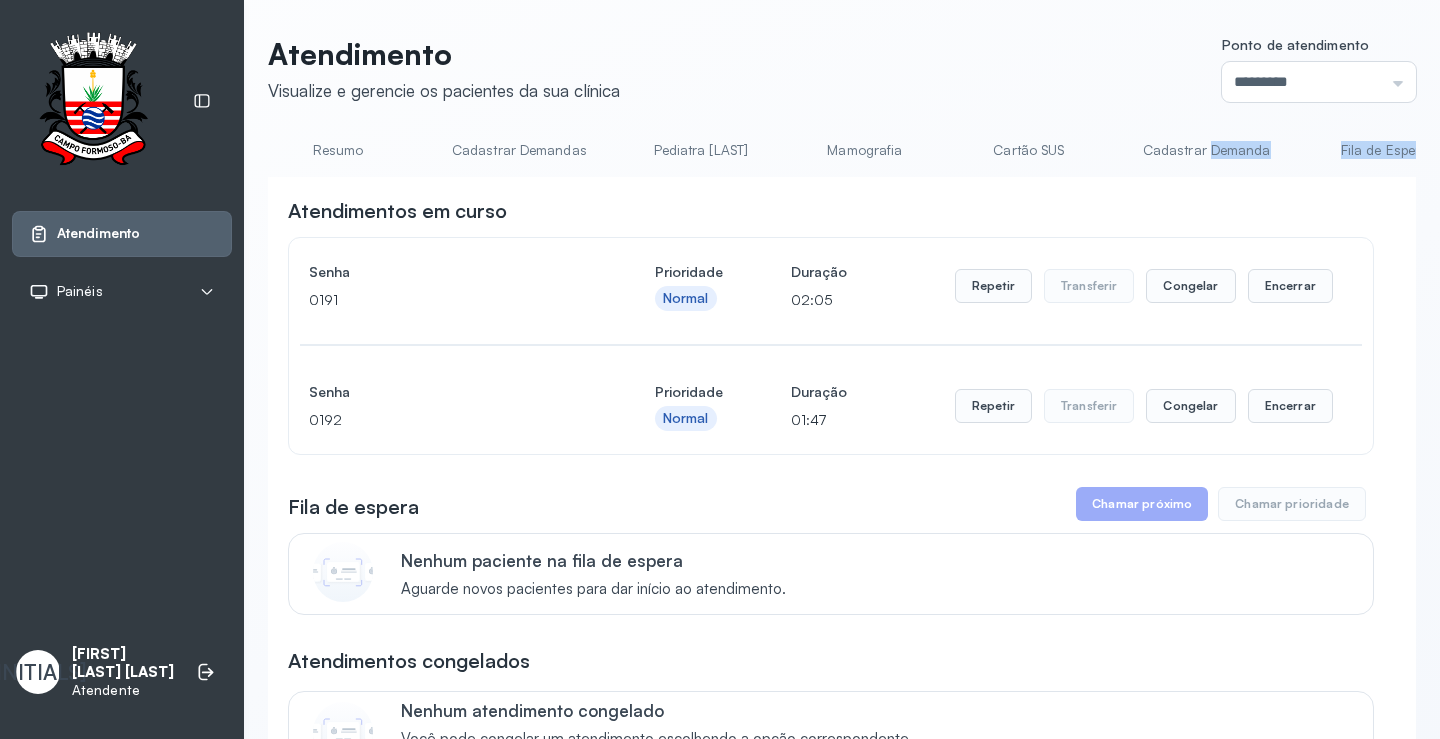 click on "Resumo" at bounding box center [338, 150] 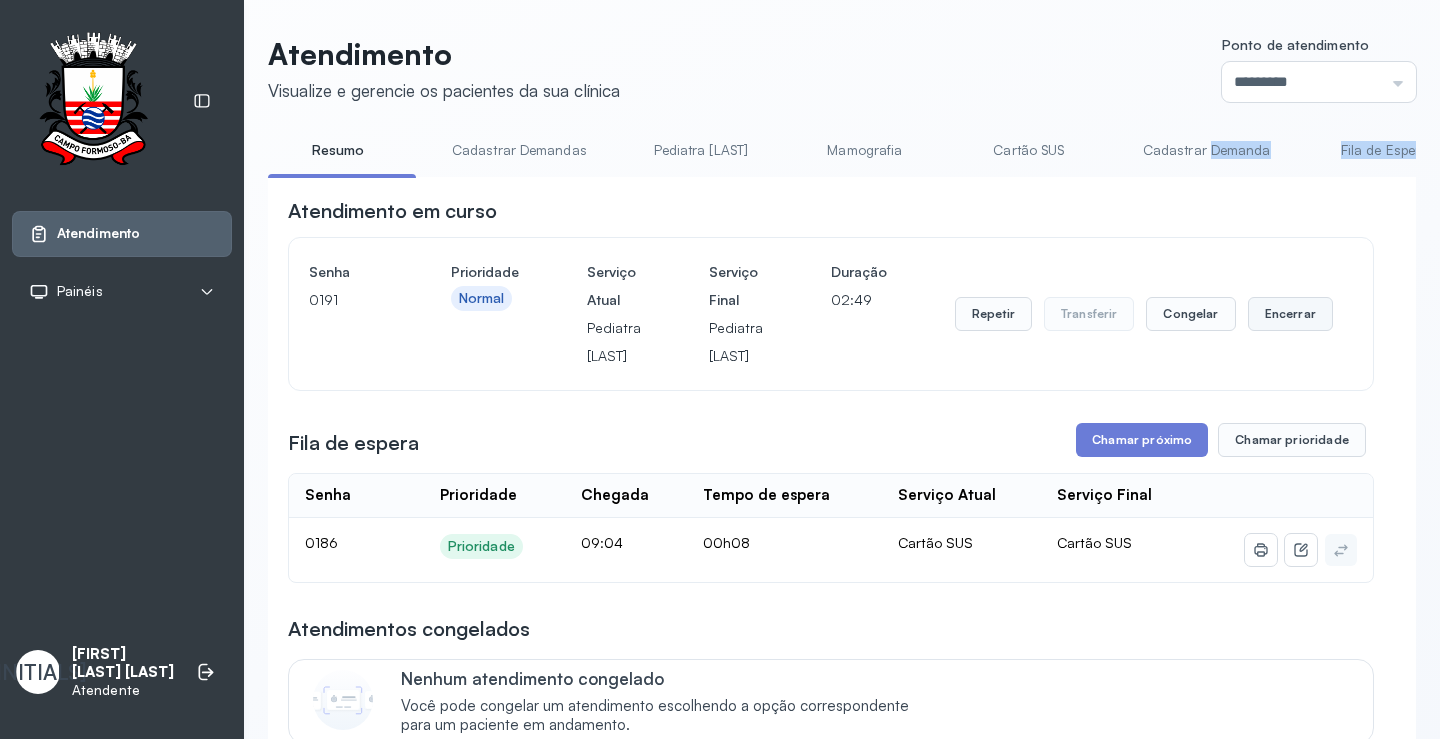 click on "Encerrar" at bounding box center [1290, 314] 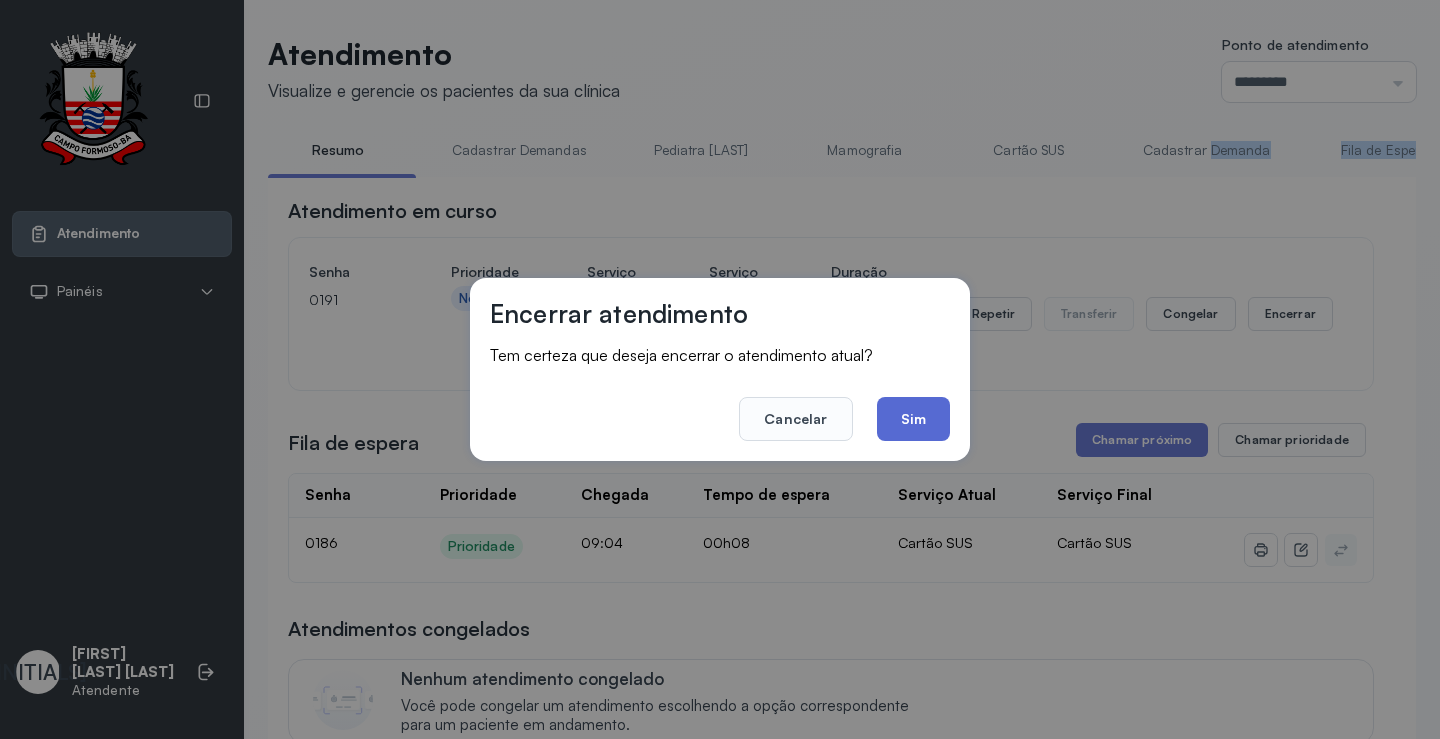 click on "Sim" 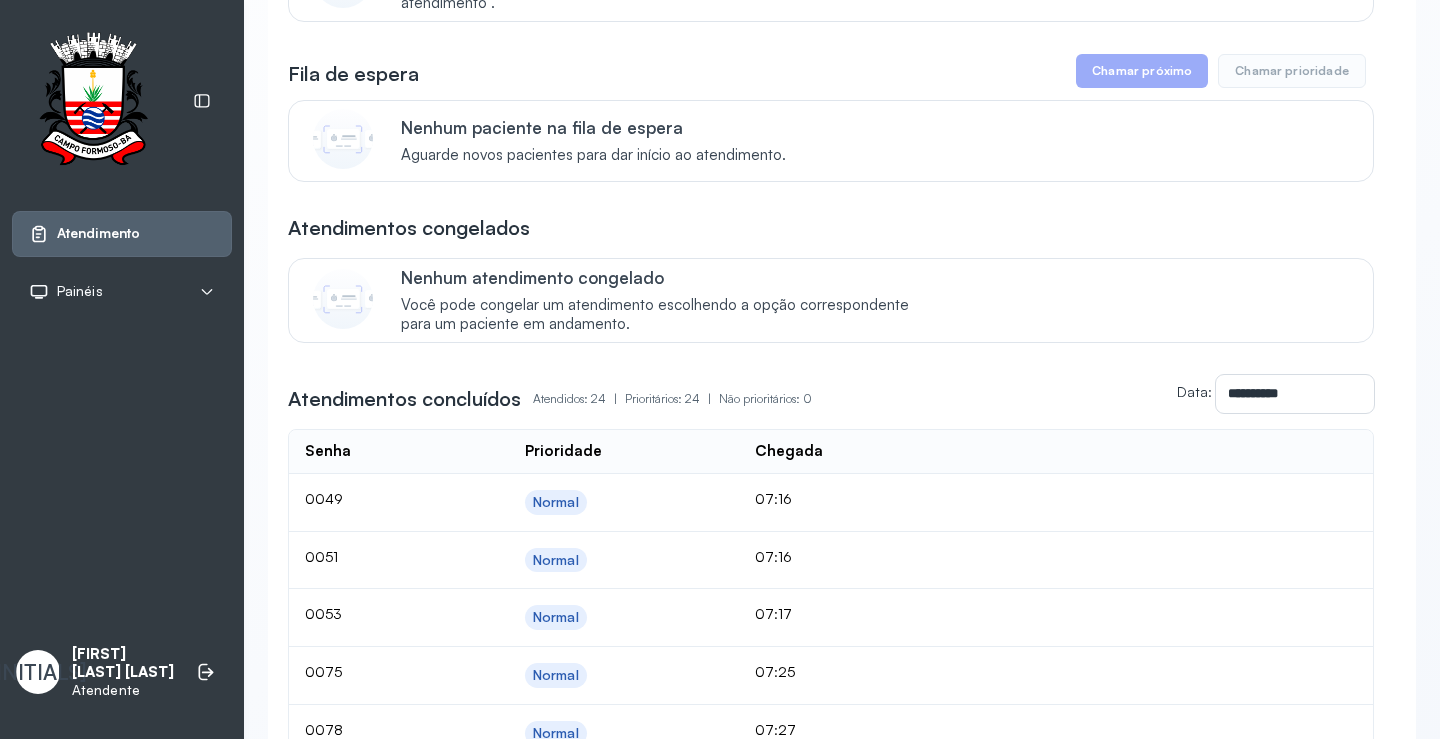 scroll, scrollTop: 0, scrollLeft: 0, axis: both 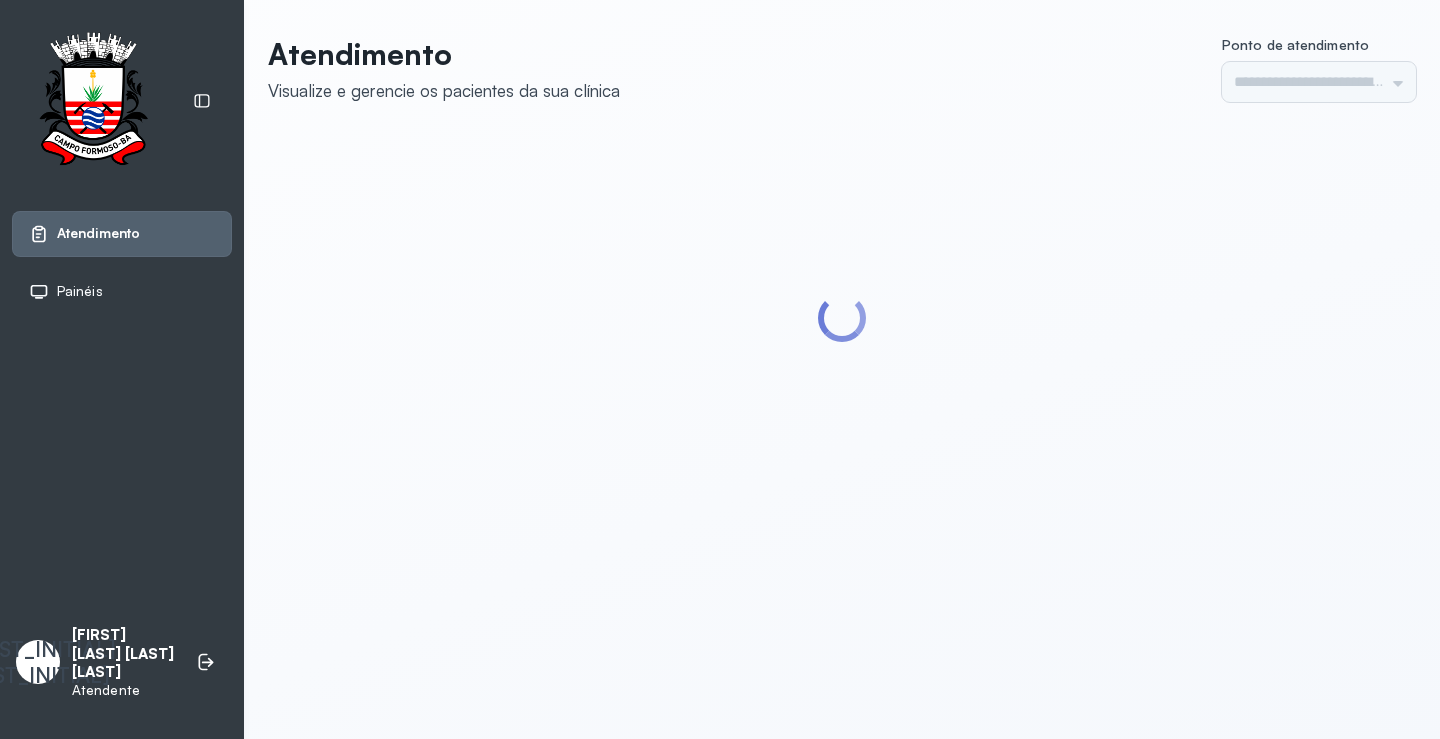 type on "*********" 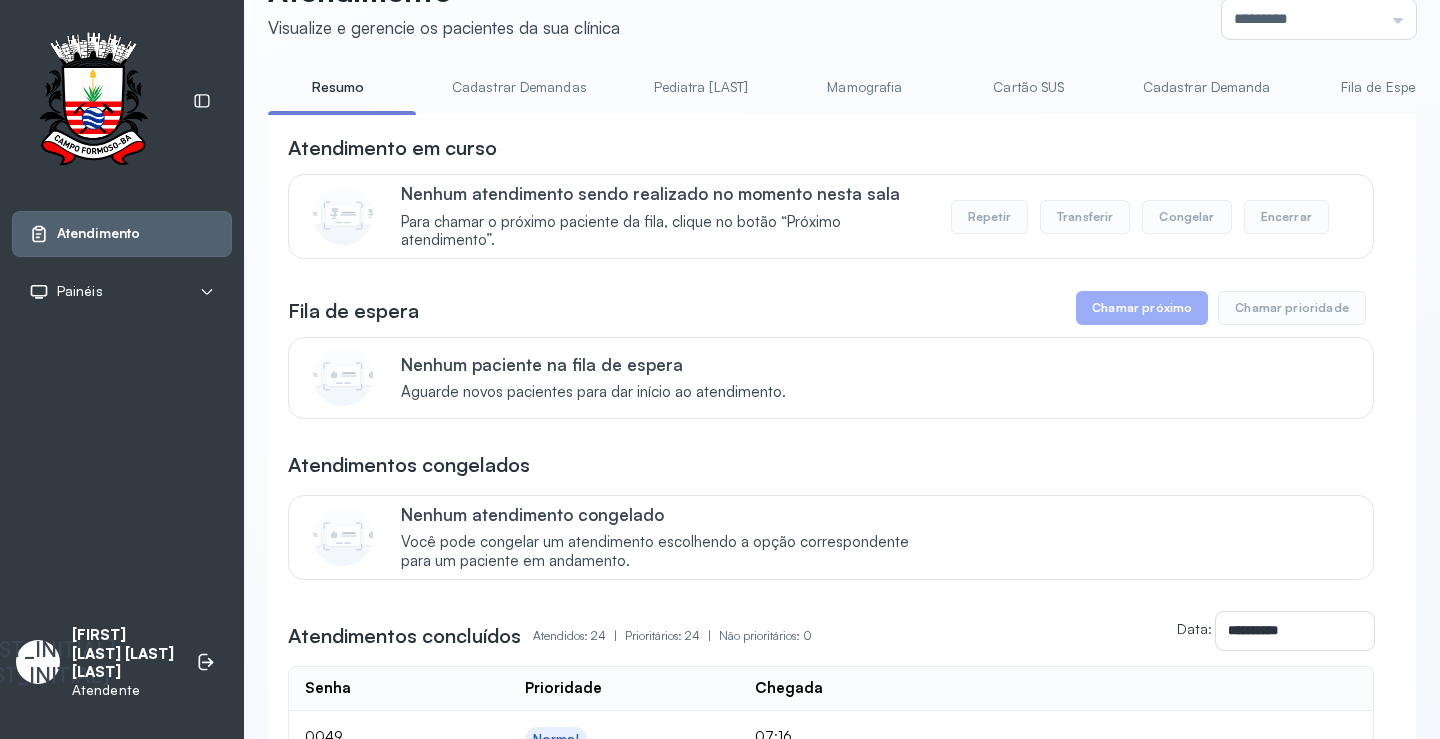 scroll, scrollTop: 0, scrollLeft: 0, axis: both 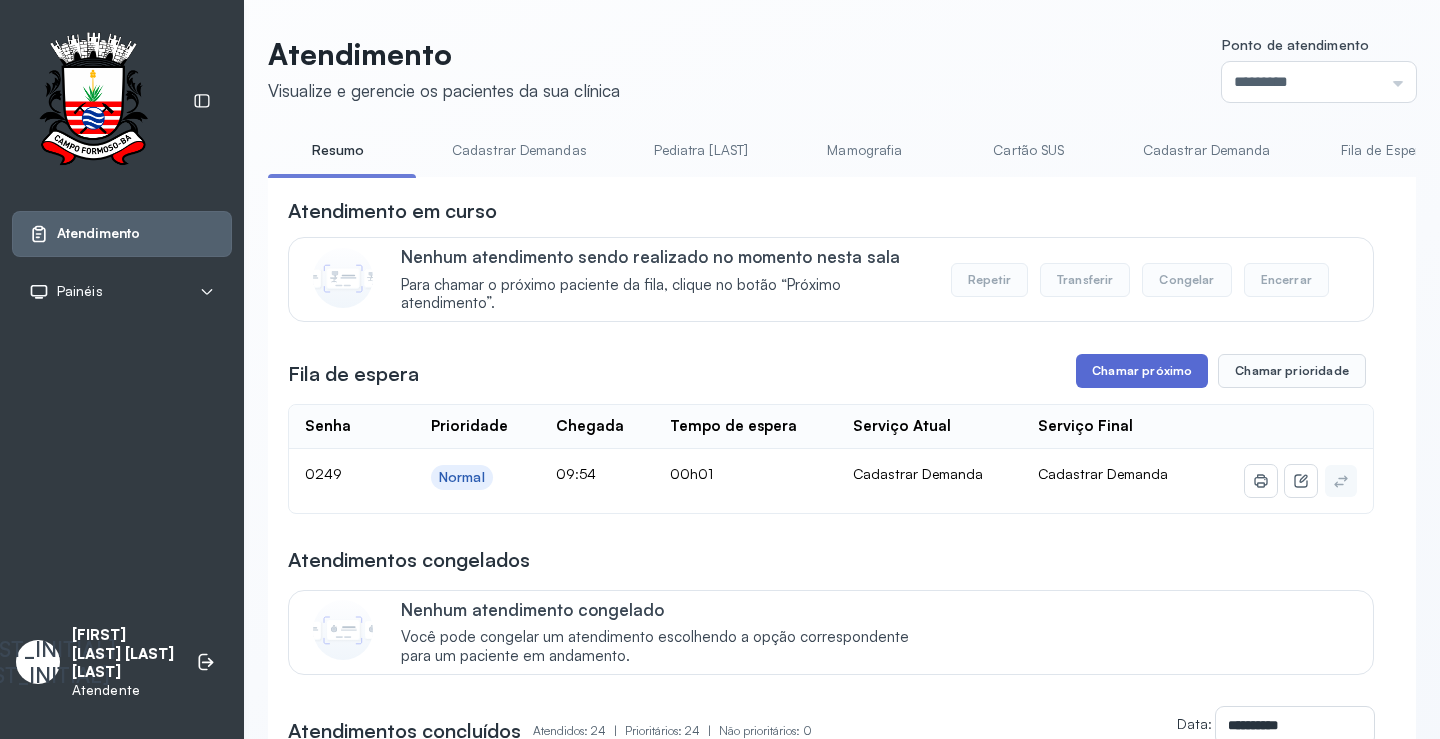 click on "Chamar próximo" at bounding box center (1142, 371) 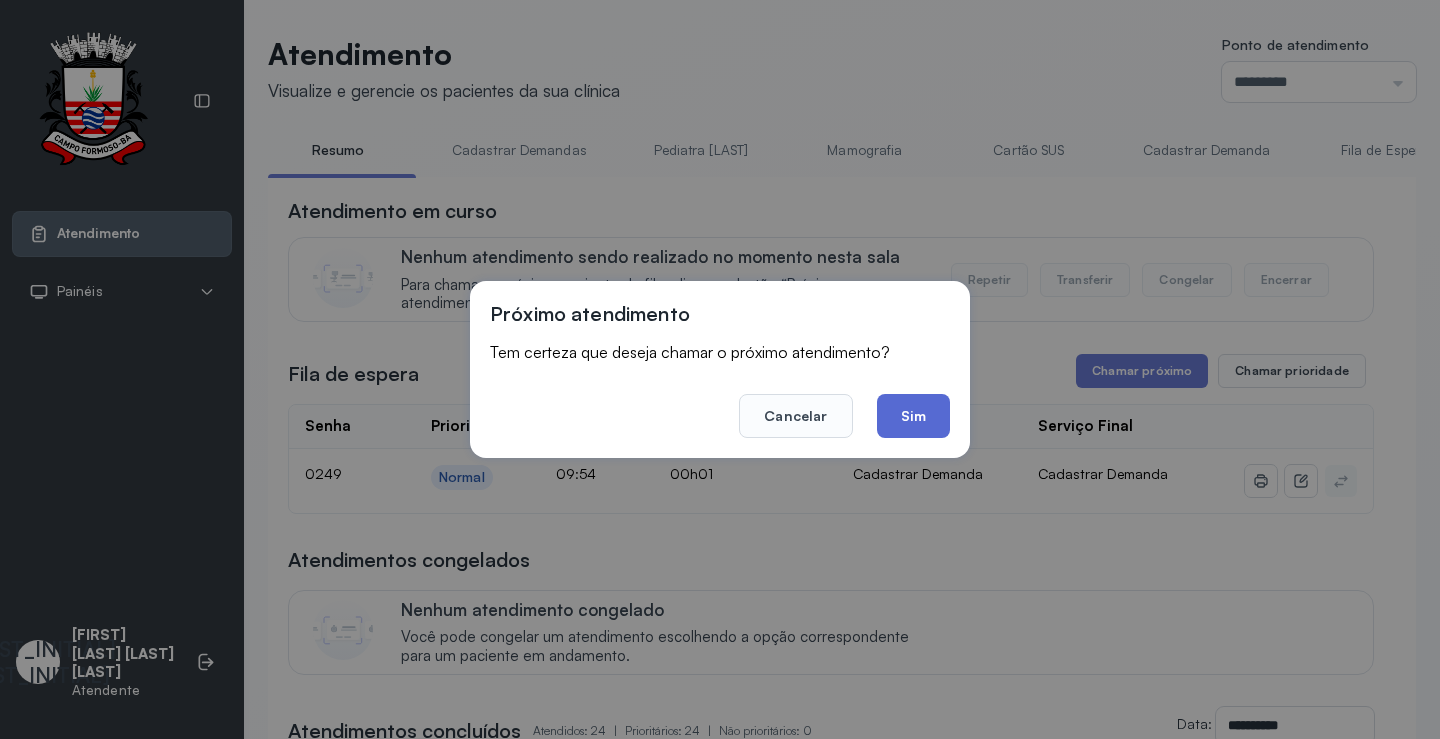 click on "Sim" 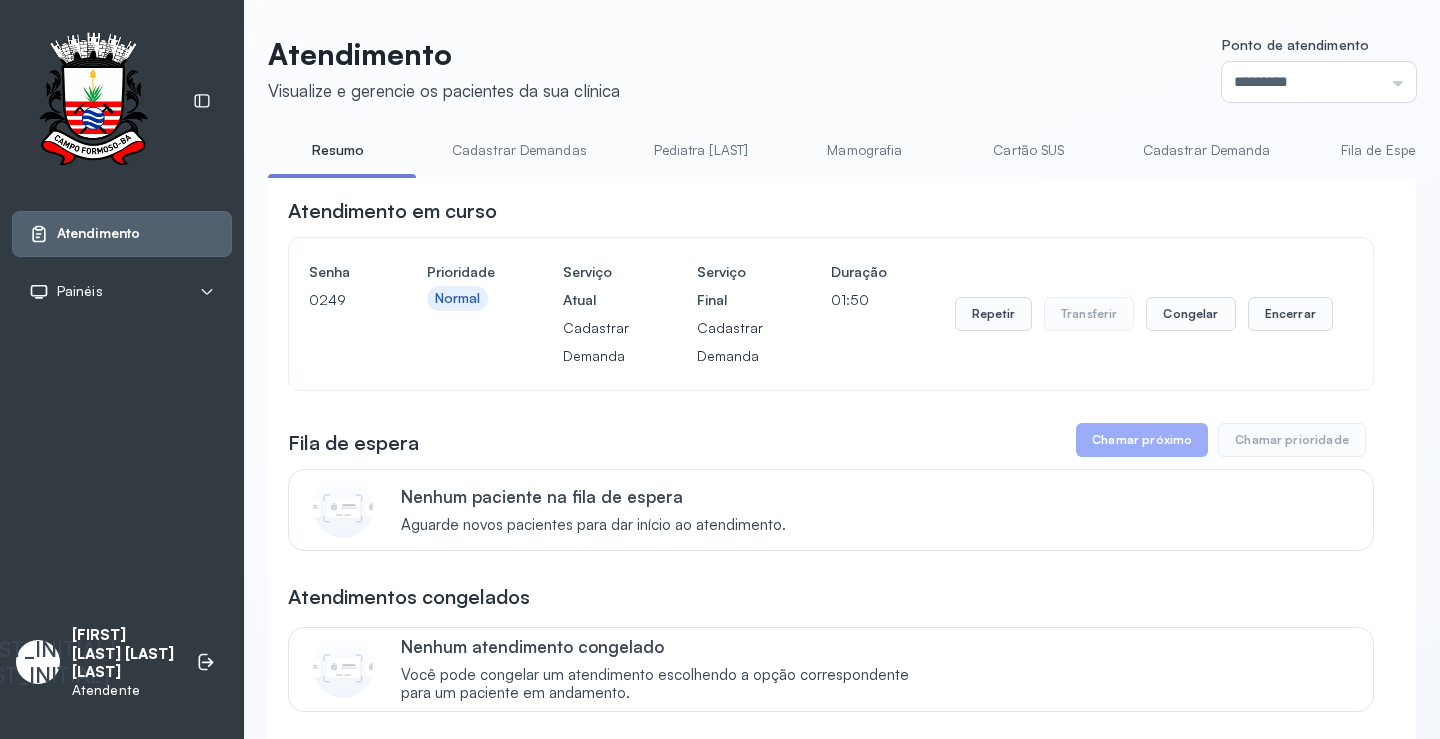 scroll, scrollTop: 300, scrollLeft: 0, axis: vertical 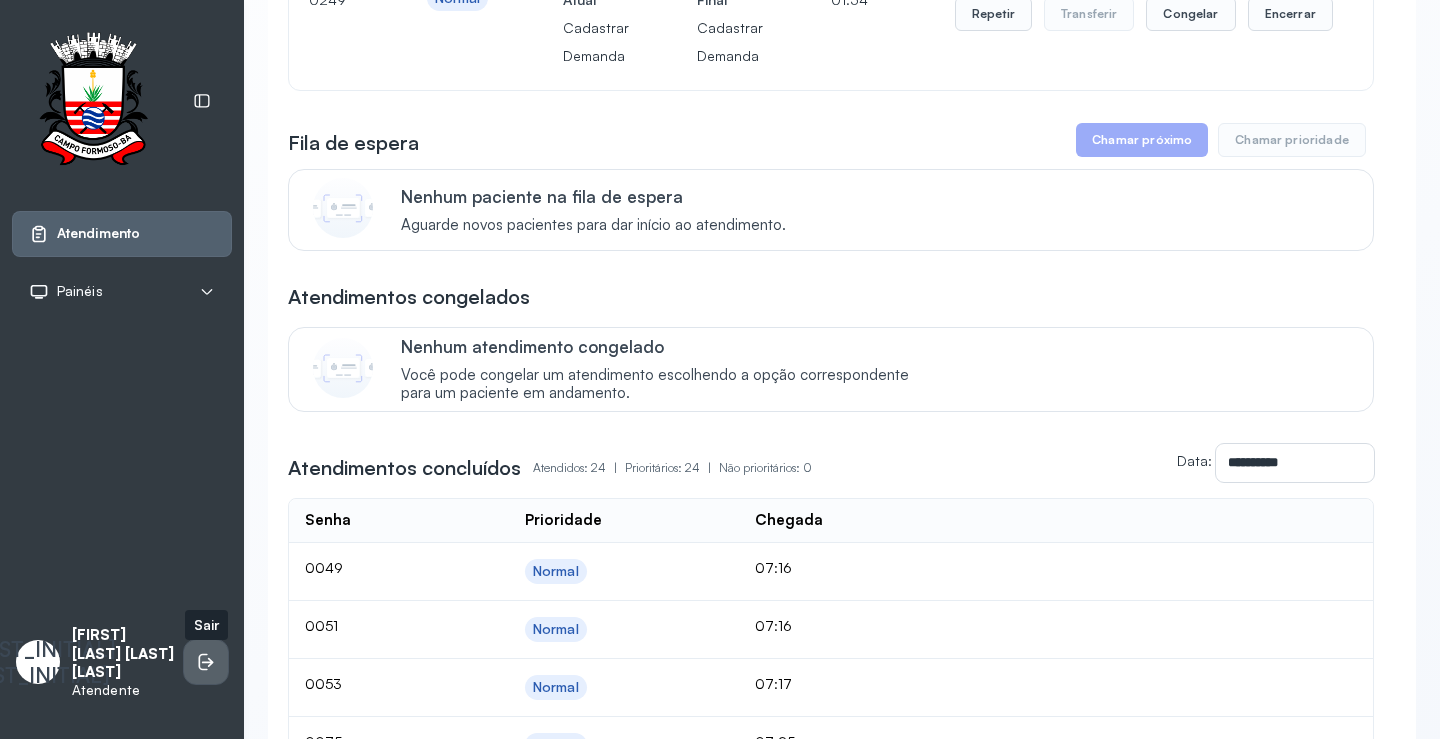 click 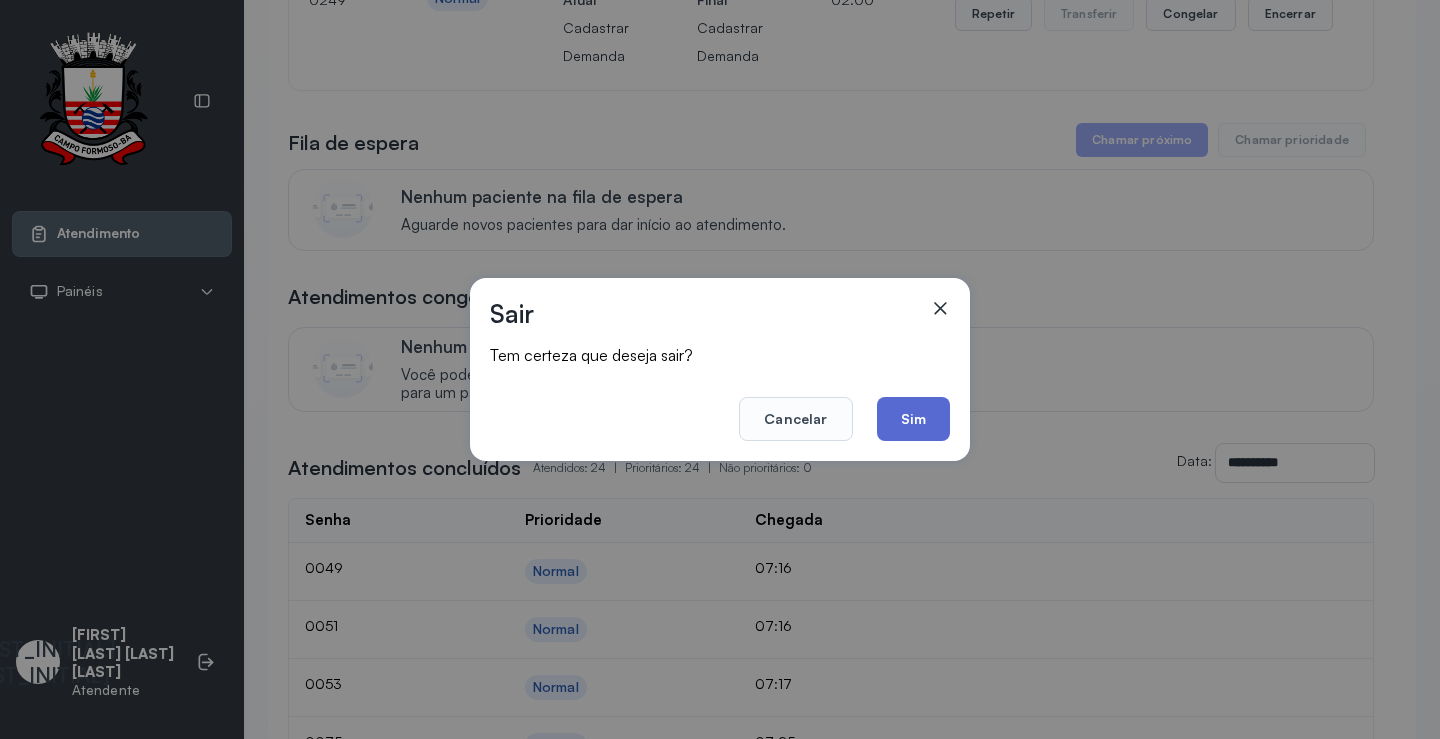 click on "Sim" 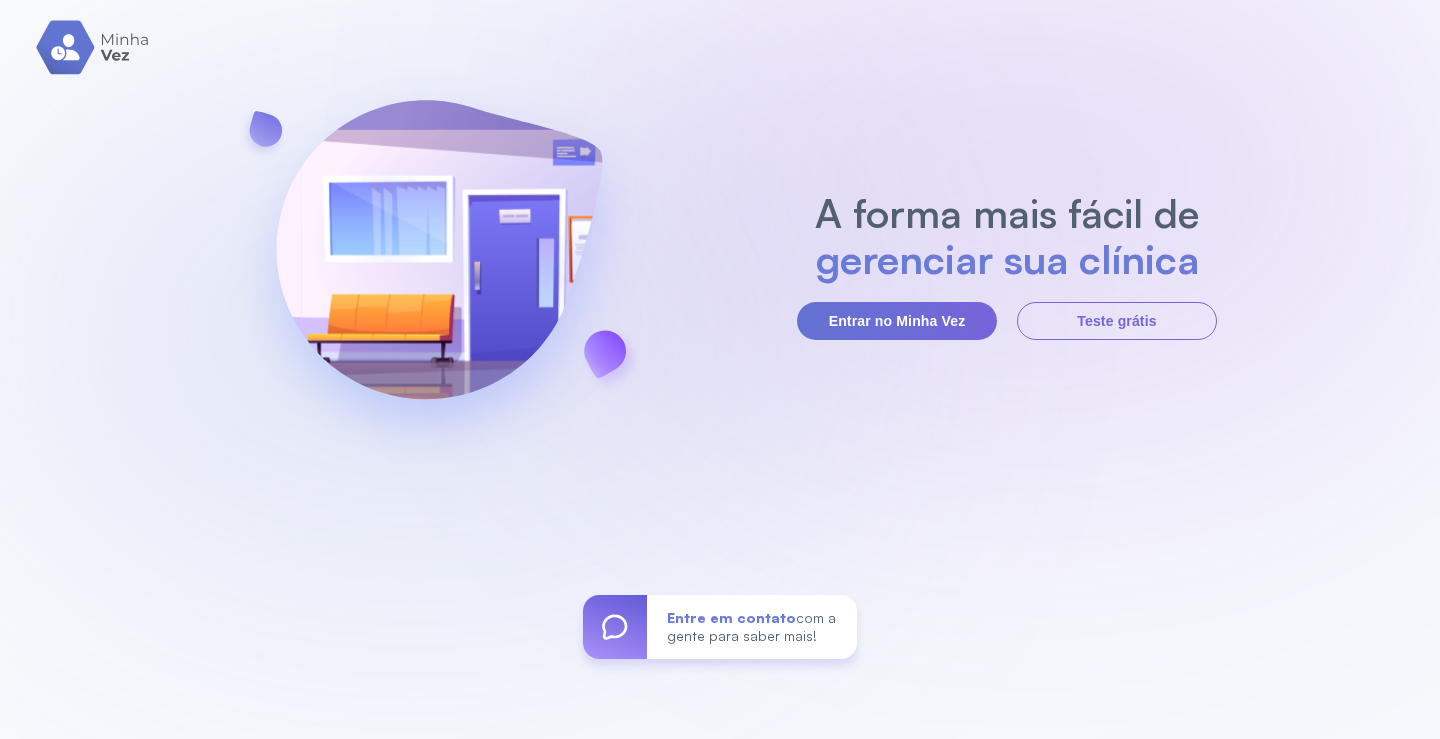 scroll, scrollTop: 0, scrollLeft: 0, axis: both 